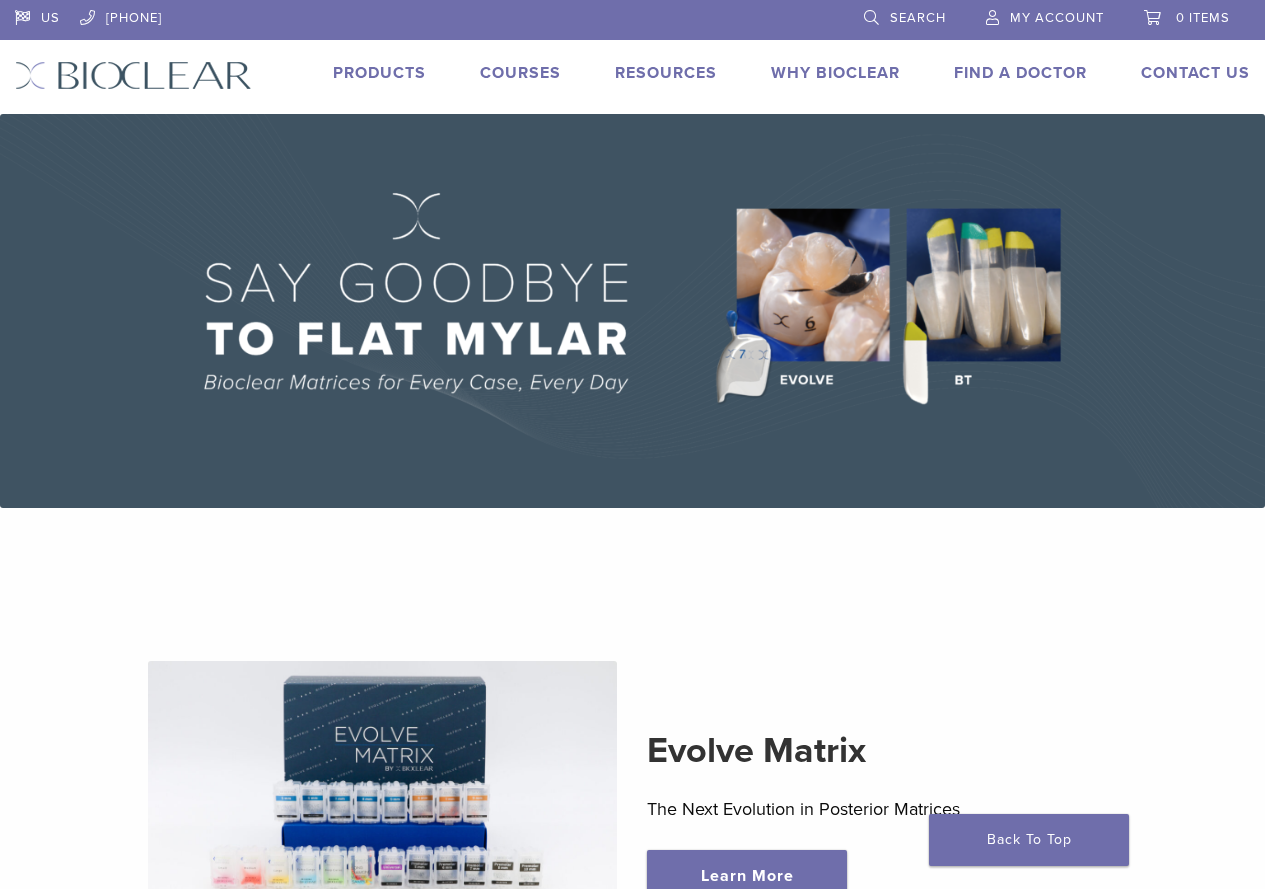 scroll, scrollTop: 0, scrollLeft: 0, axis: both 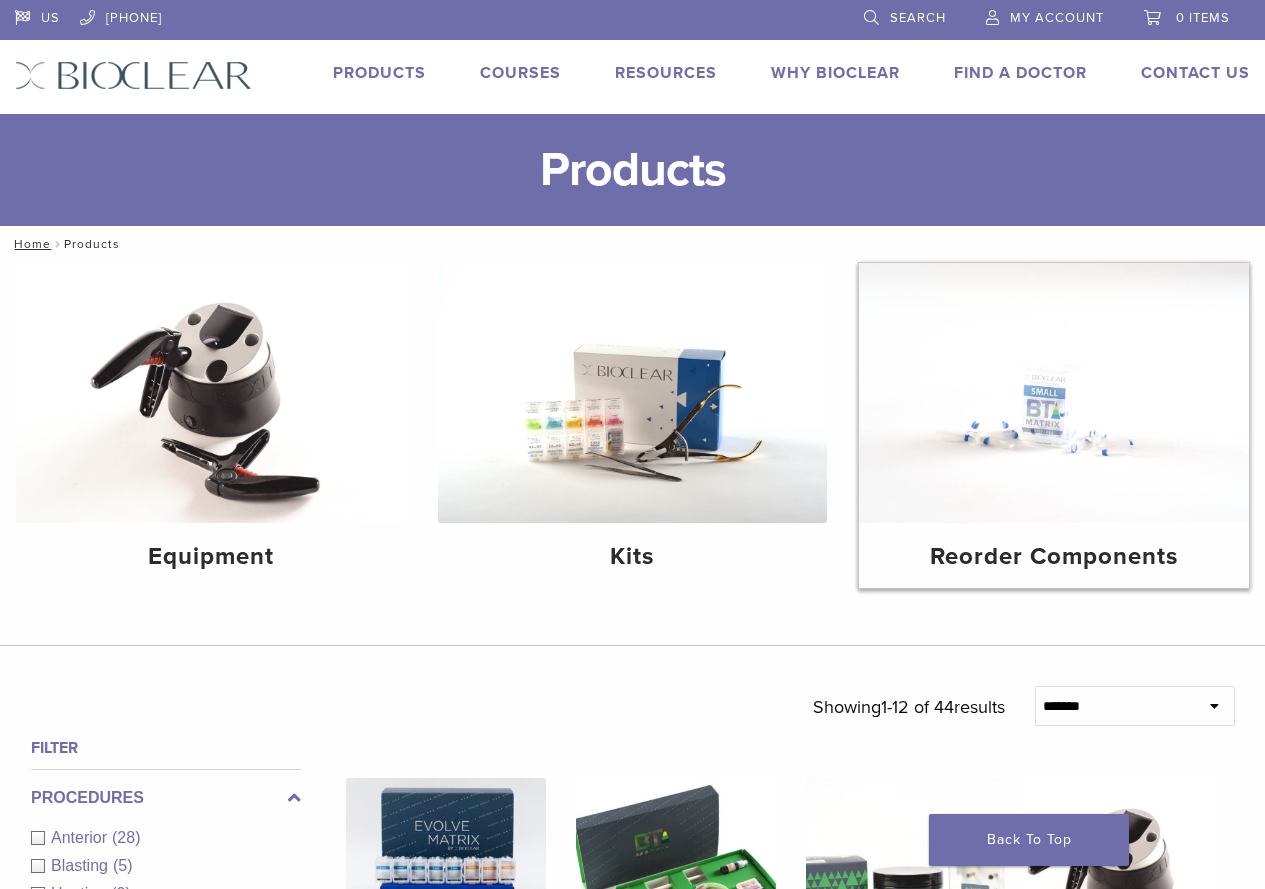 click at bounding box center [1054, 393] 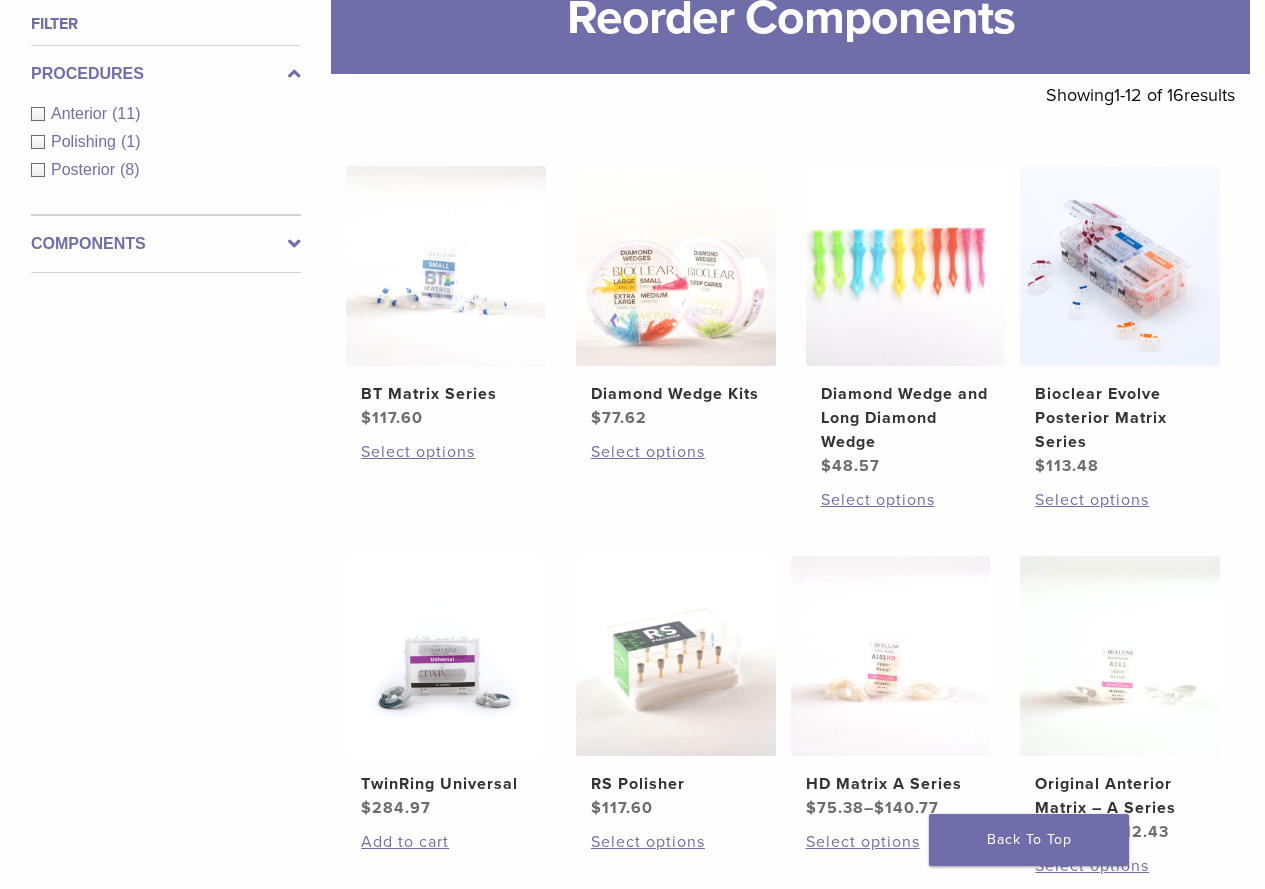 scroll, scrollTop: 400, scrollLeft: 0, axis: vertical 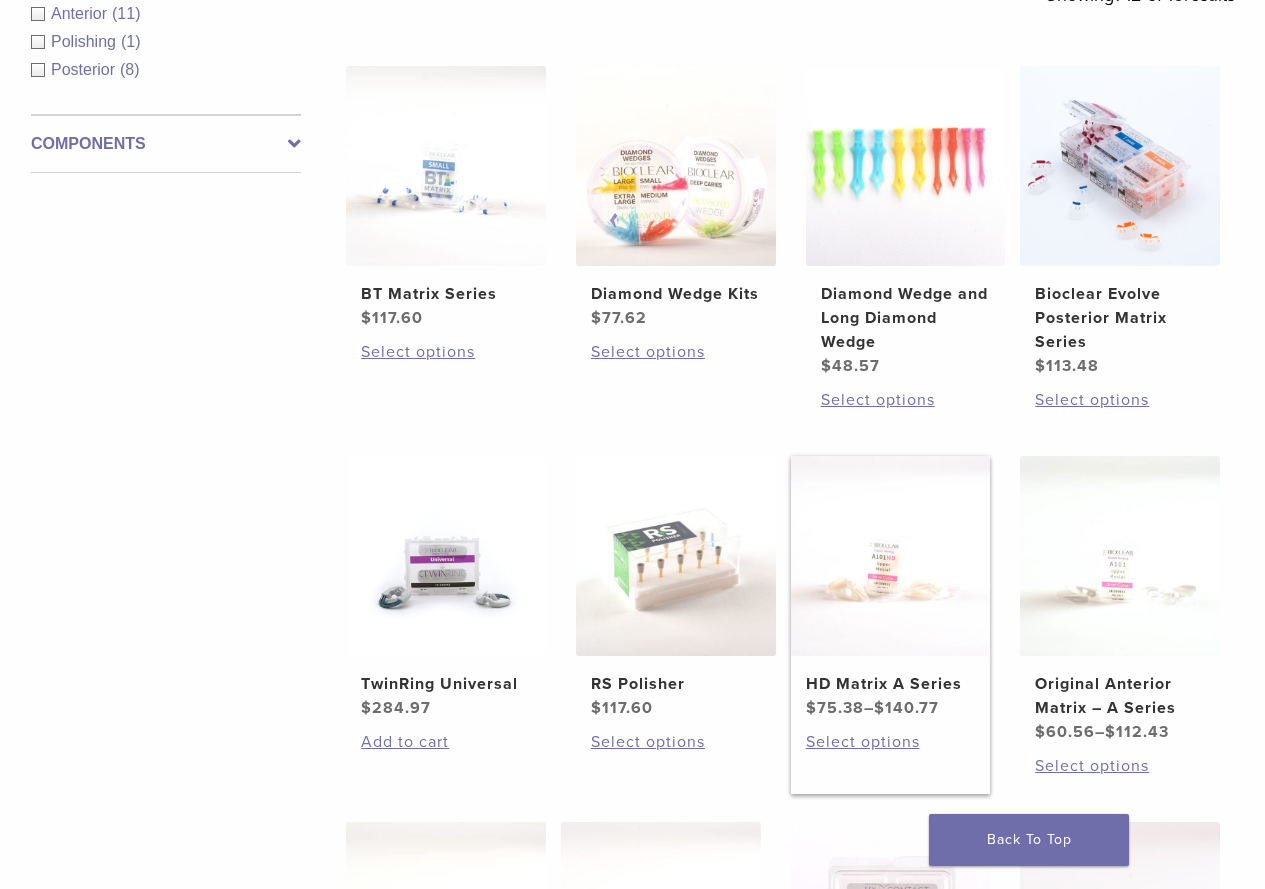 click at bounding box center [891, 556] 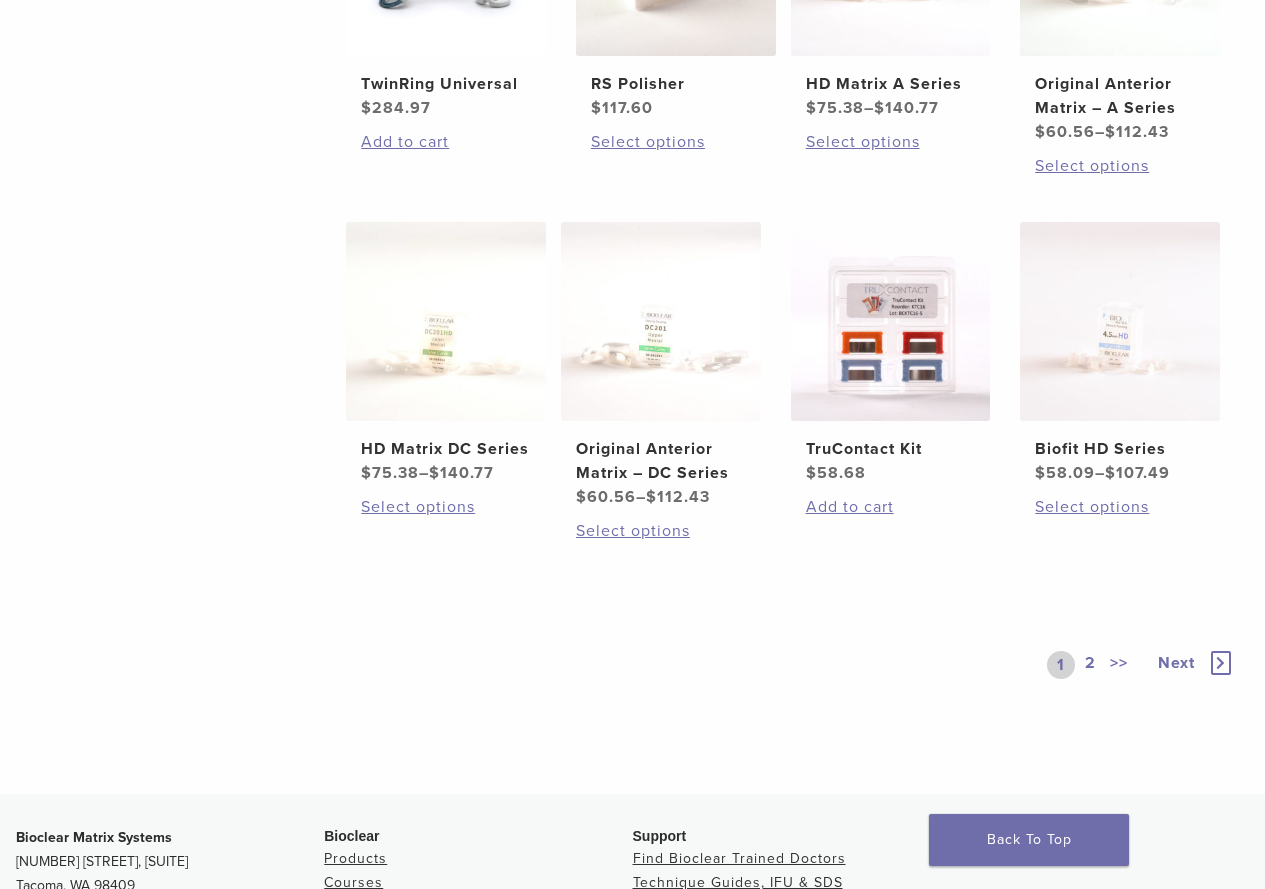 scroll, scrollTop: 1100, scrollLeft: 0, axis: vertical 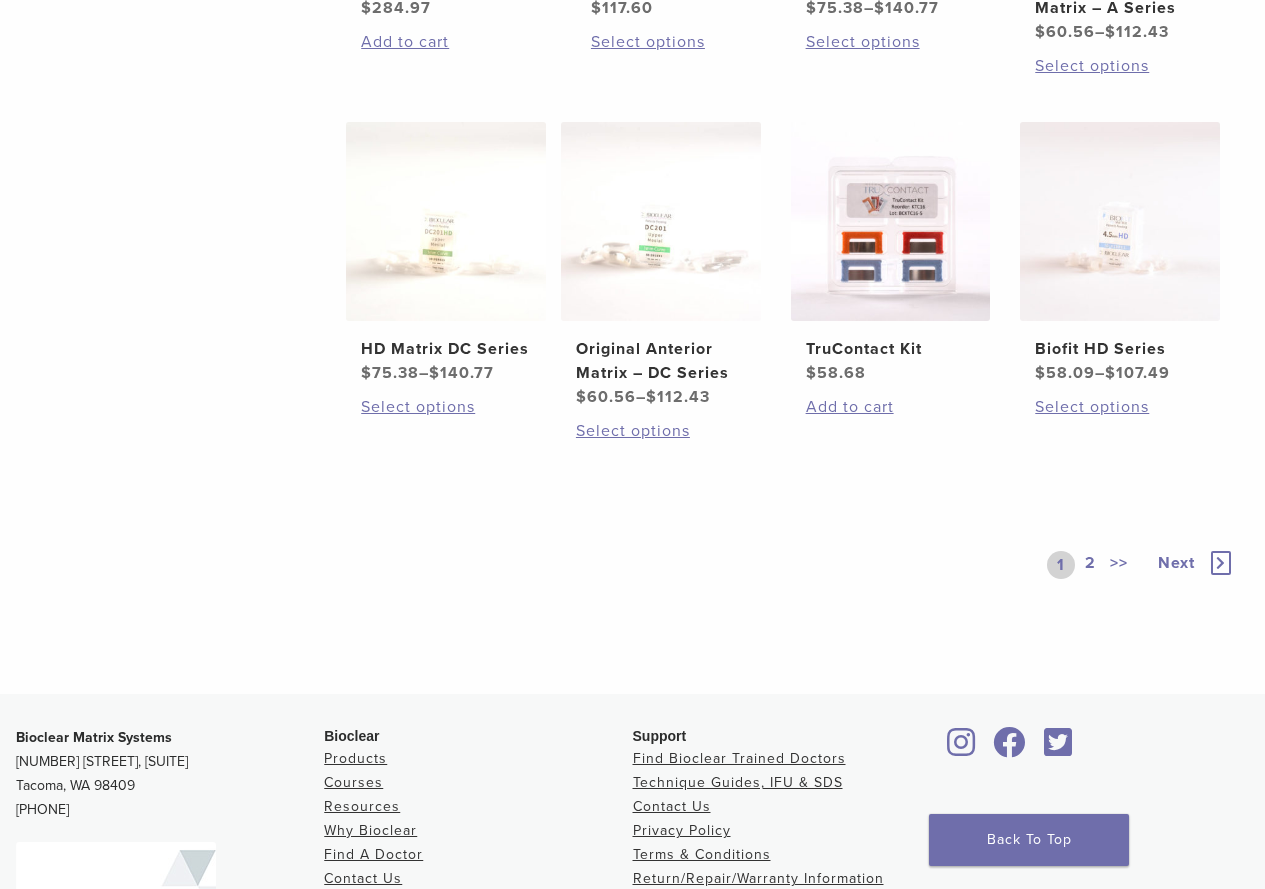 click on ">>" at bounding box center (1119, 565) 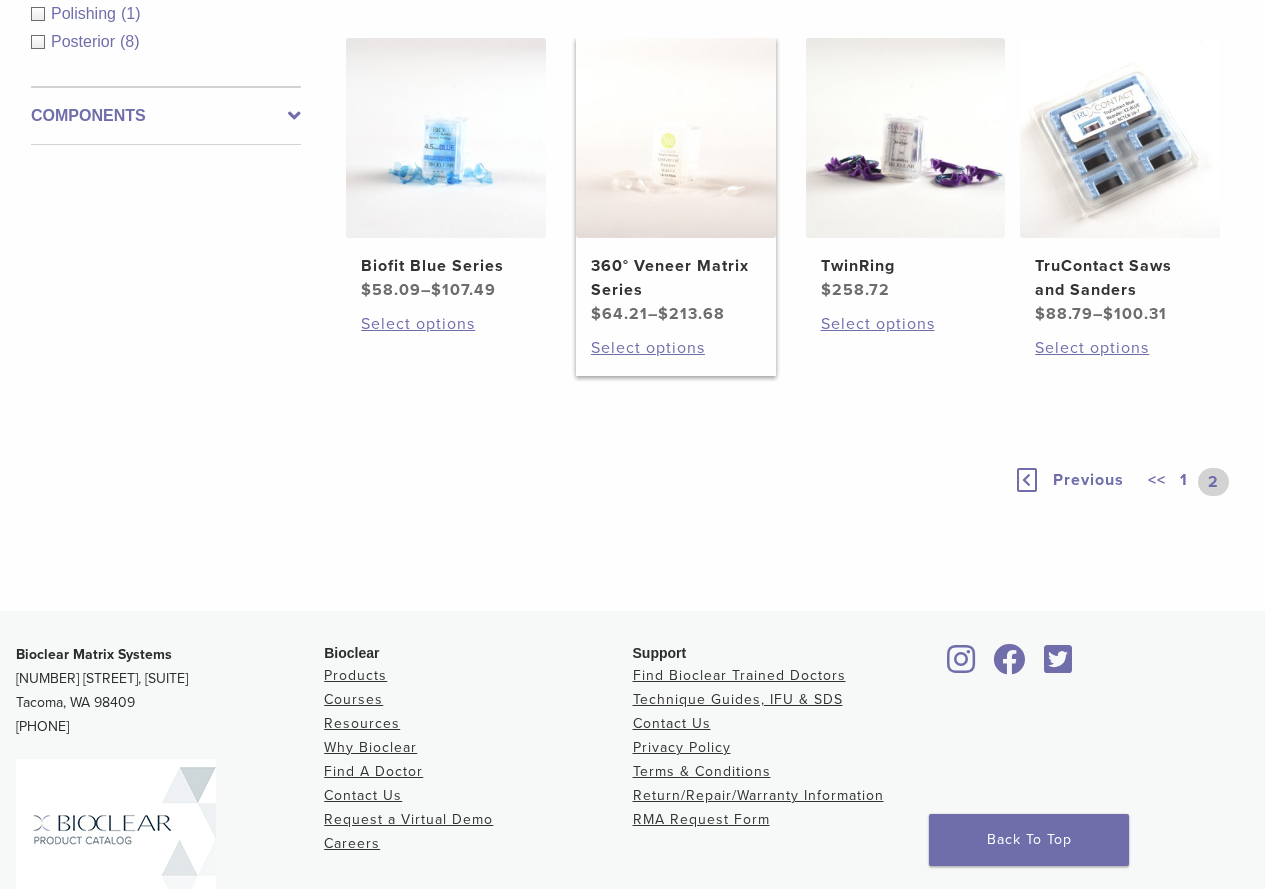 click on "360° Veneer Matrix Series" at bounding box center (676, 278) 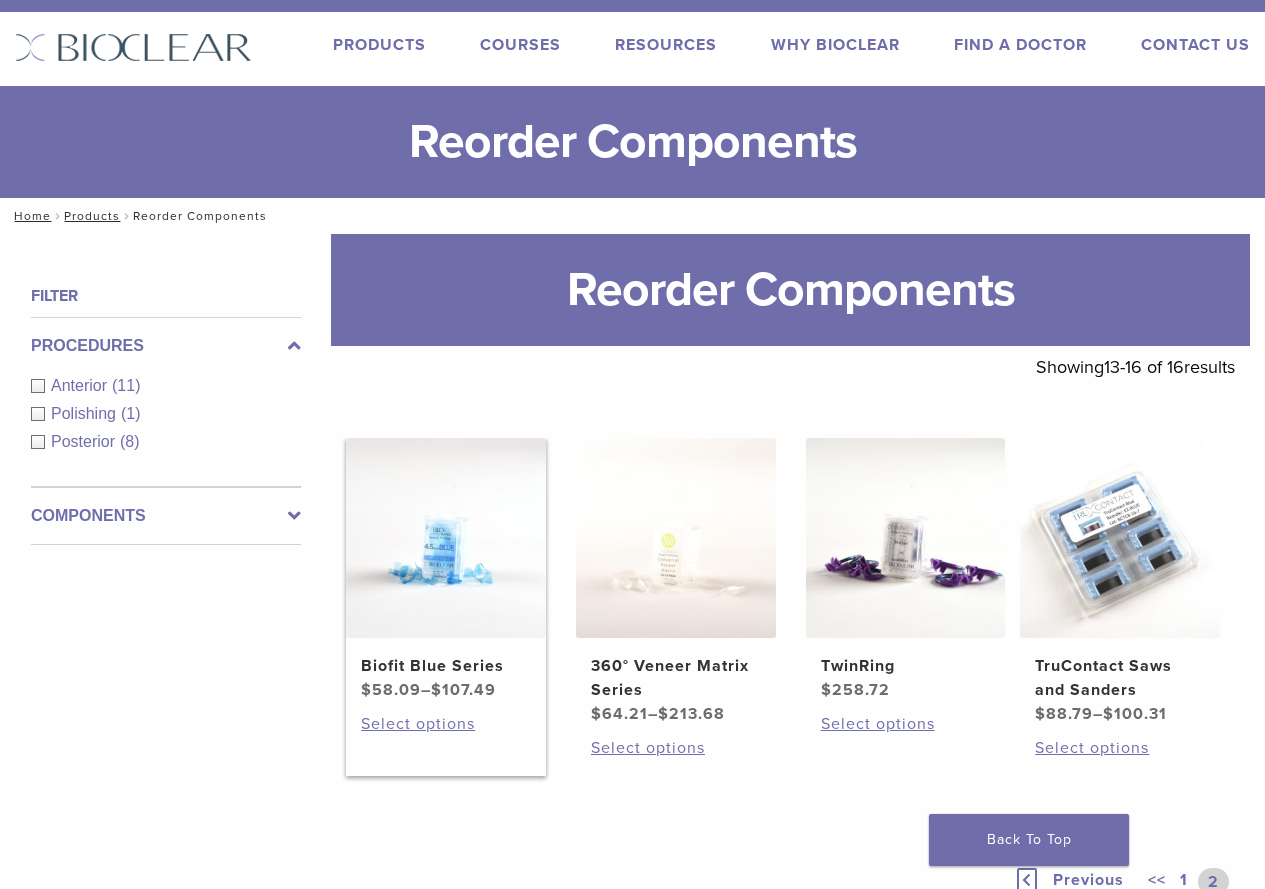 scroll, scrollTop: 0, scrollLeft: 0, axis: both 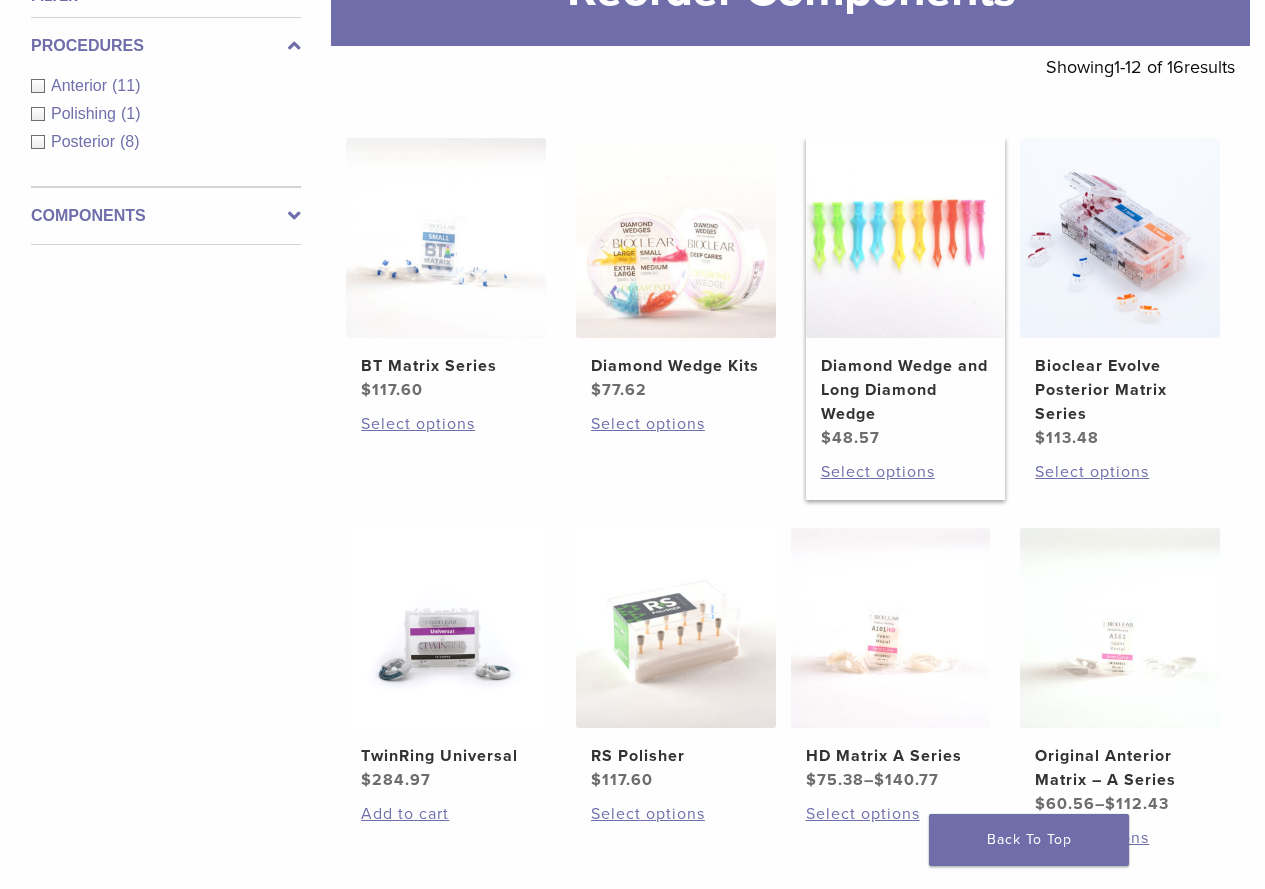 click on "Diamond Wedge and Long Diamond Wedge" at bounding box center [906, 390] 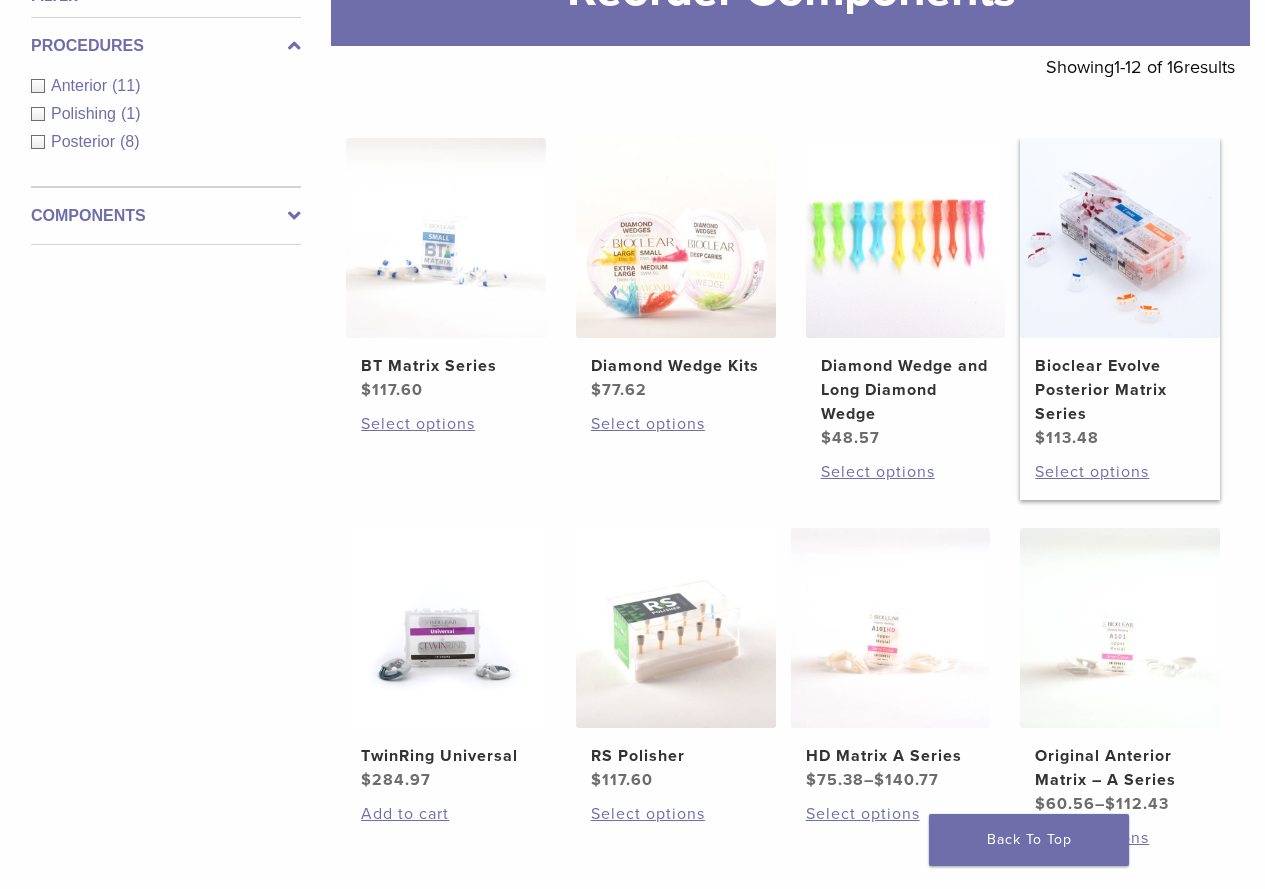 click on "Bioclear Evolve Posterior Matrix Series" at bounding box center [1120, 390] 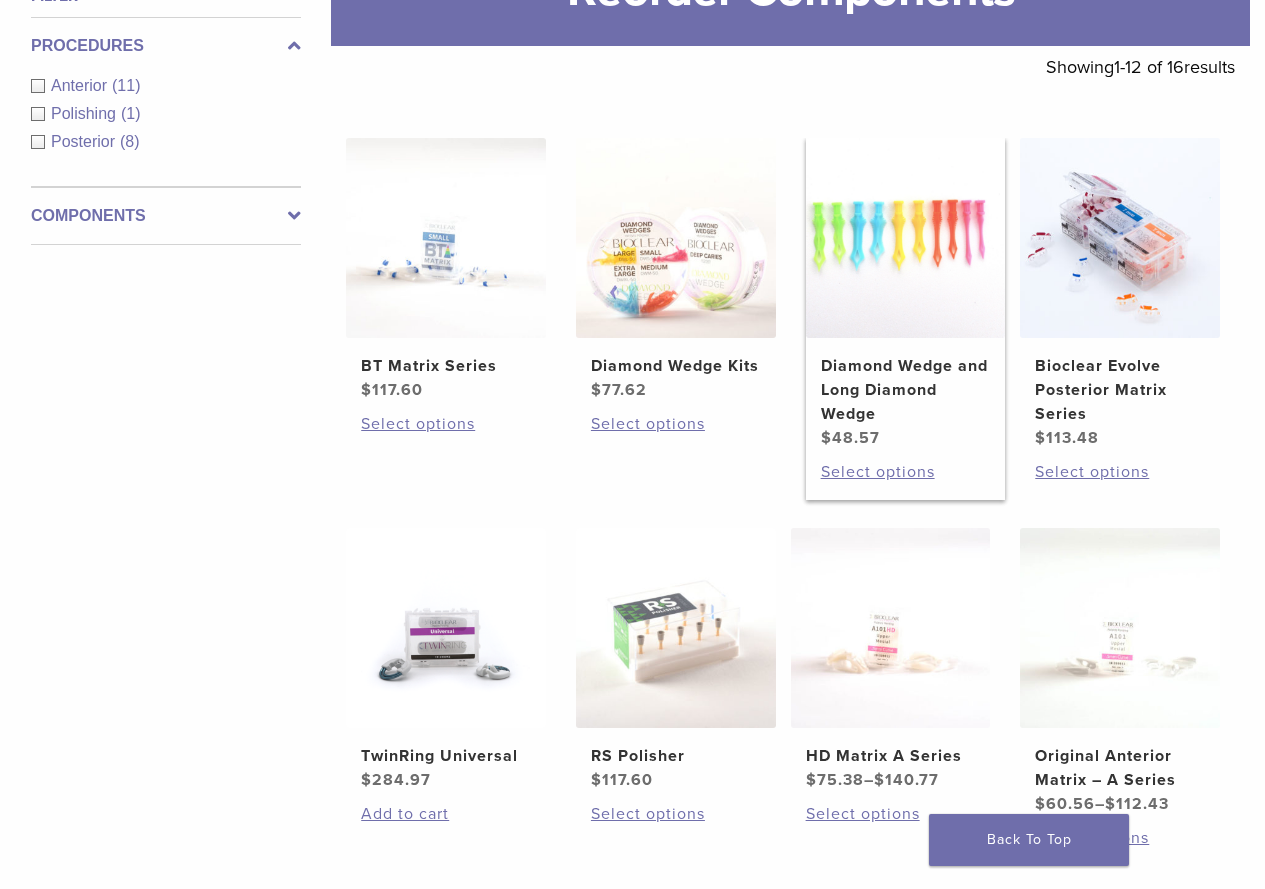 click on "Diamond Wedge and Long Diamond Wedge" at bounding box center (906, 390) 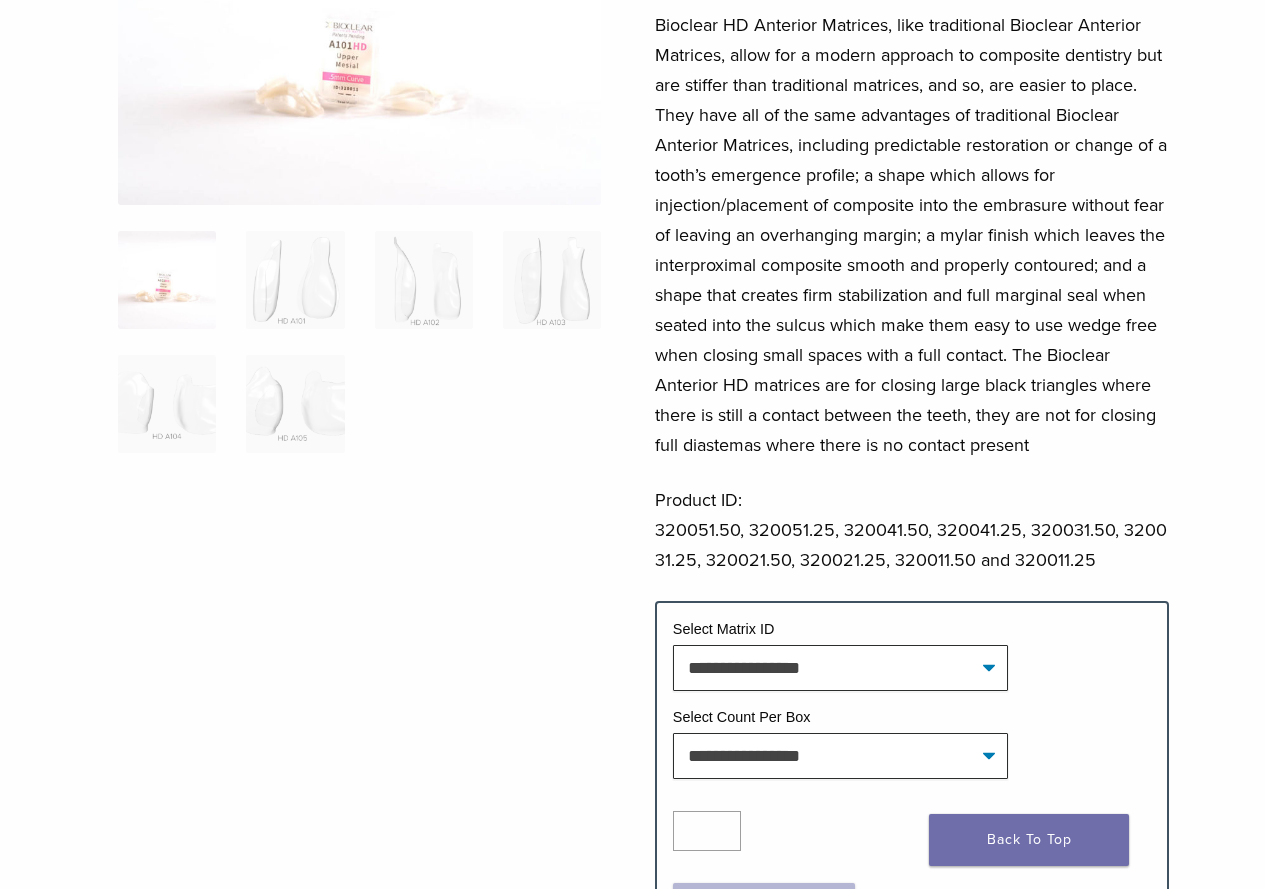 scroll, scrollTop: 500, scrollLeft: 0, axis: vertical 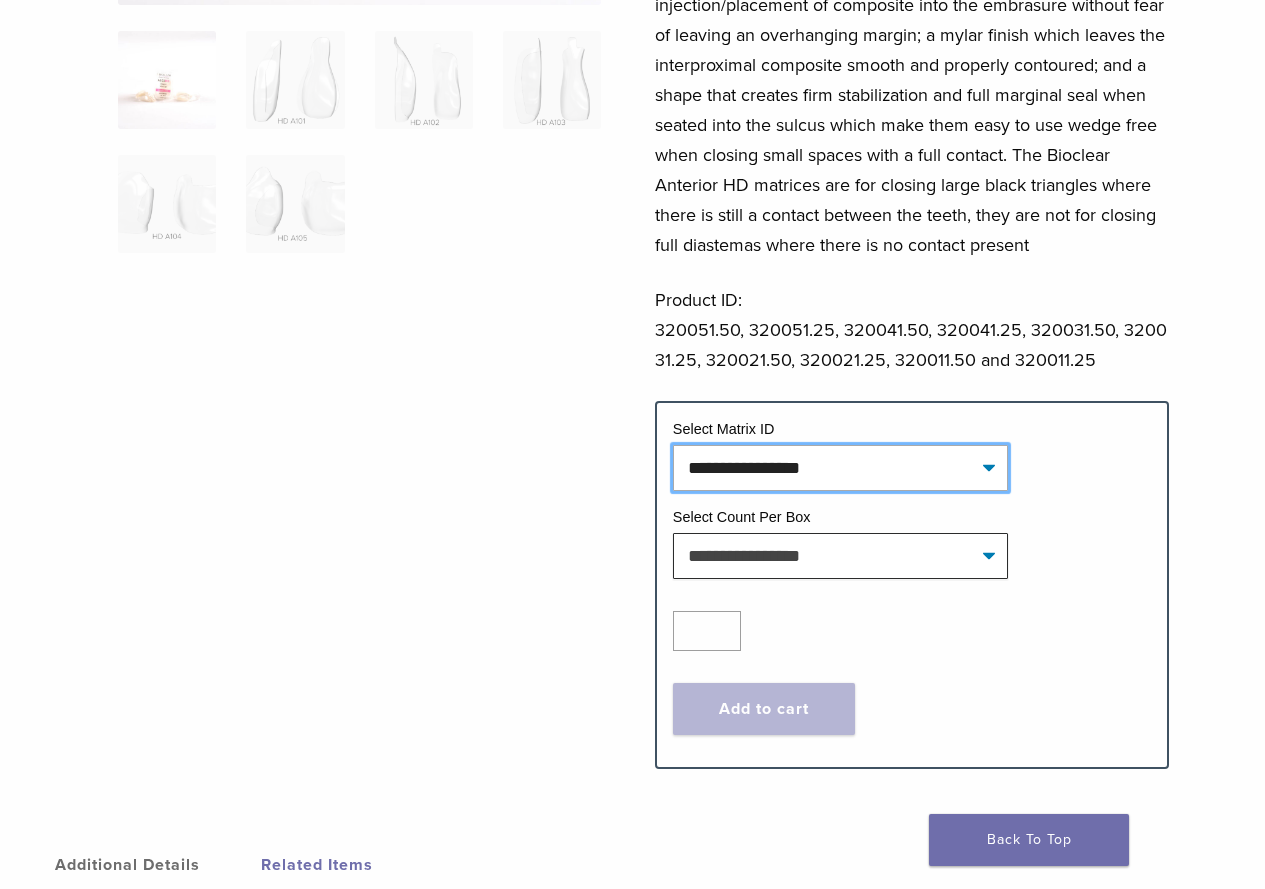 click on "**********" 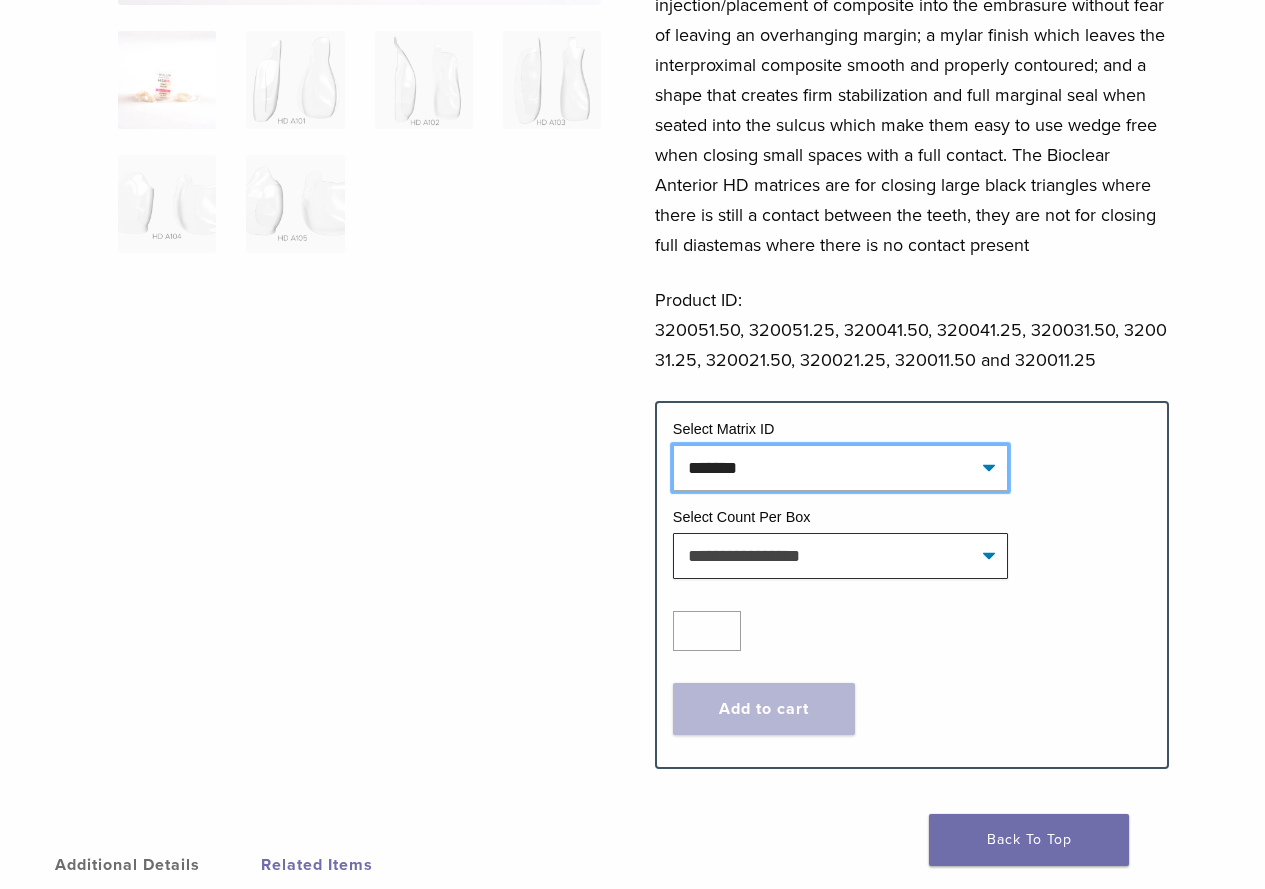 click on "**********" 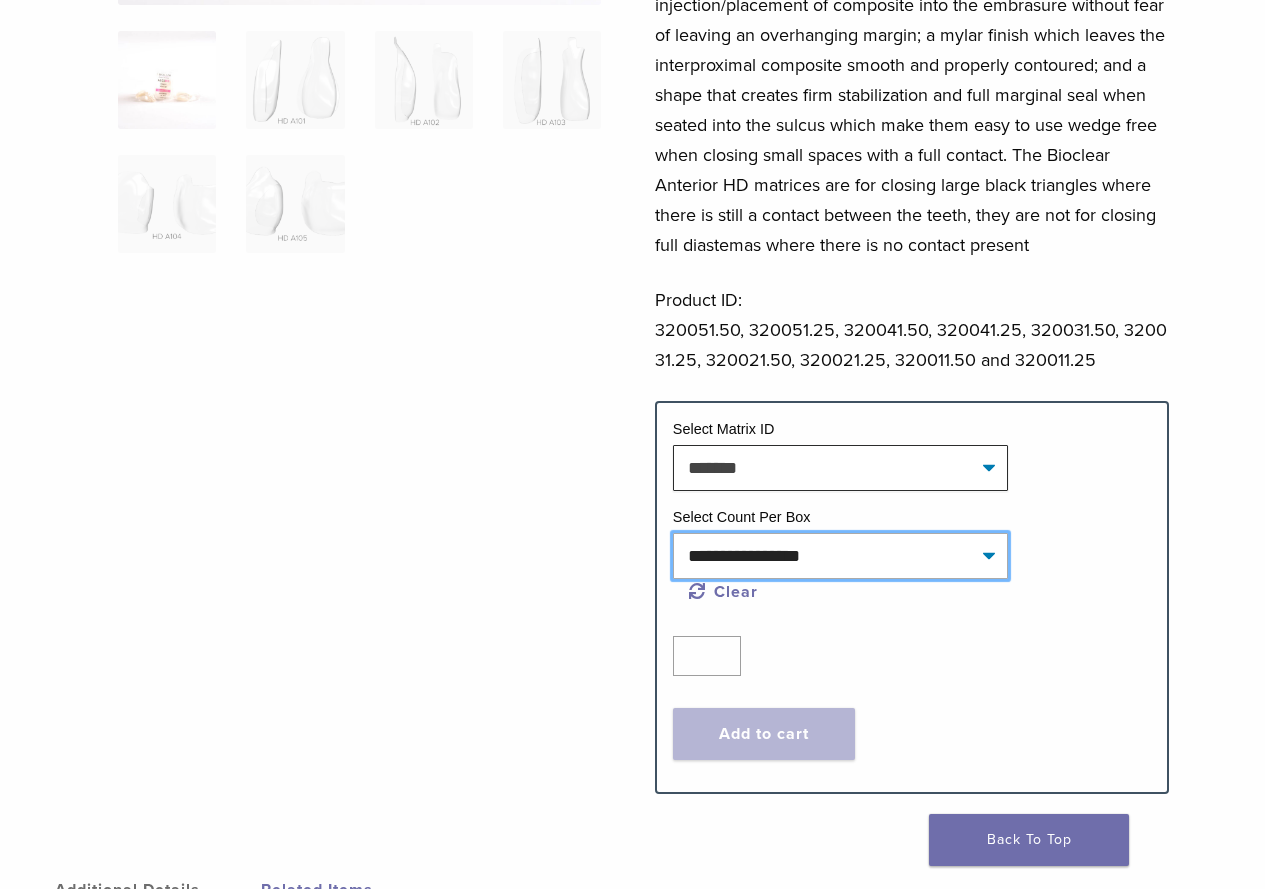 select on "*****" 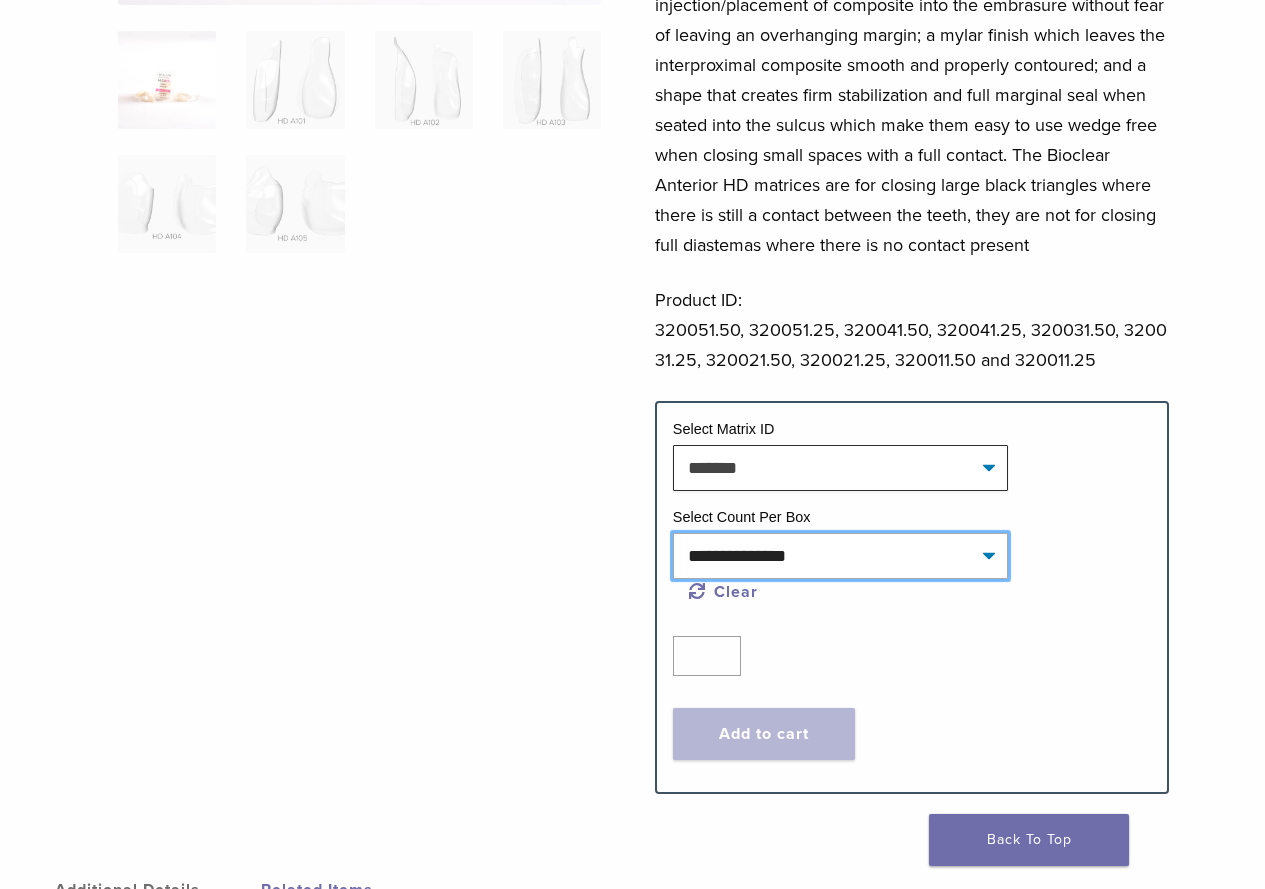 click on "**********" 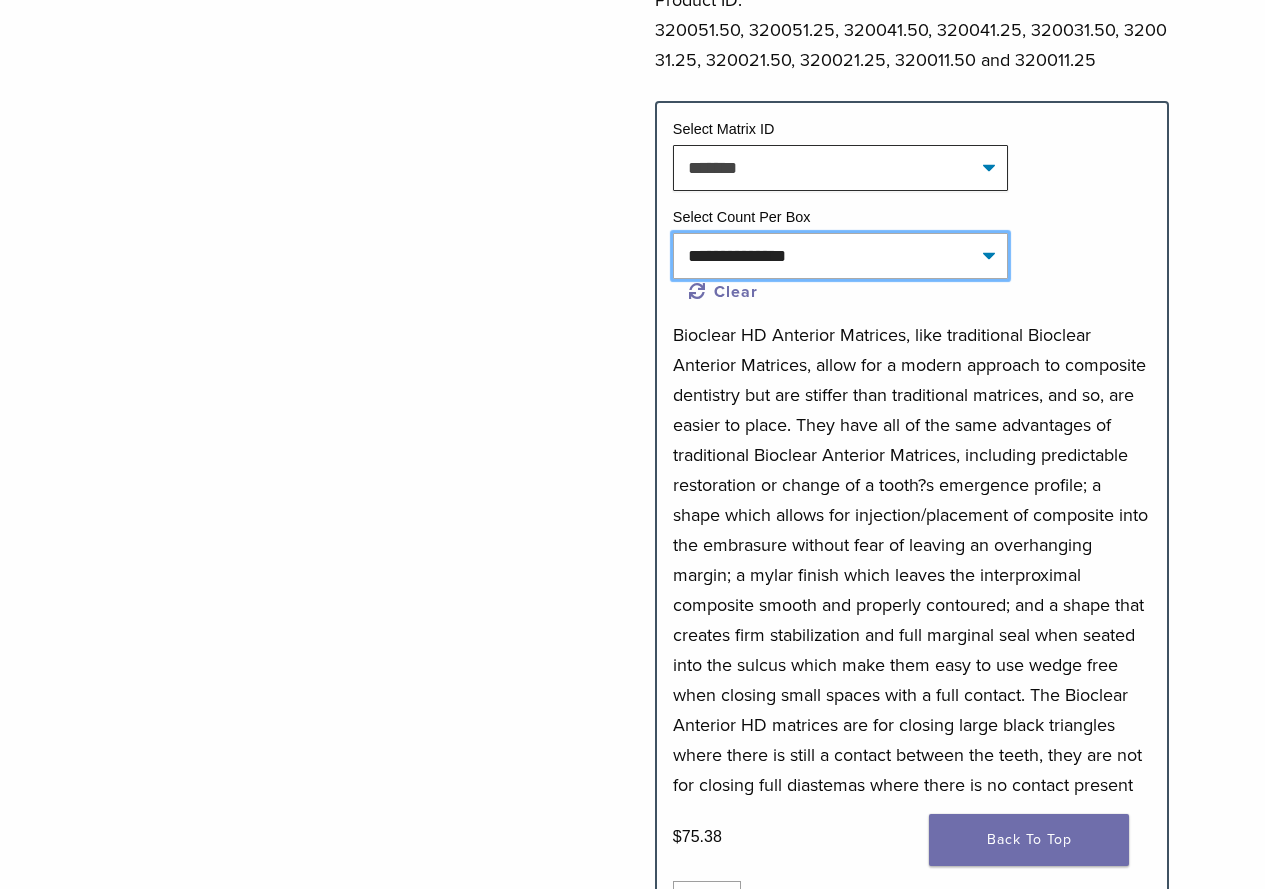 scroll, scrollTop: 1000, scrollLeft: 0, axis: vertical 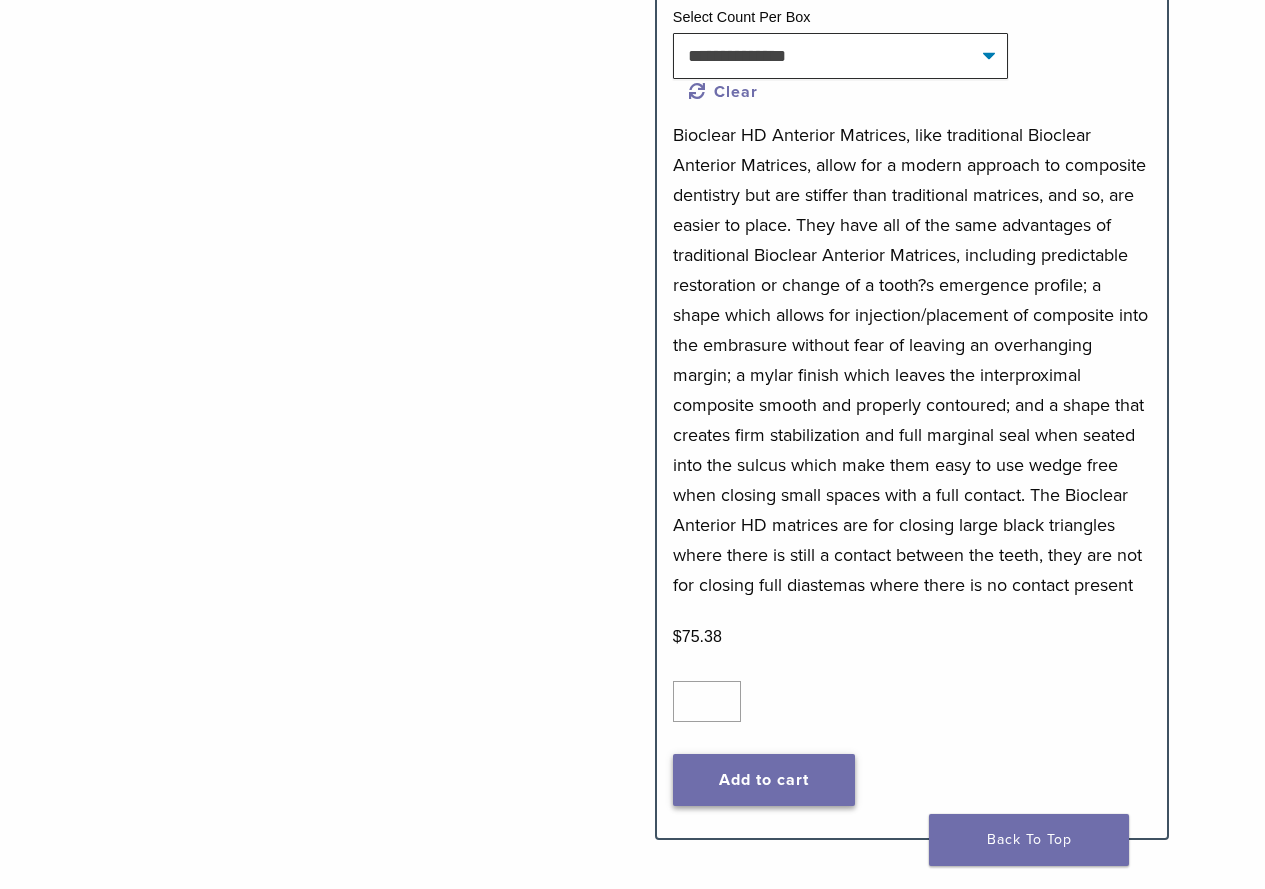 click on "Add to cart" 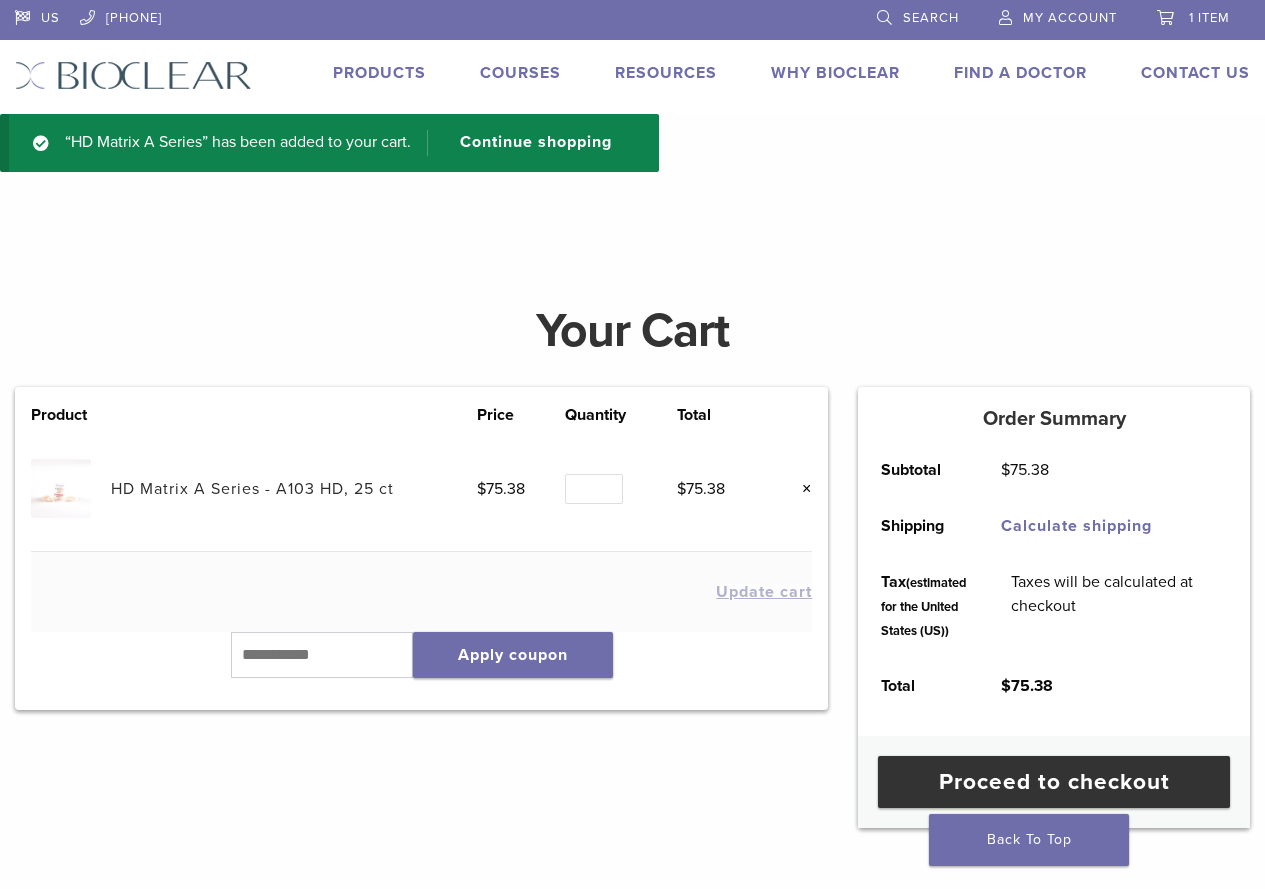 scroll, scrollTop: 0, scrollLeft: 0, axis: both 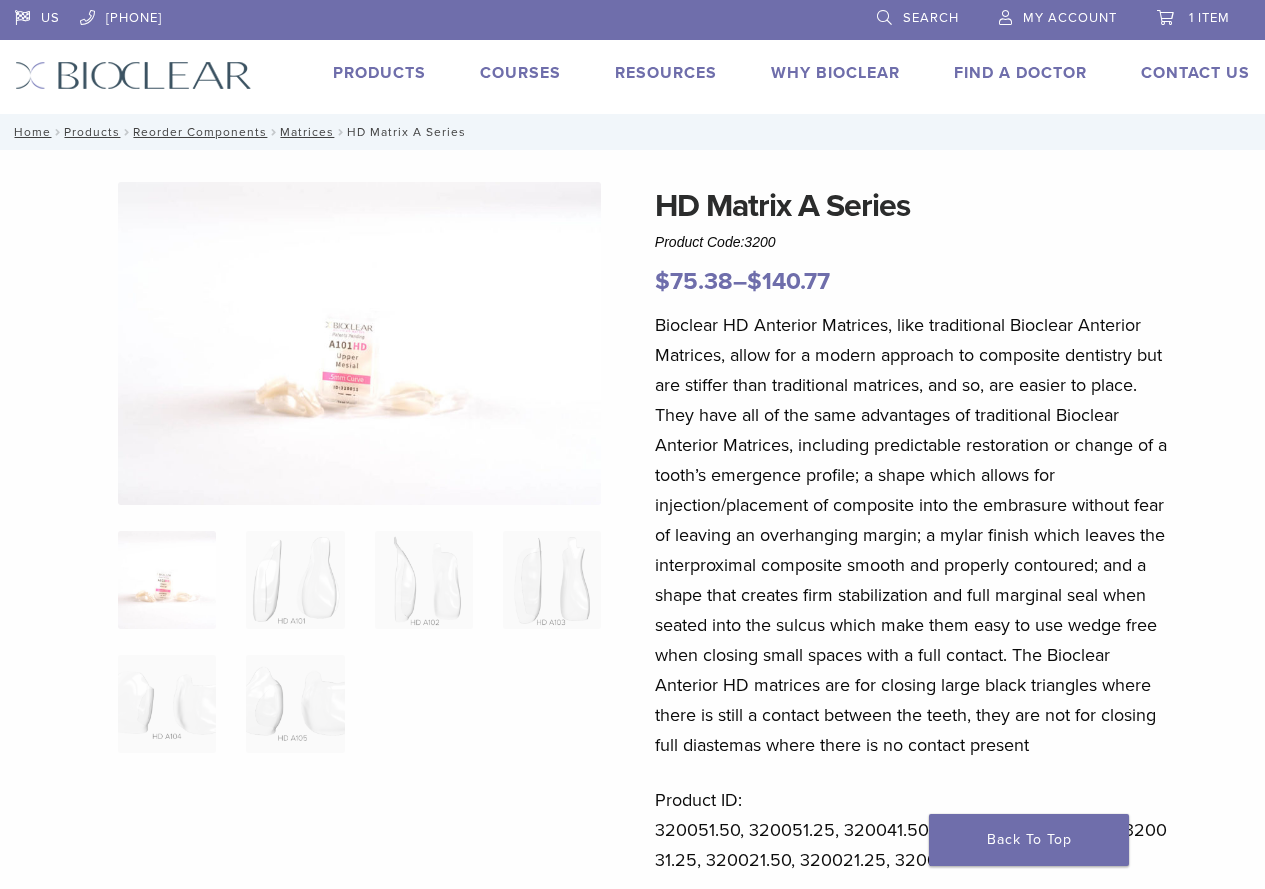 select on "*******" 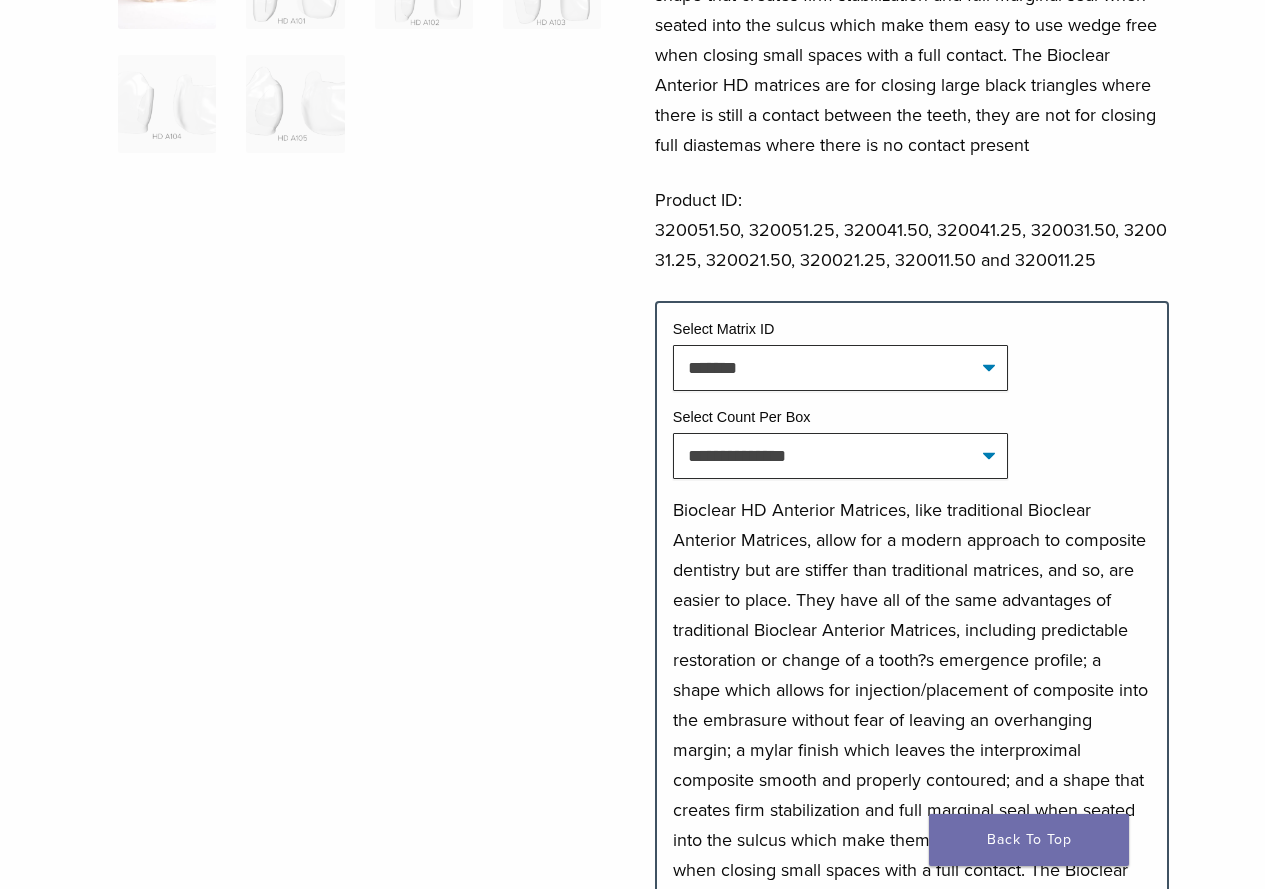 scroll, scrollTop: 500, scrollLeft: 0, axis: vertical 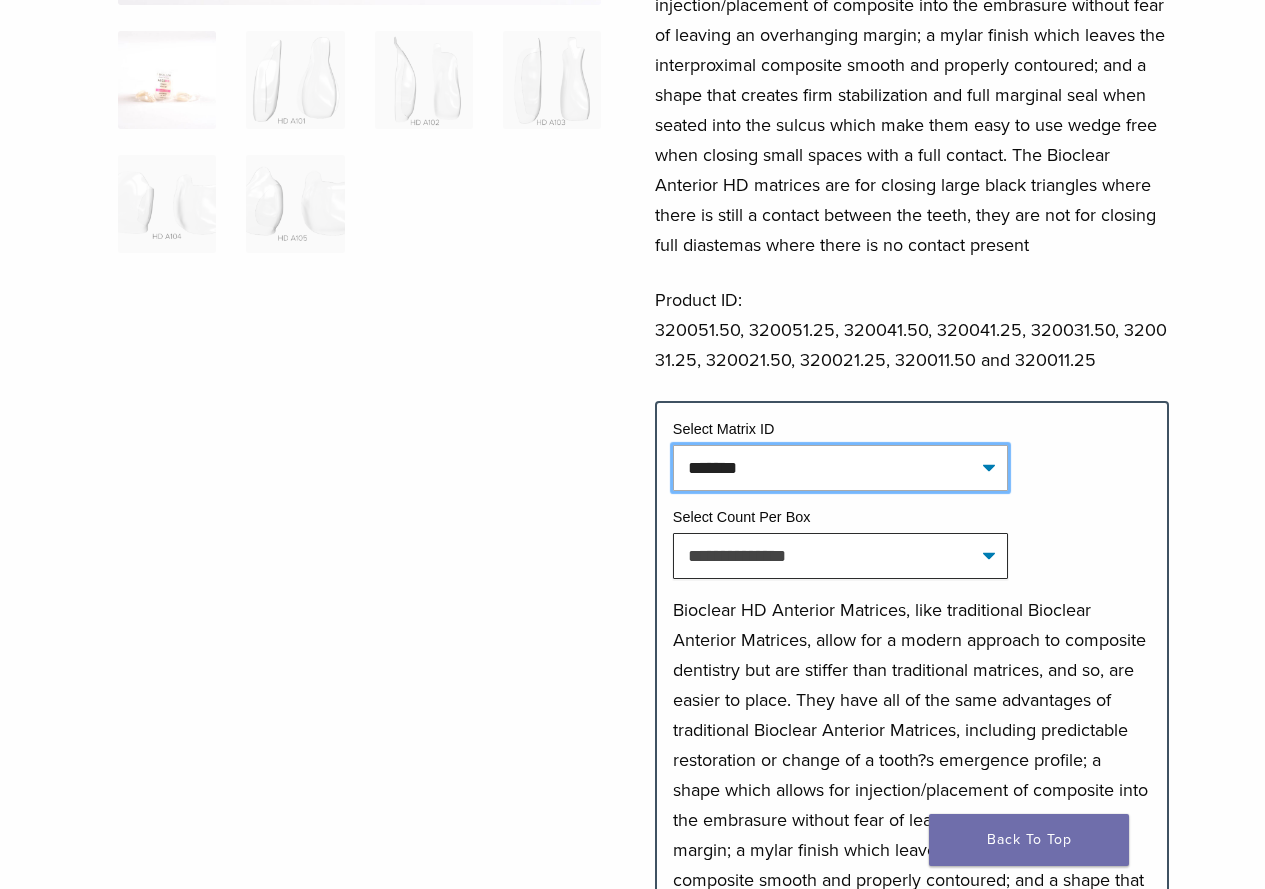 click on "**********" 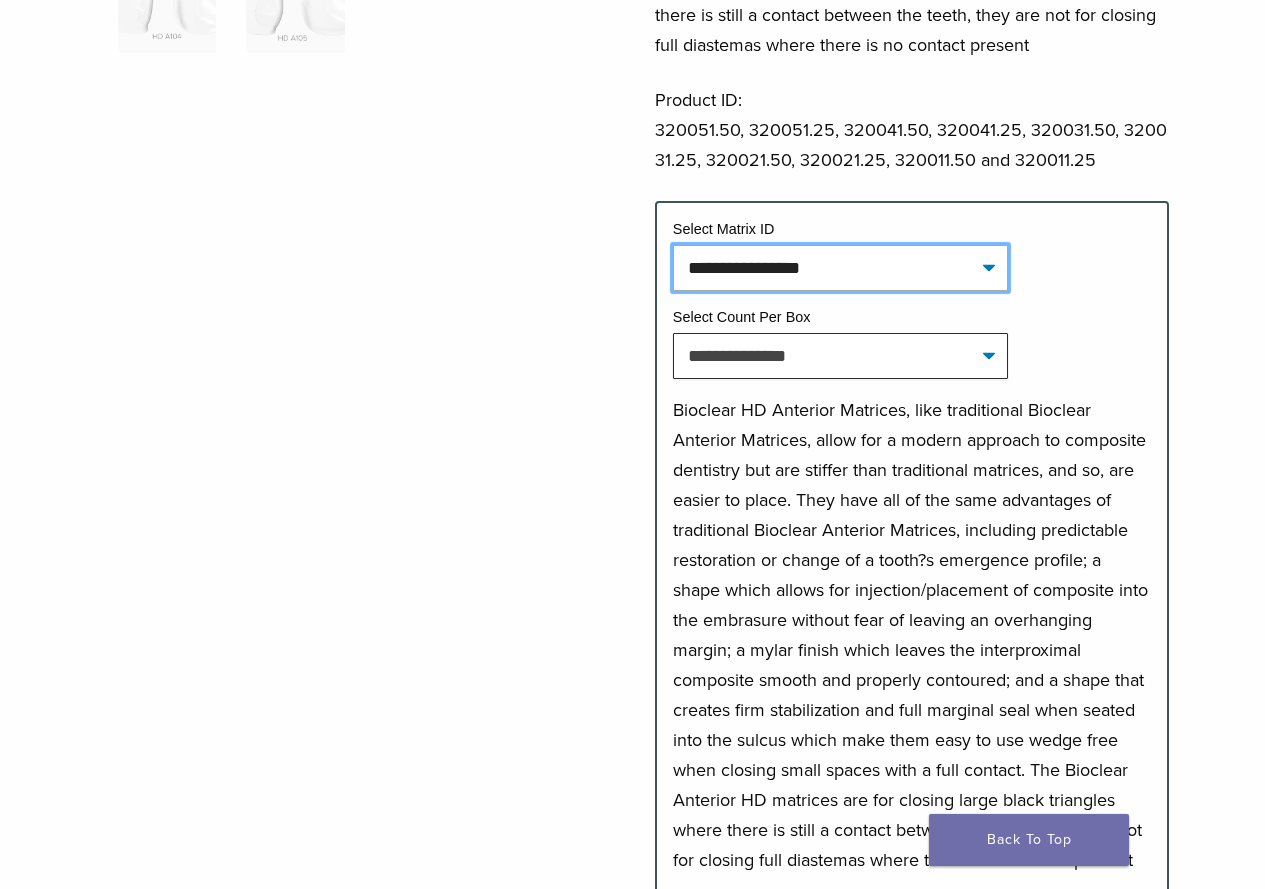 scroll, scrollTop: 1000, scrollLeft: 0, axis: vertical 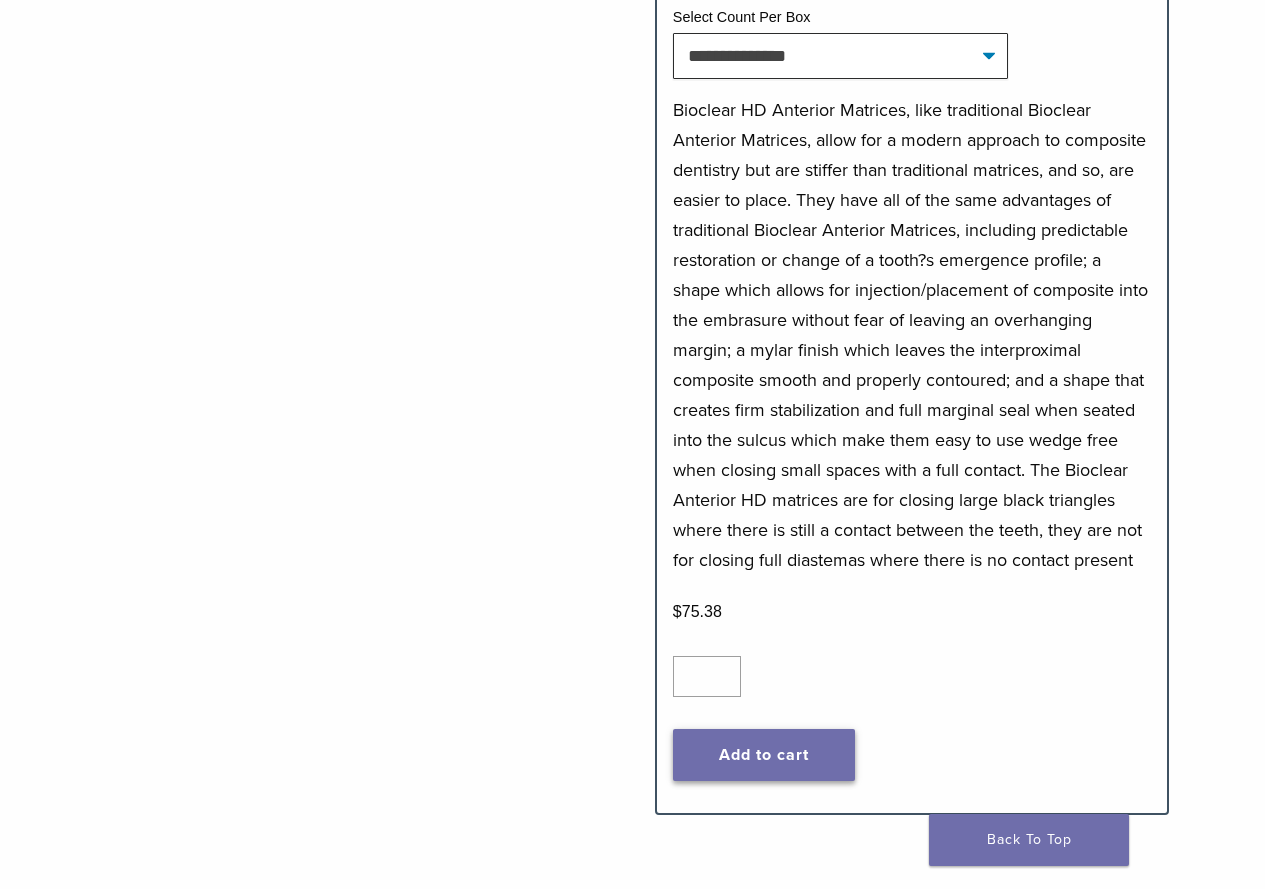 click on "Add to cart" 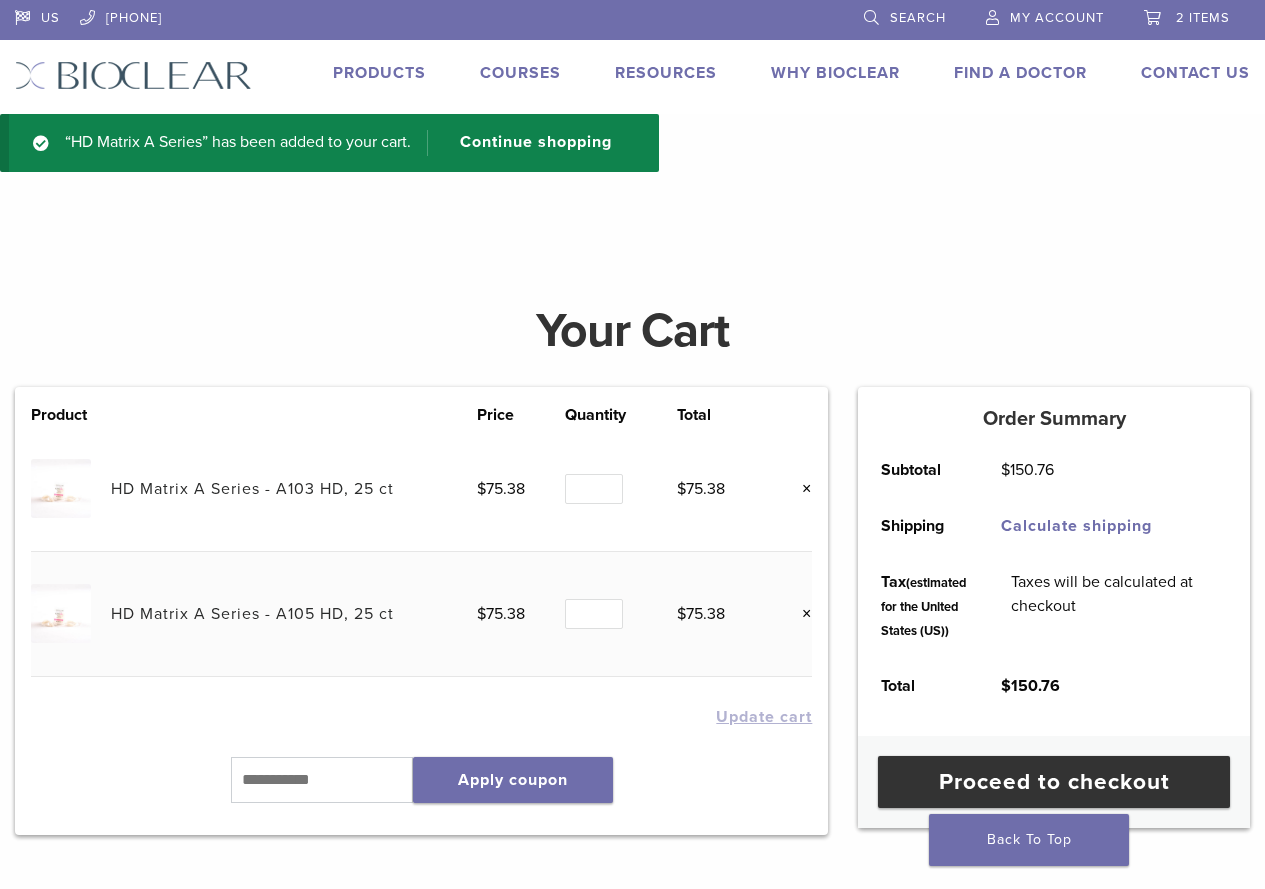 scroll, scrollTop: 0, scrollLeft: 0, axis: both 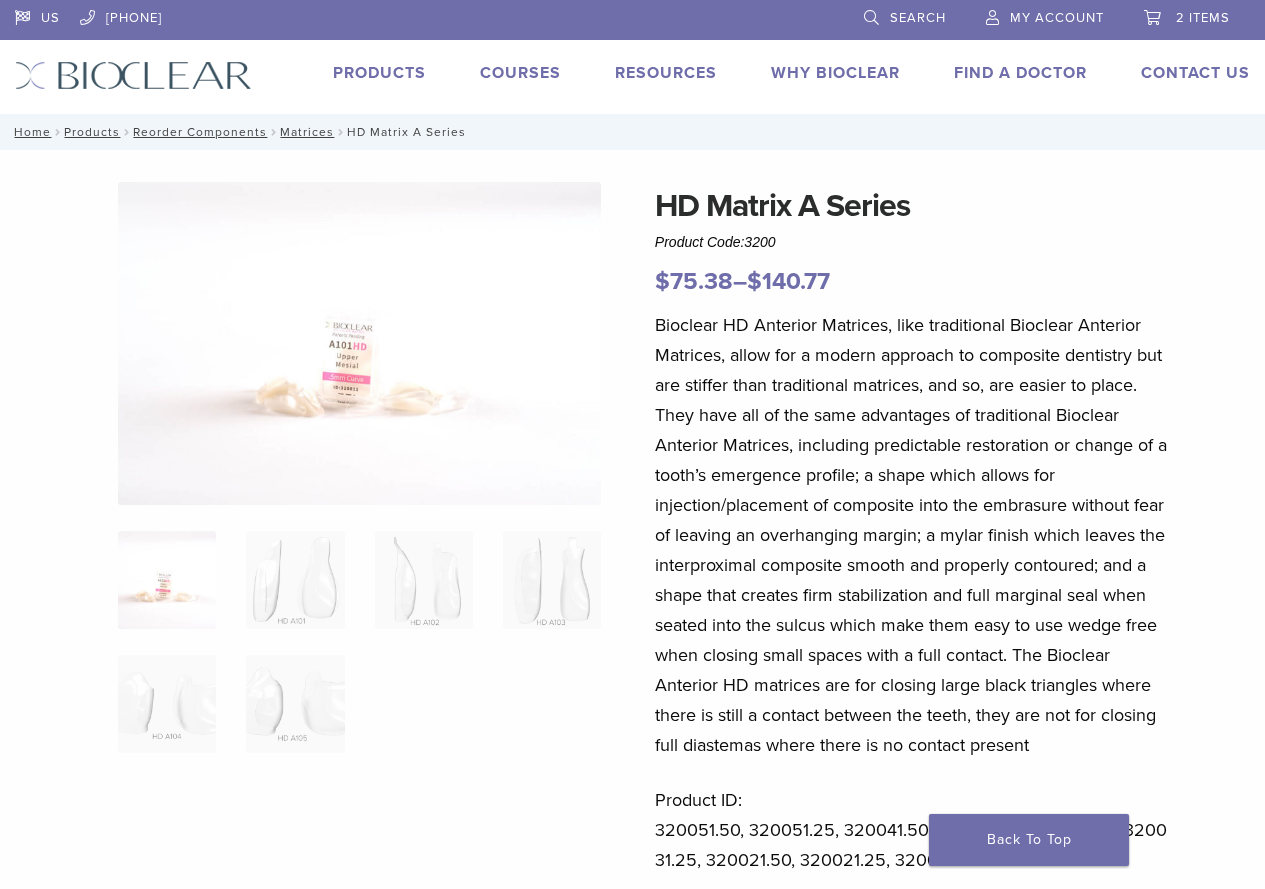 select on "*******" 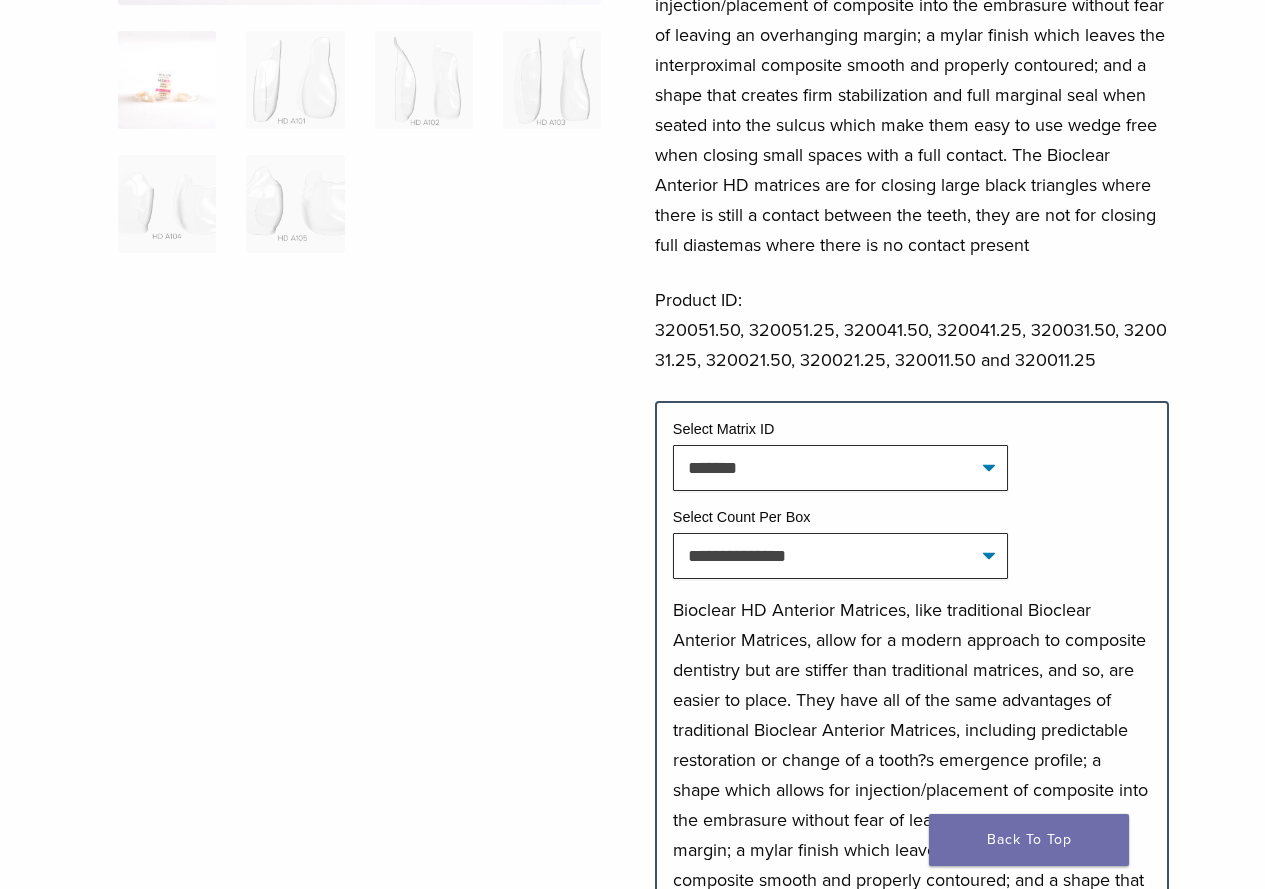 scroll, scrollTop: 0, scrollLeft: 0, axis: both 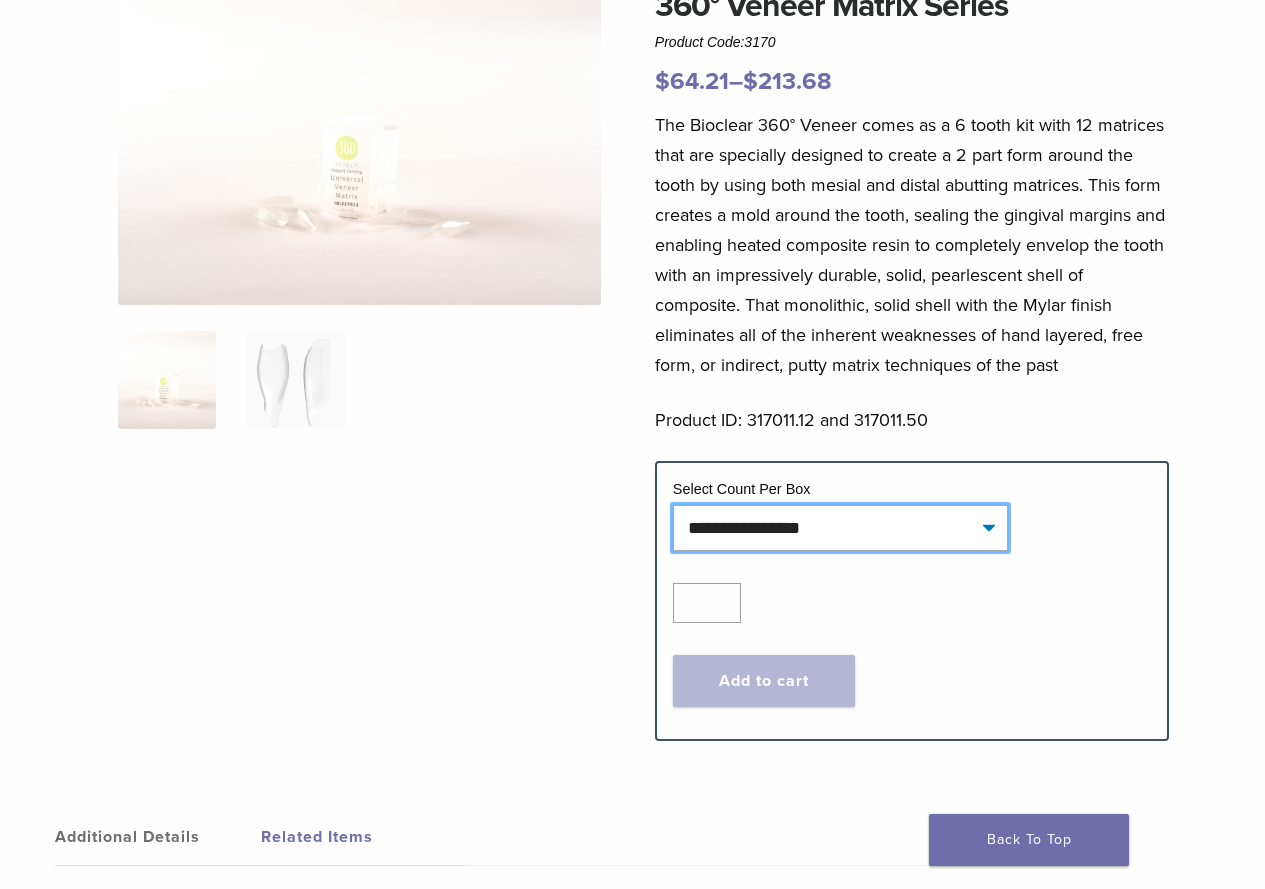 click on "**********" 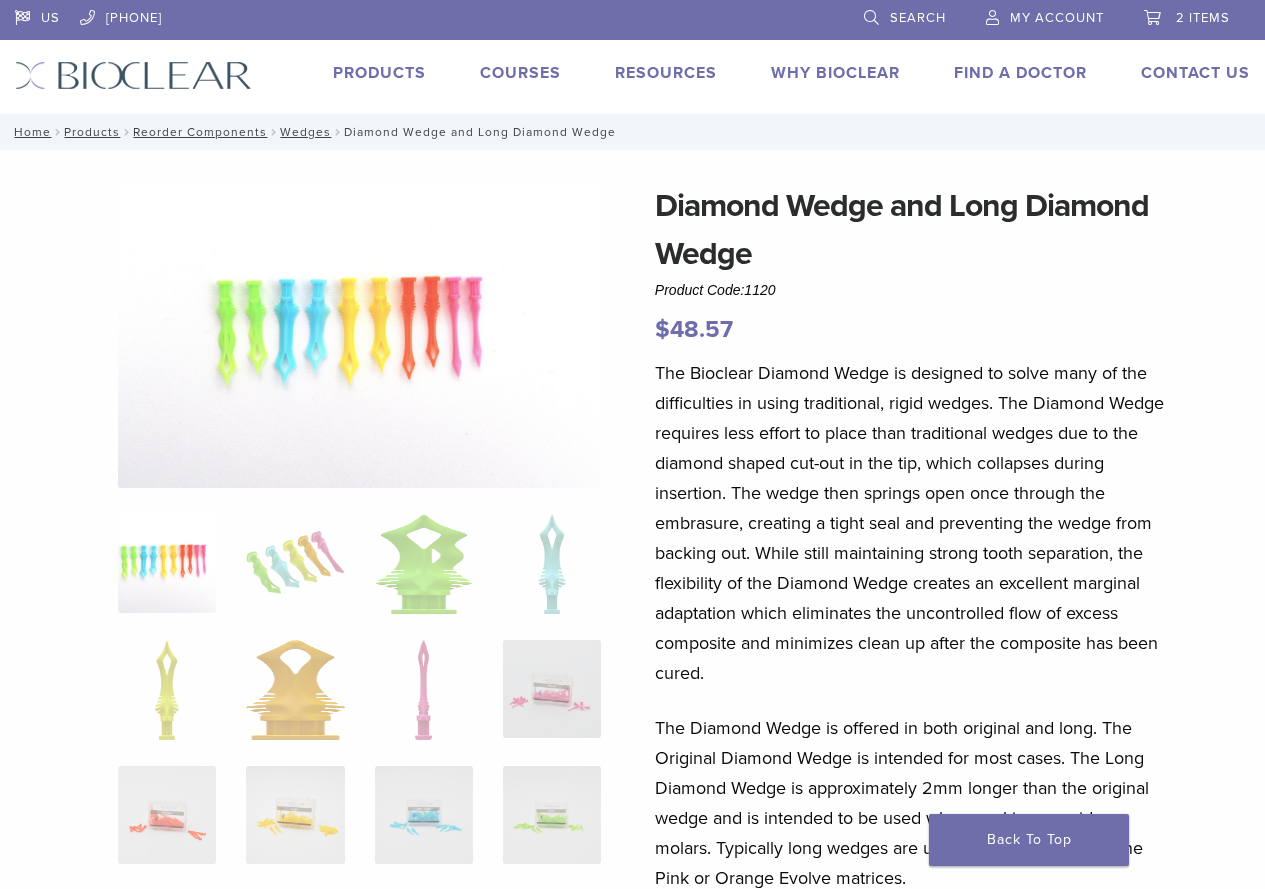 scroll, scrollTop: 0, scrollLeft: 0, axis: both 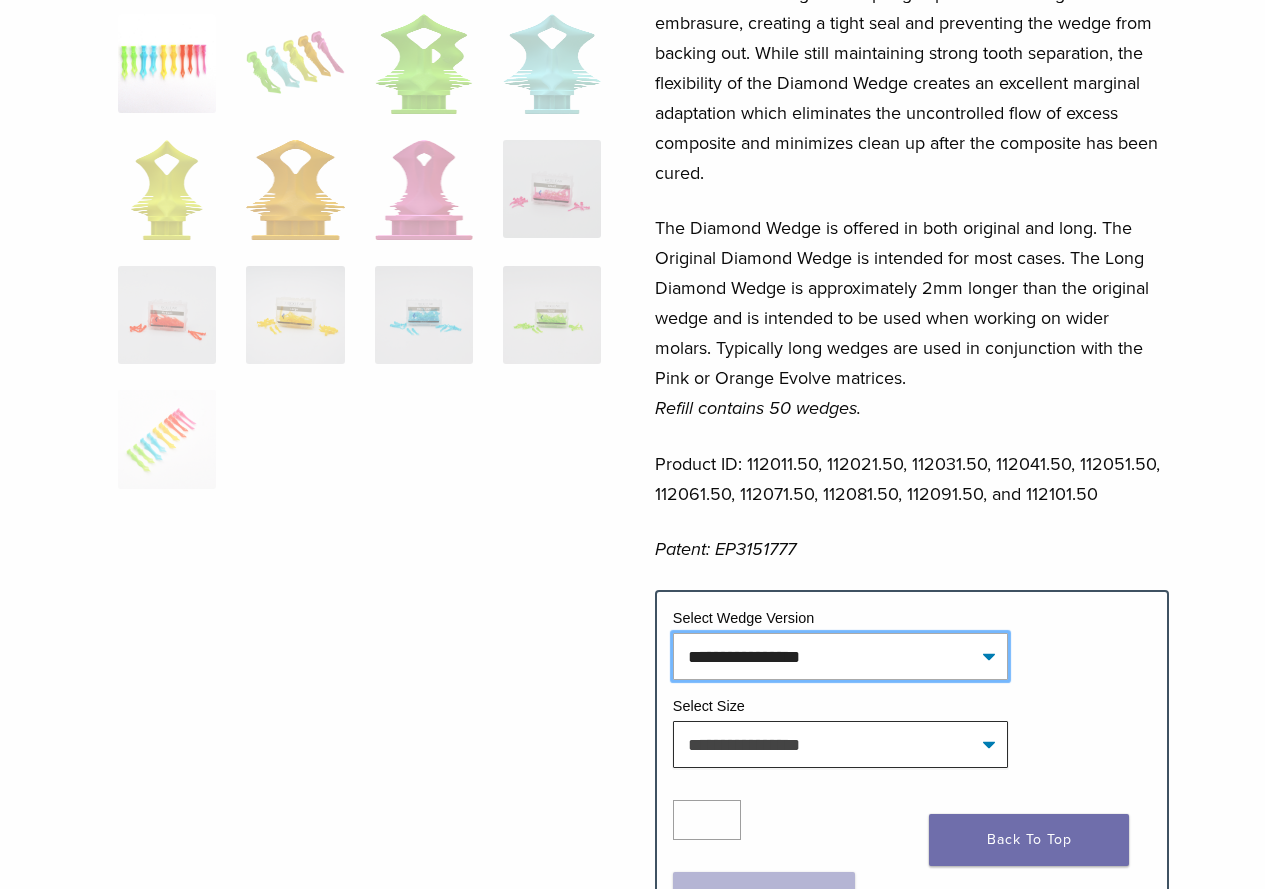 click on "**********" at bounding box center [840, 656] 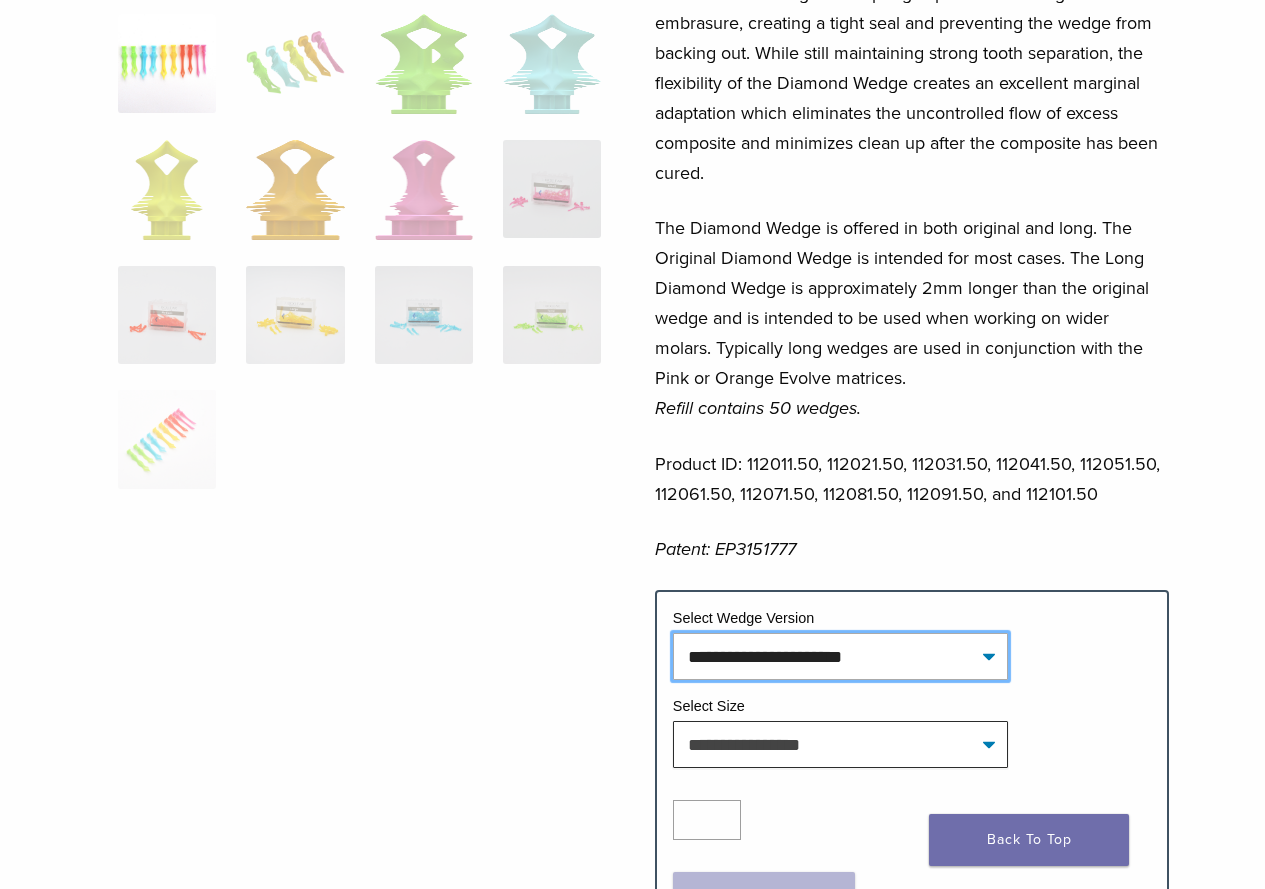 click on "**********" at bounding box center (840, 656) 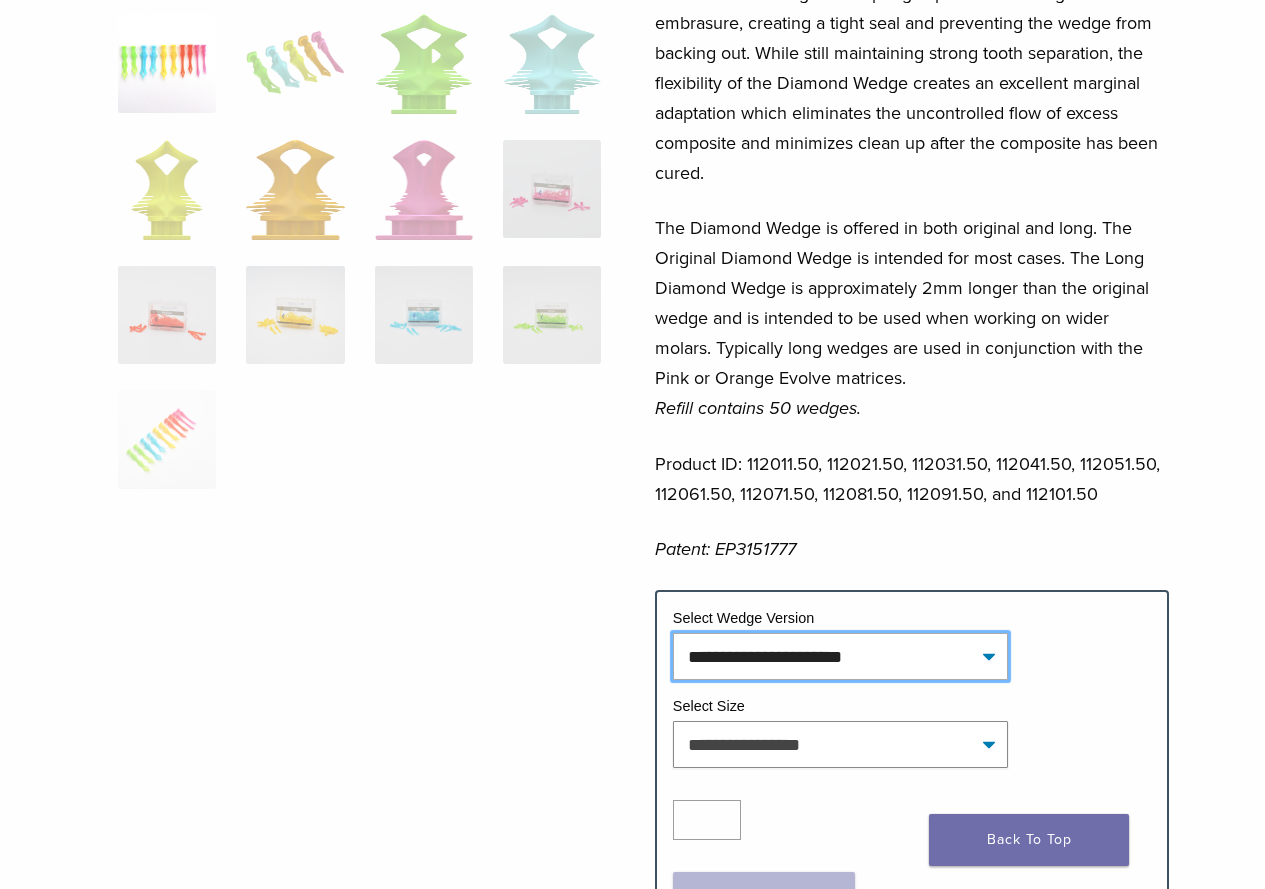 select on "**********" 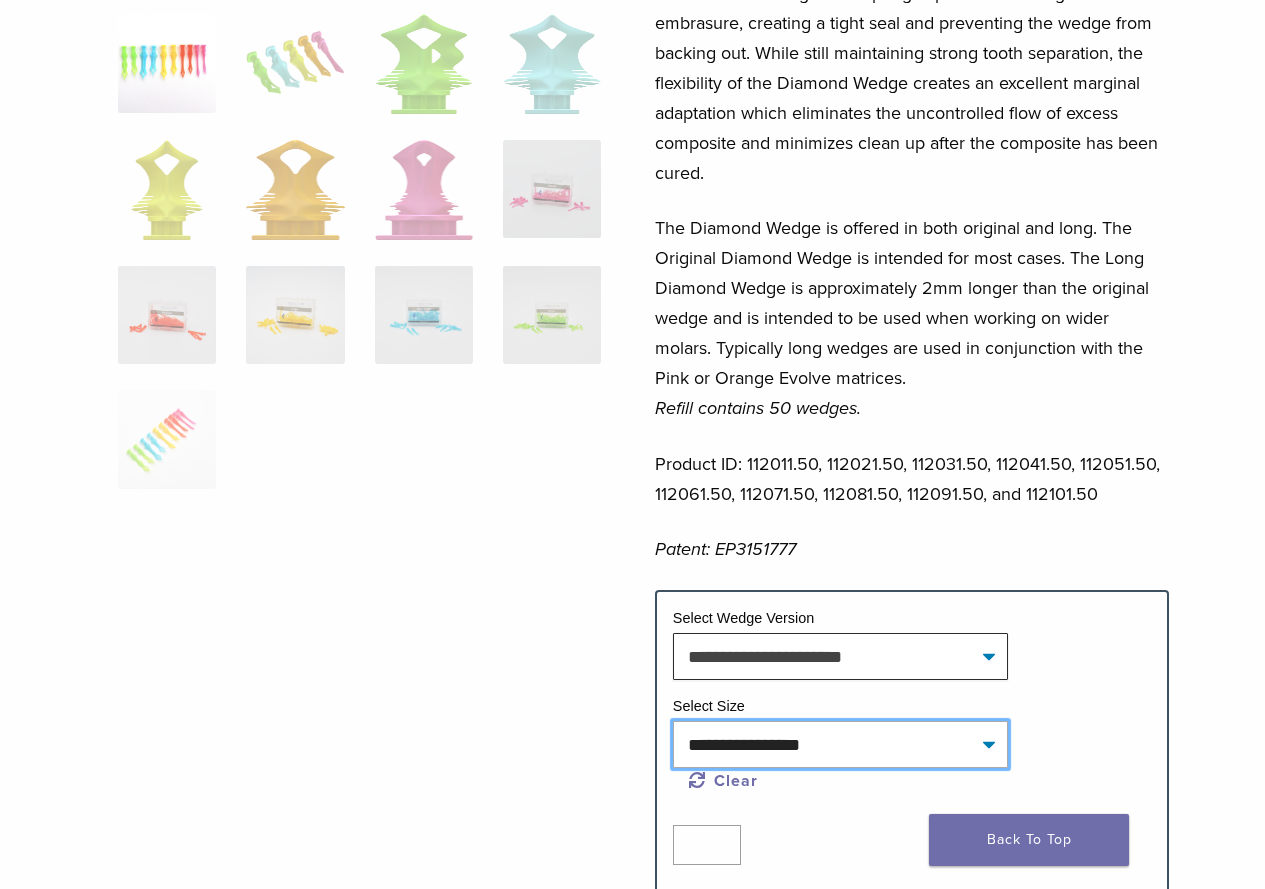 click on "**********" at bounding box center [840, 744] 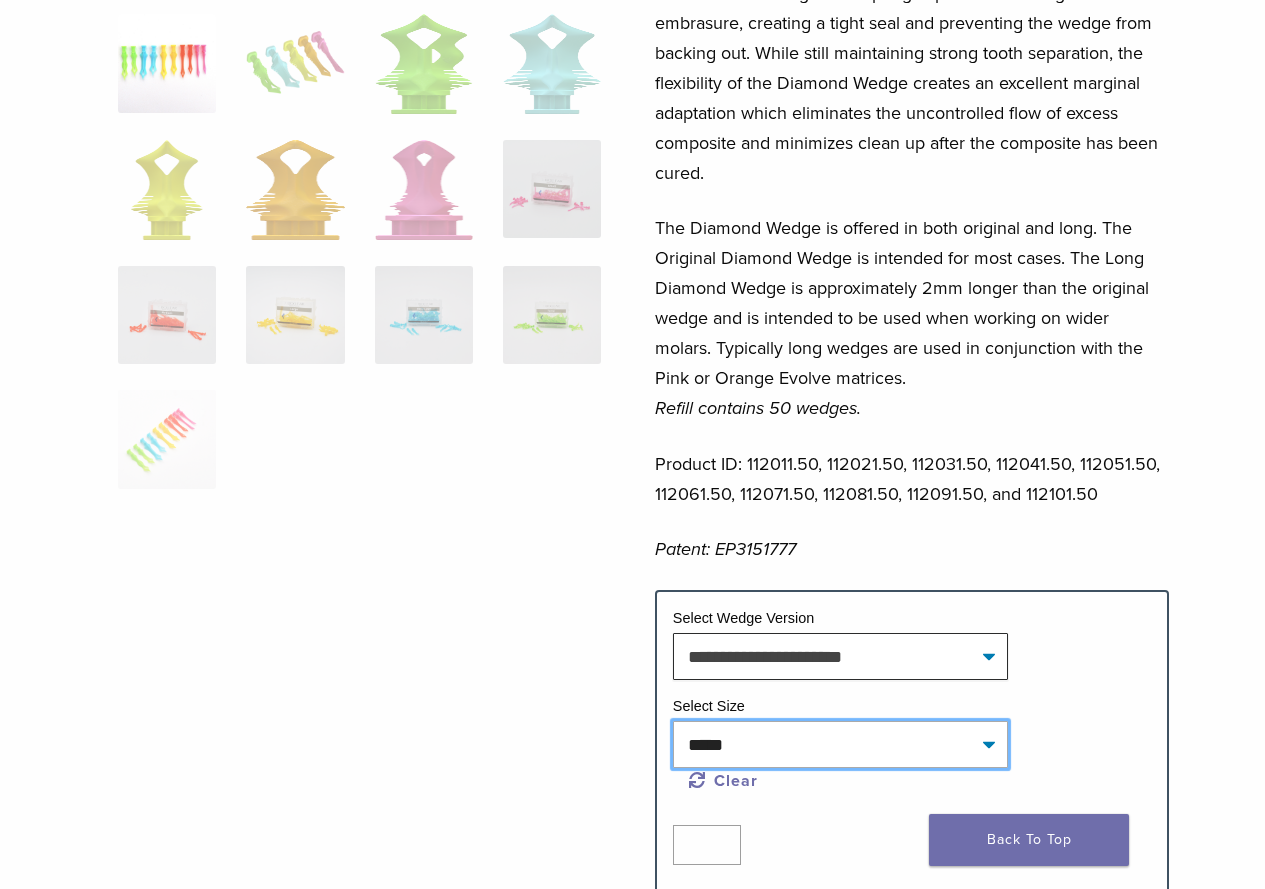 click on "**********" at bounding box center (840, 744) 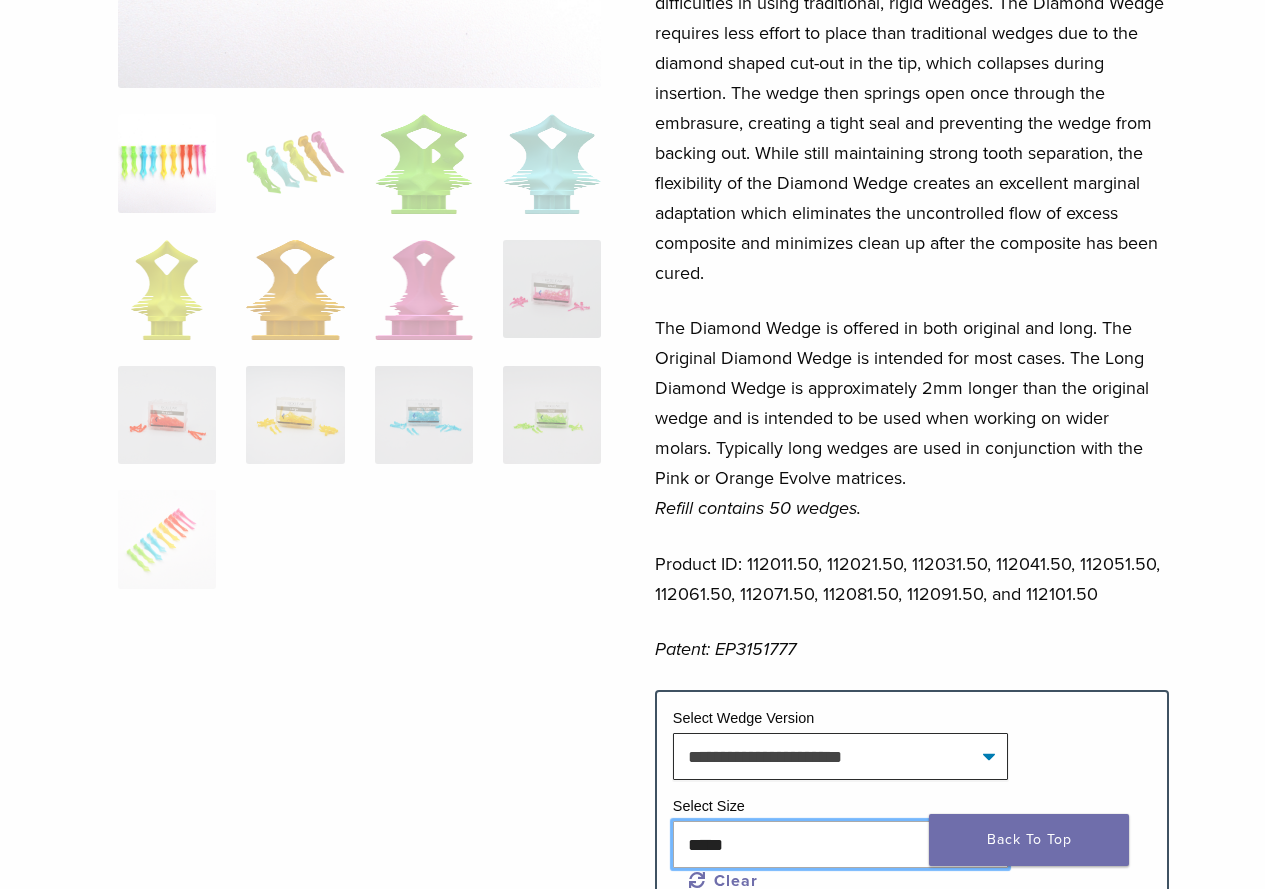 scroll, scrollTop: 500, scrollLeft: 0, axis: vertical 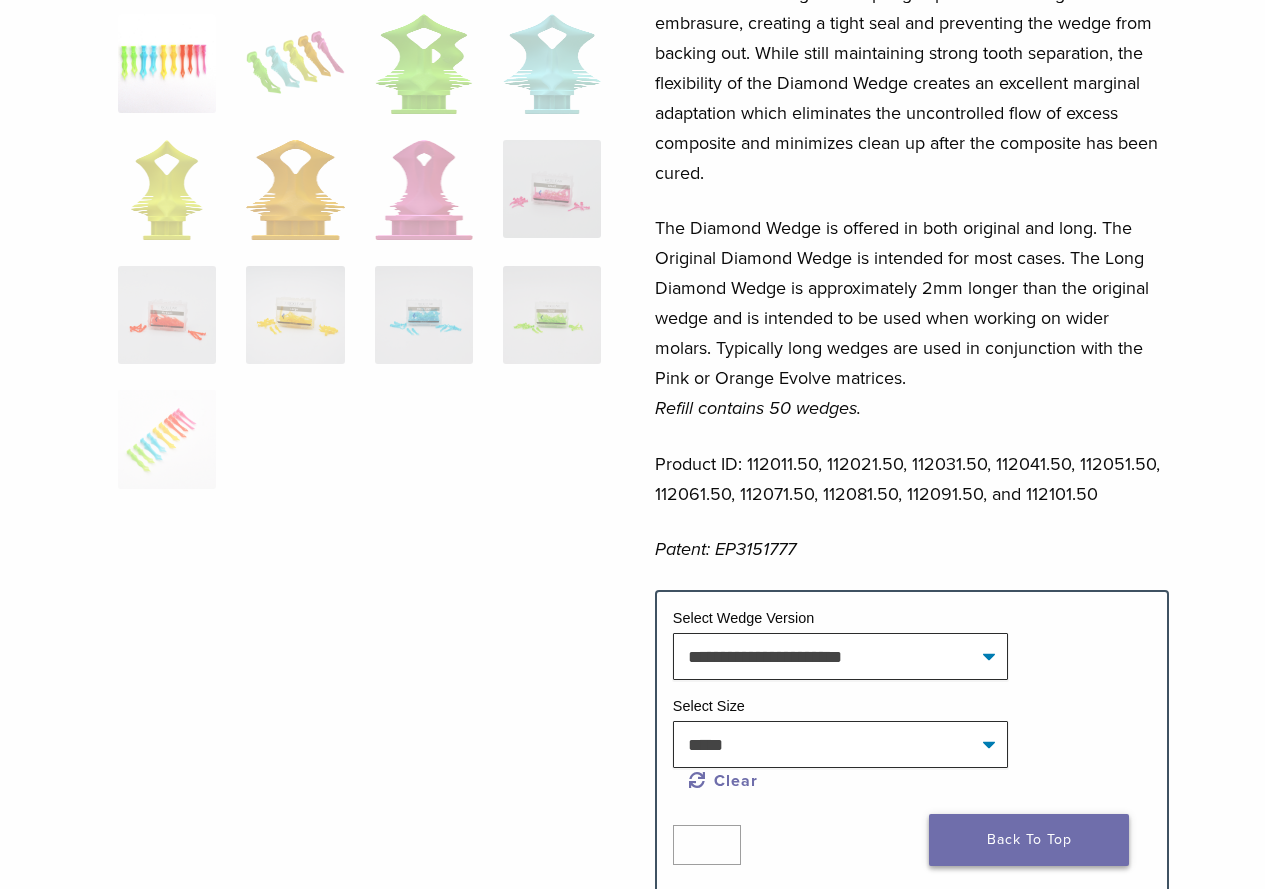 click on "Back To Top" at bounding box center (1029, 840) 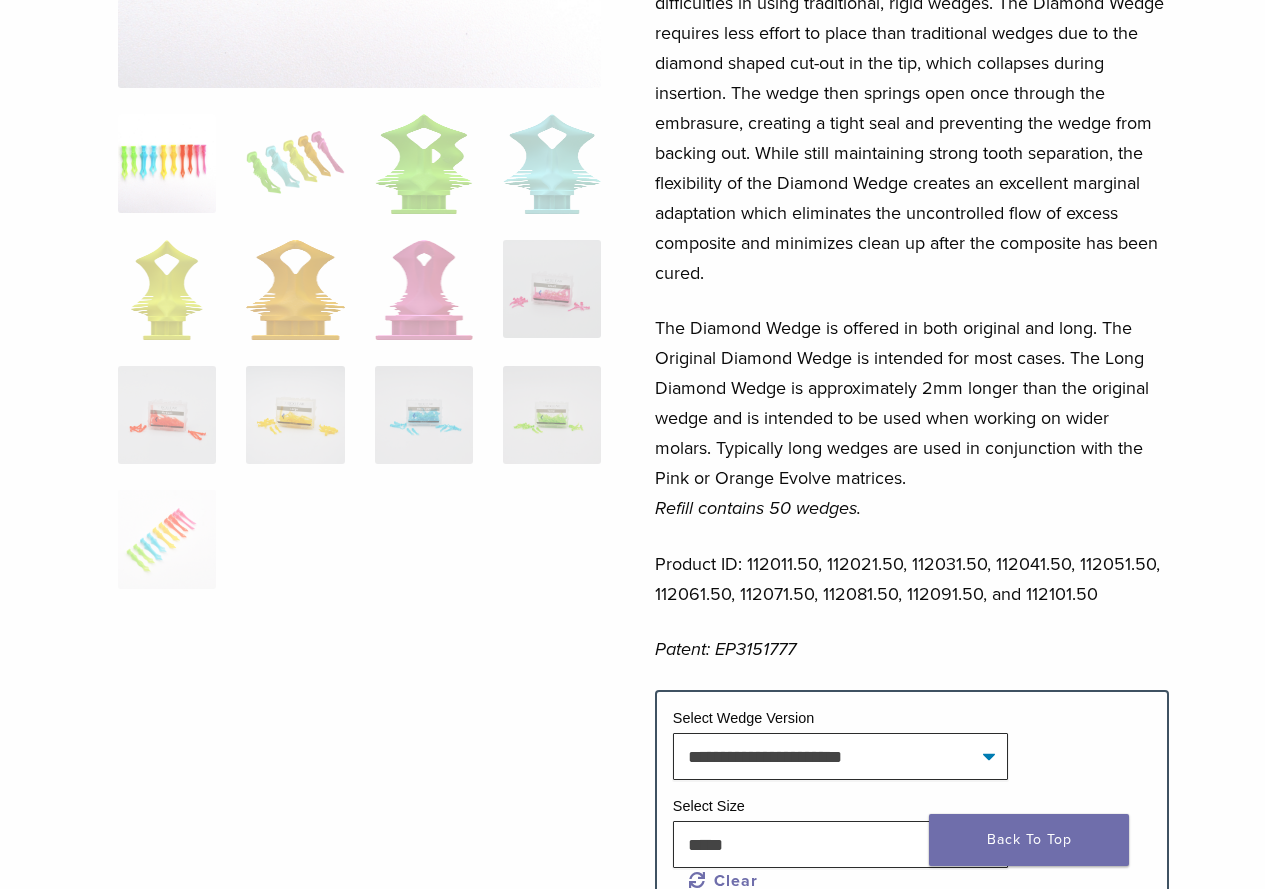 scroll, scrollTop: 600, scrollLeft: 0, axis: vertical 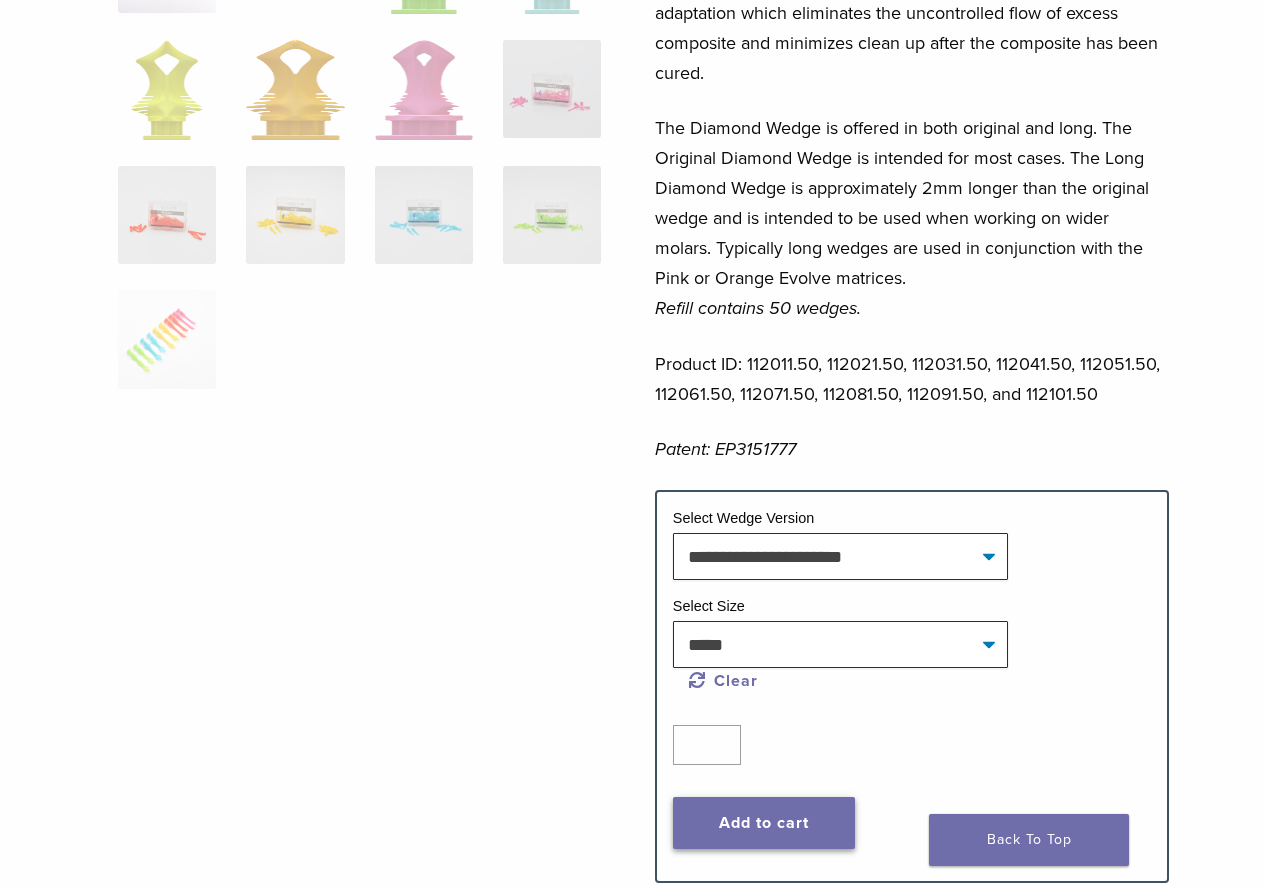 click on "Add to cart" at bounding box center [764, 823] 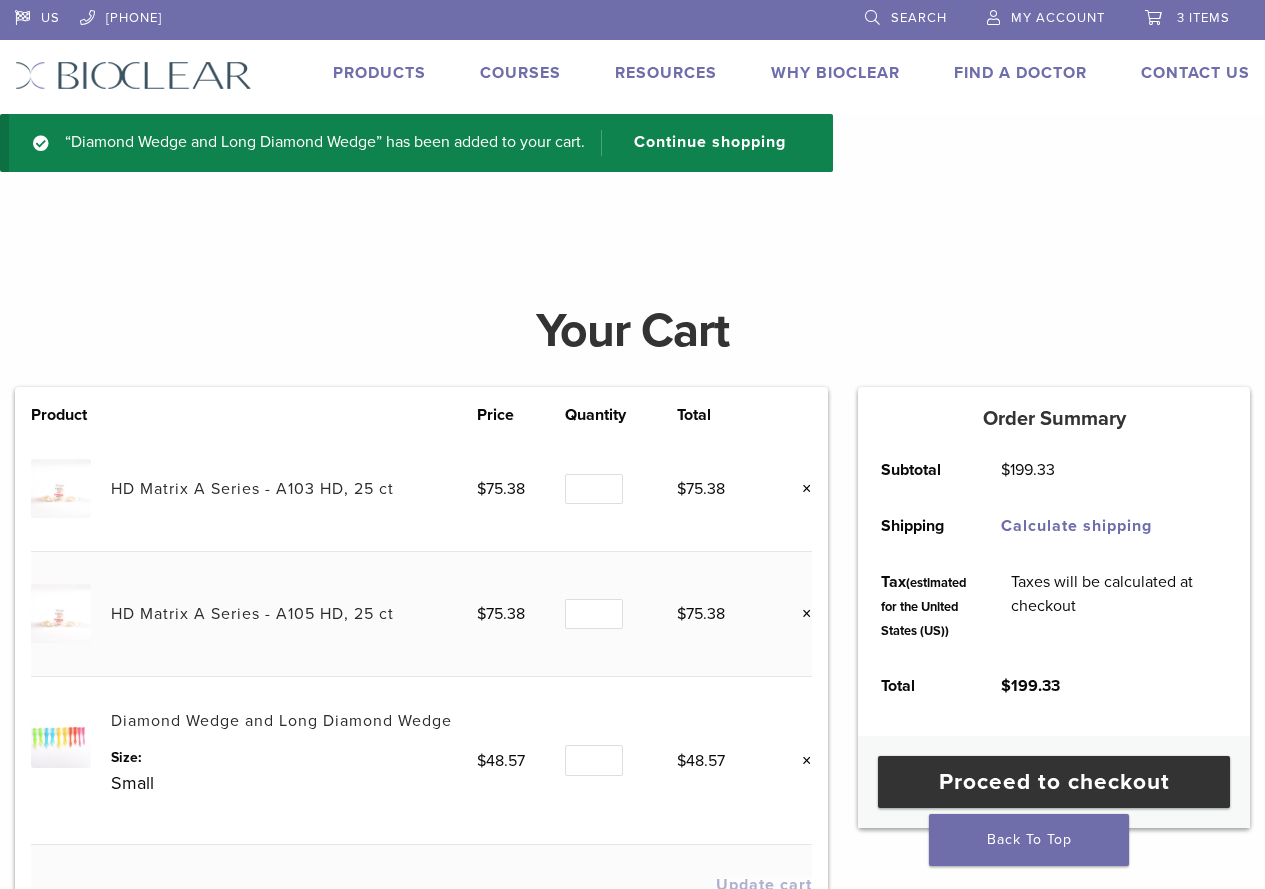 scroll, scrollTop: 0, scrollLeft: 0, axis: both 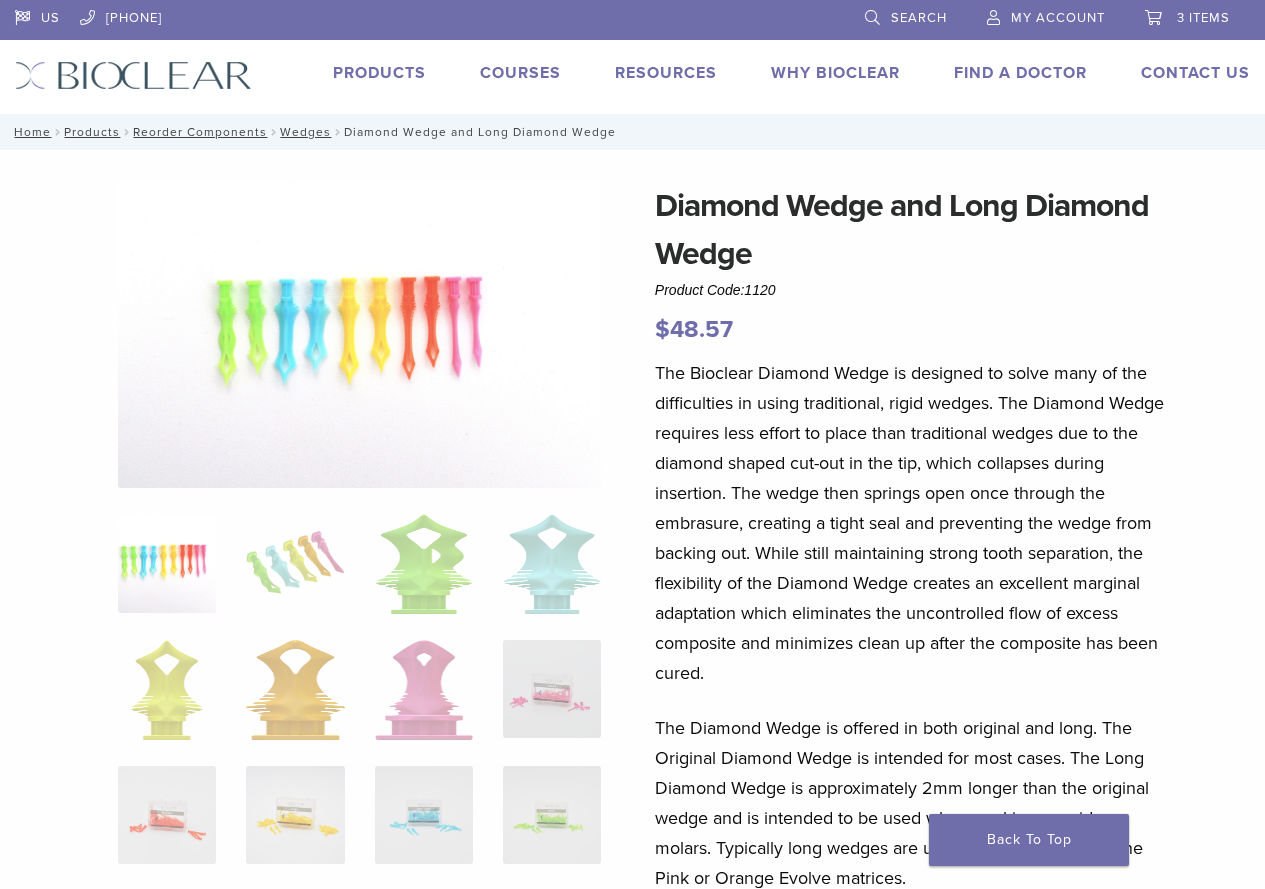 select on "**********" 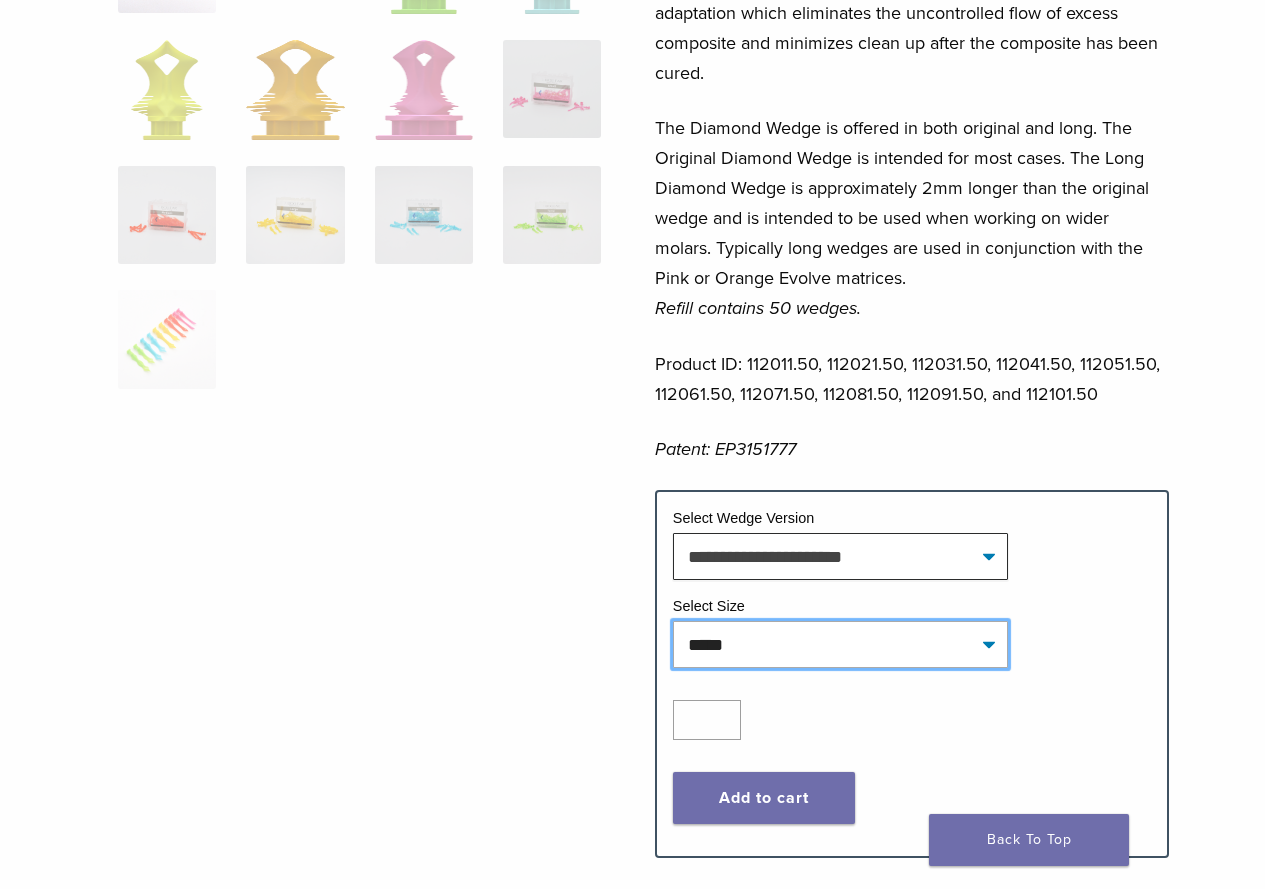 click on "**********" at bounding box center (840, 644) 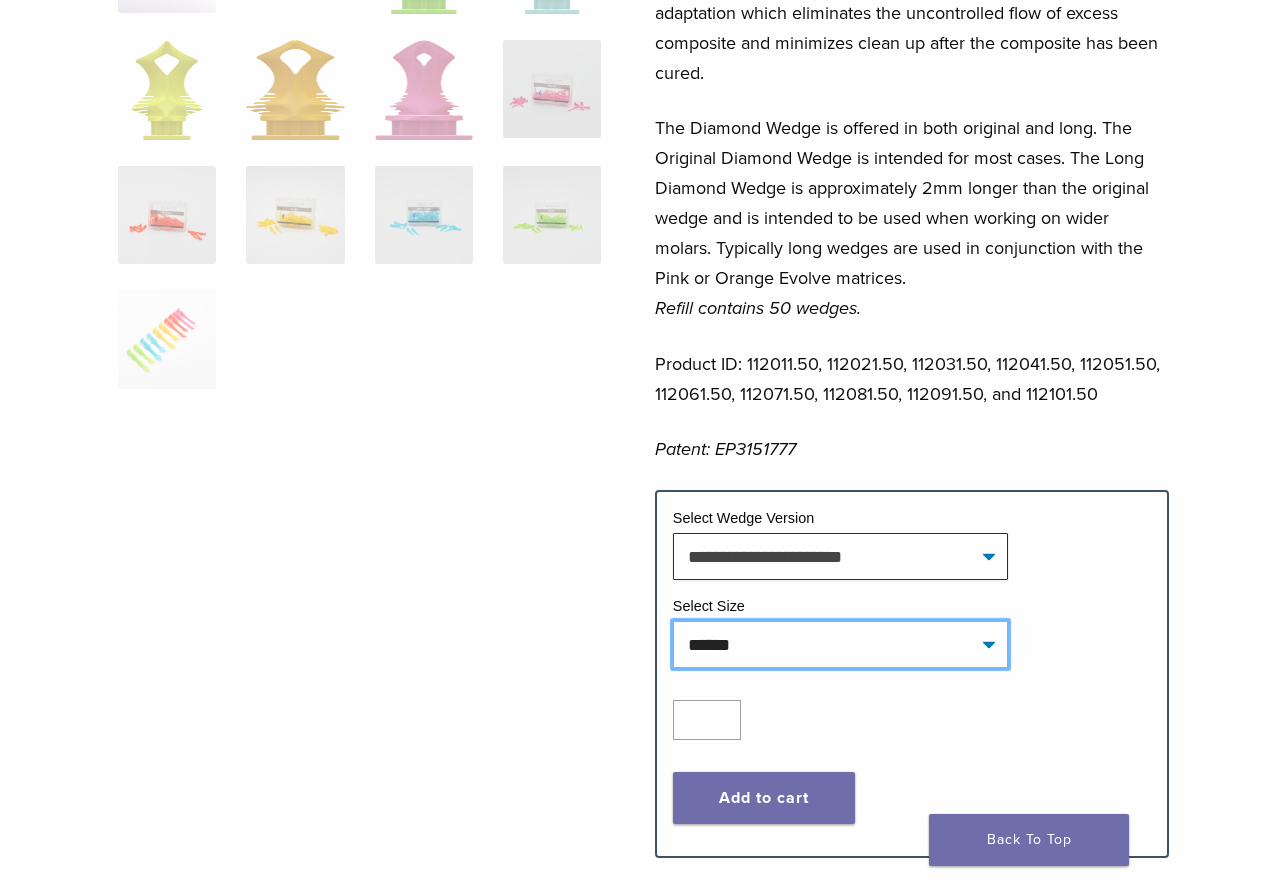 click on "**********" at bounding box center [840, 644] 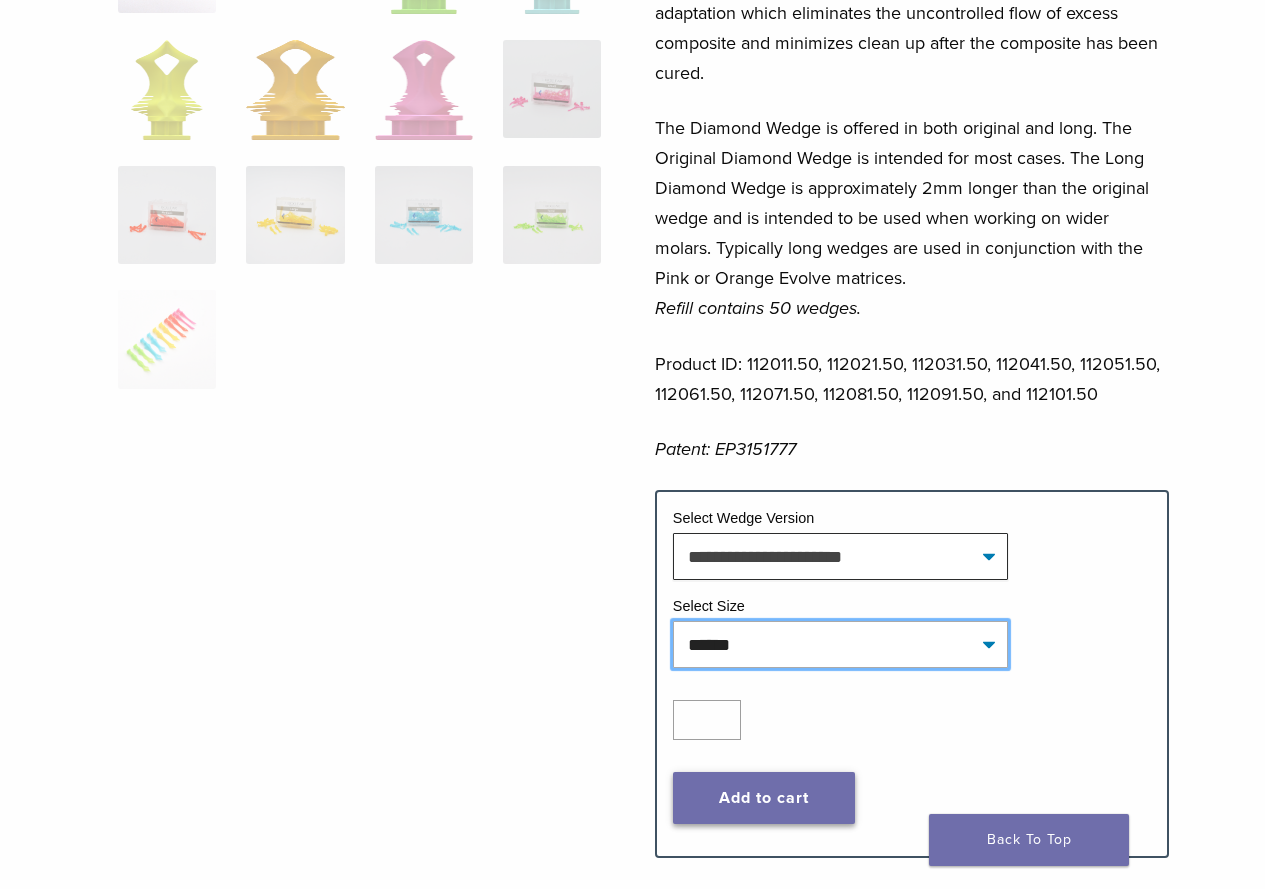select on "**********" 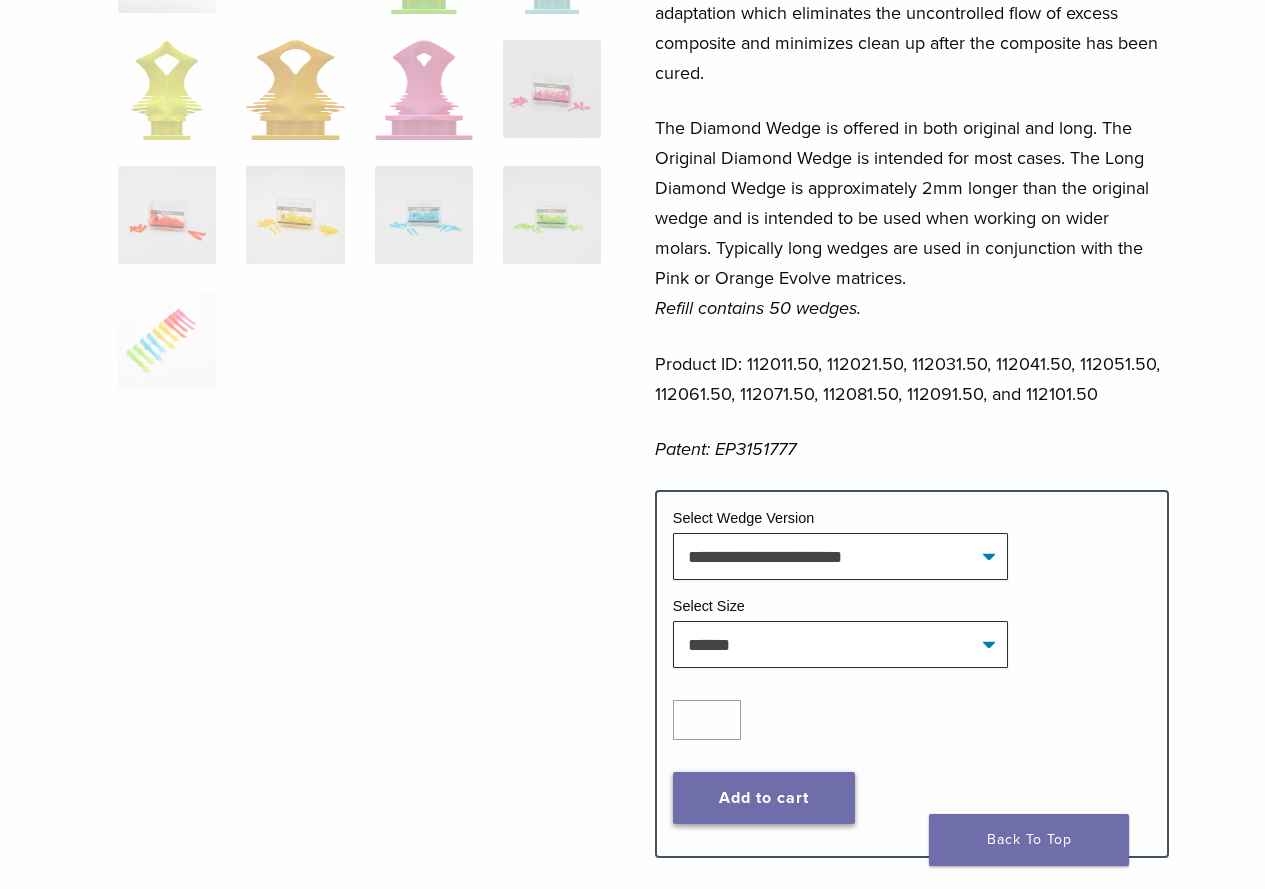 click on "Add to cart" at bounding box center (764, 798) 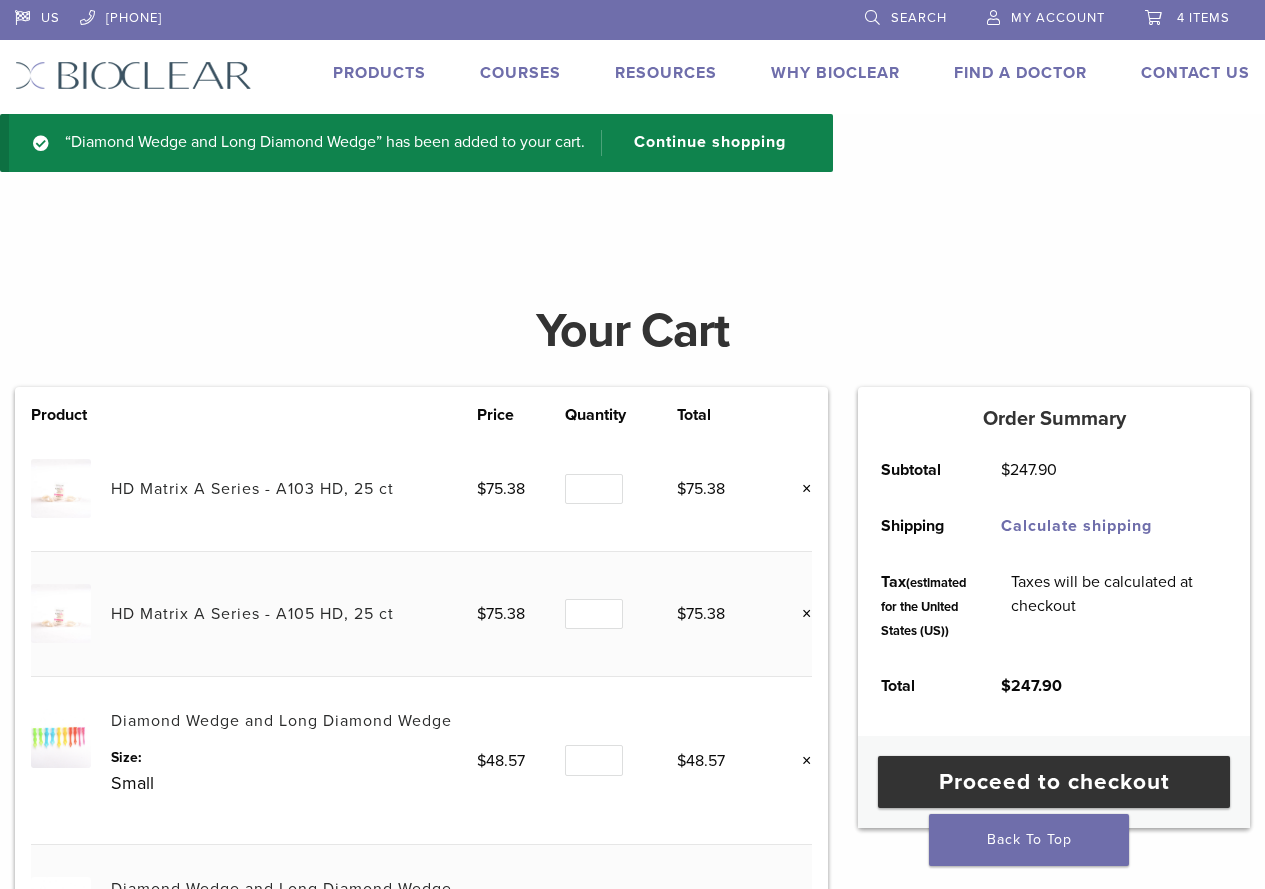 scroll, scrollTop: 0, scrollLeft: 0, axis: both 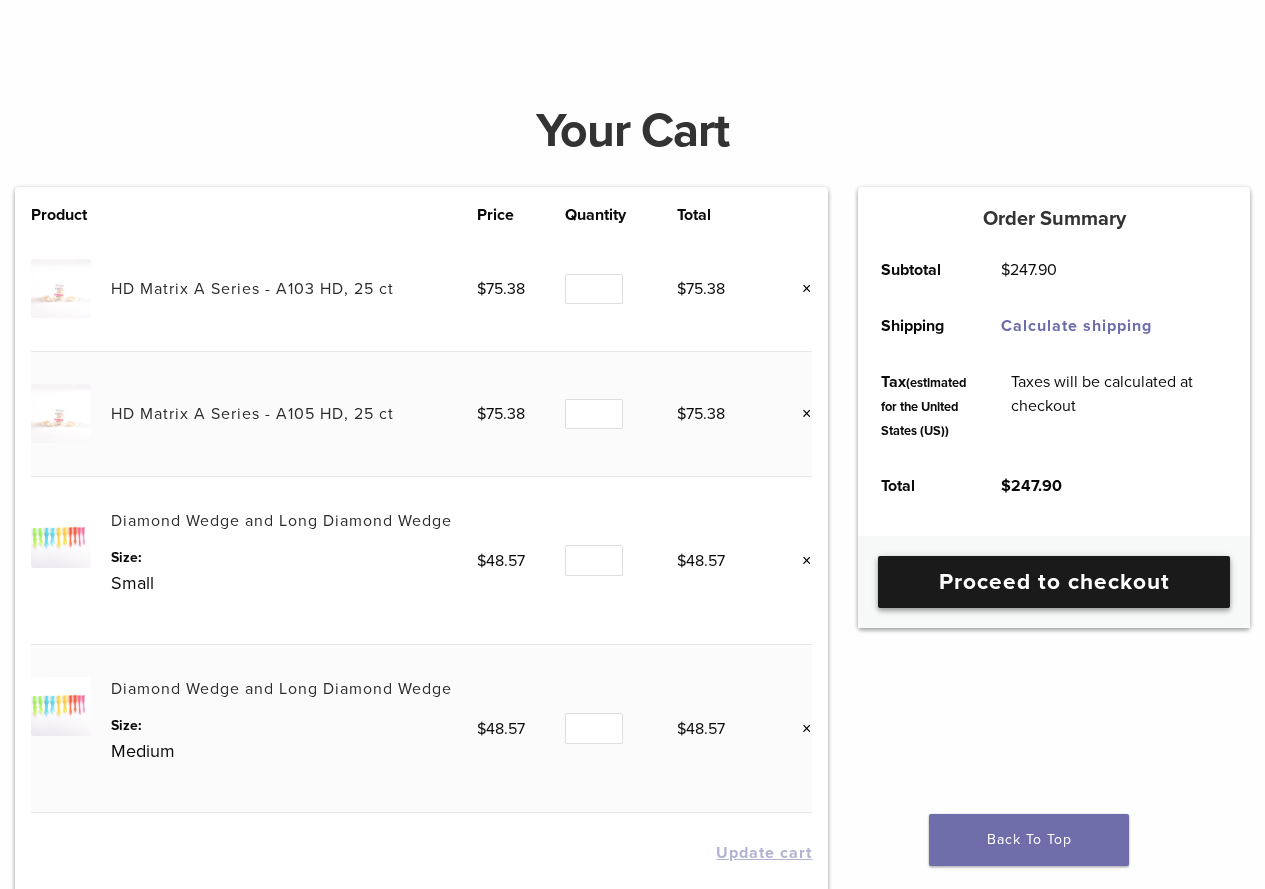 click on "Proceed to checkout" at bounding box center (1054, 582) 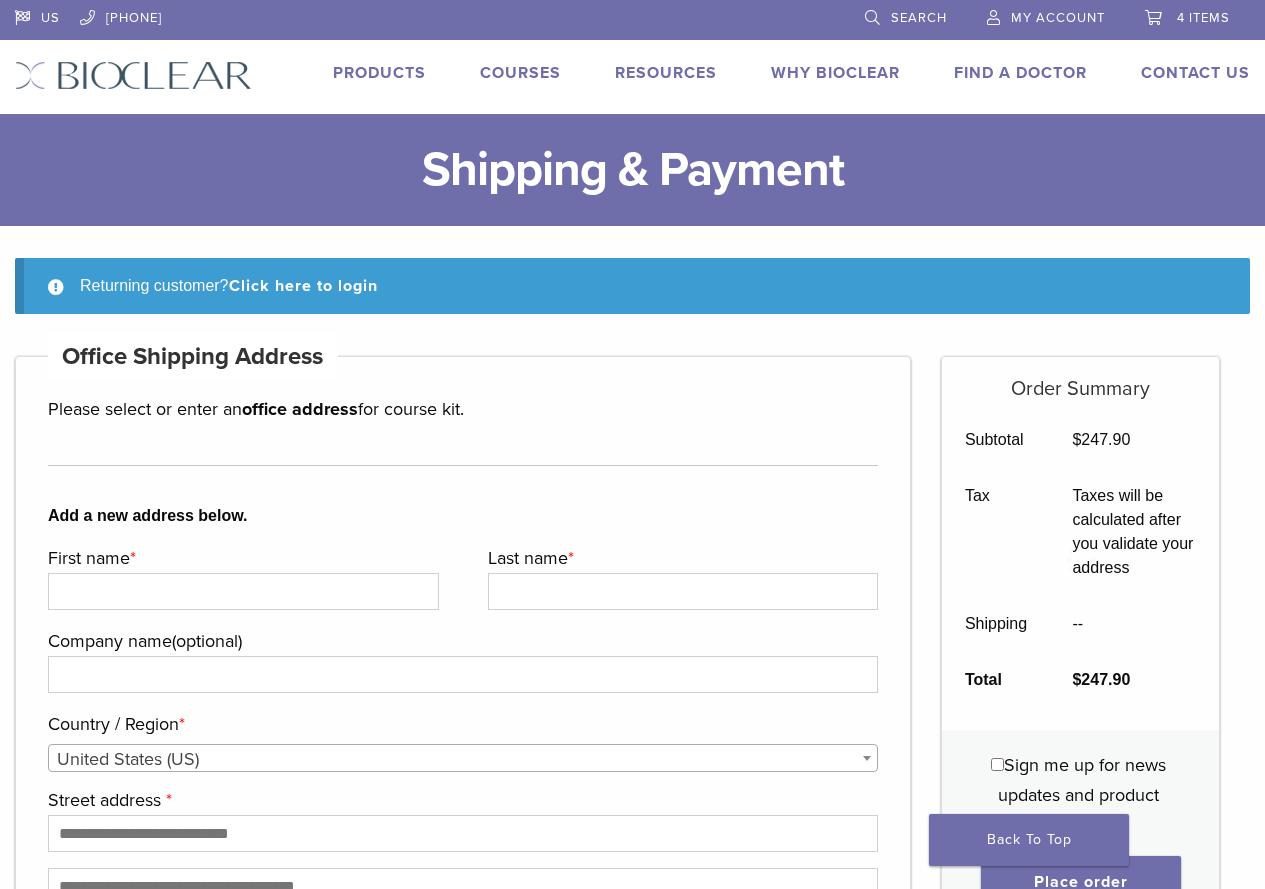 scroll, scrollTop: 0, scrollLeft: 0, axis: both 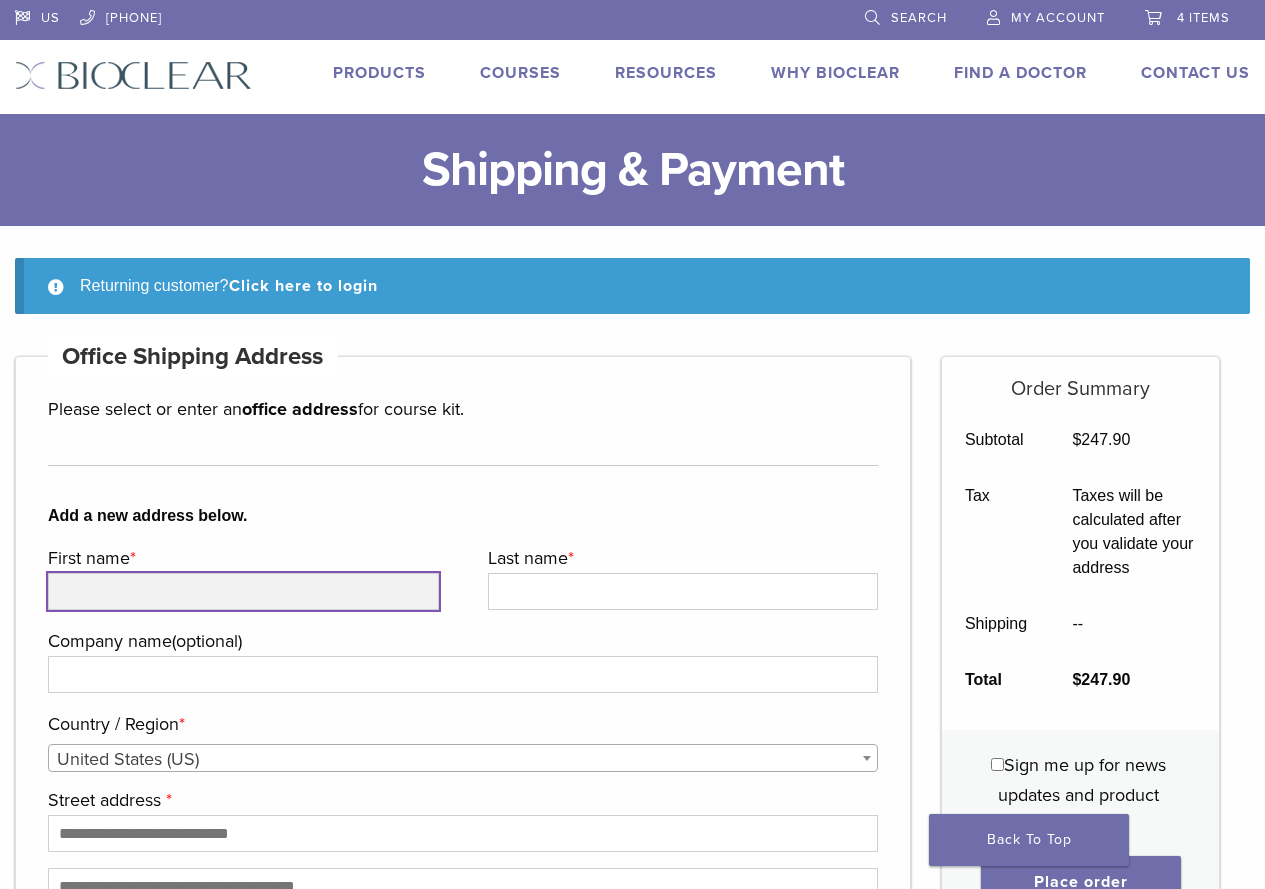 click on "First name  *" at bounding box center (243, 591) 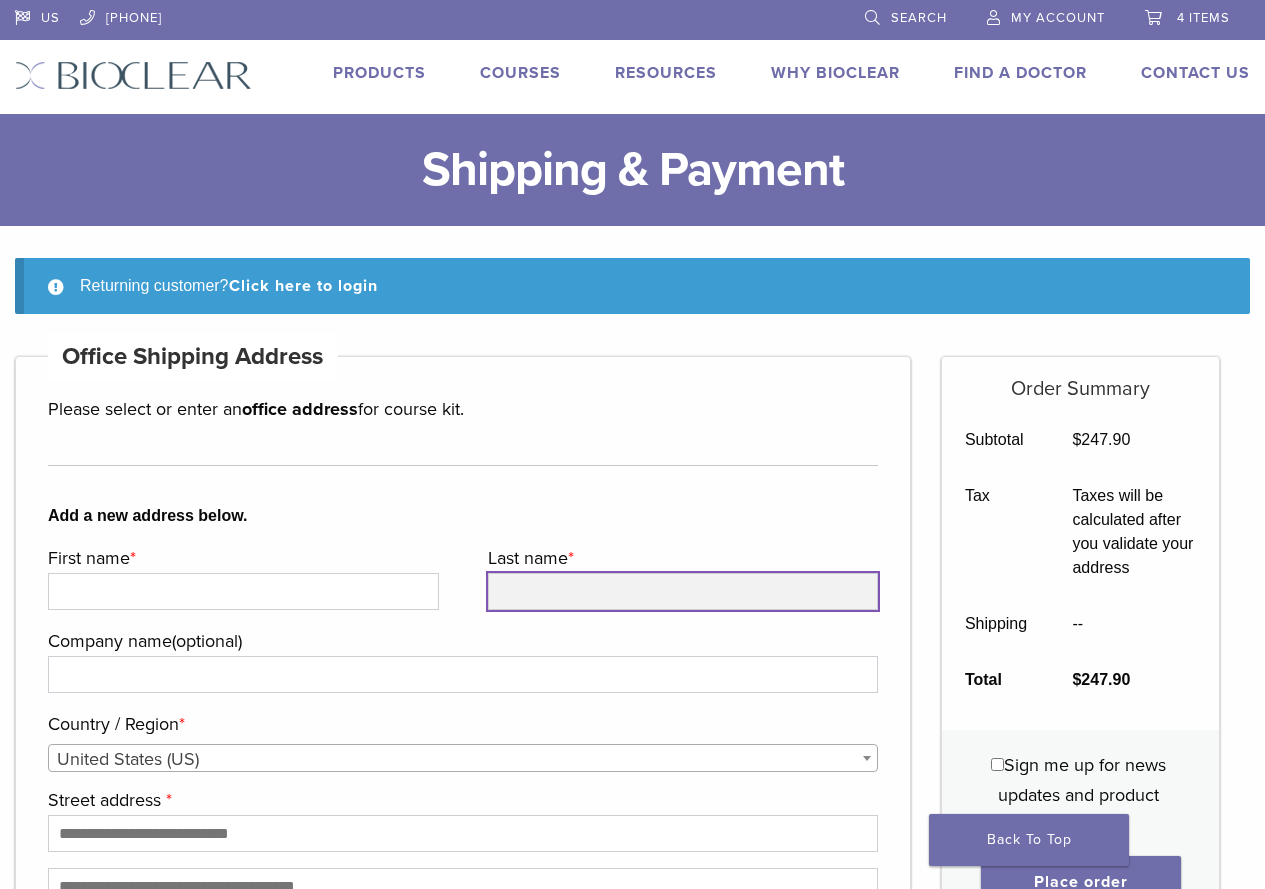click on "Last name  *" at bounding box center [683, 591] 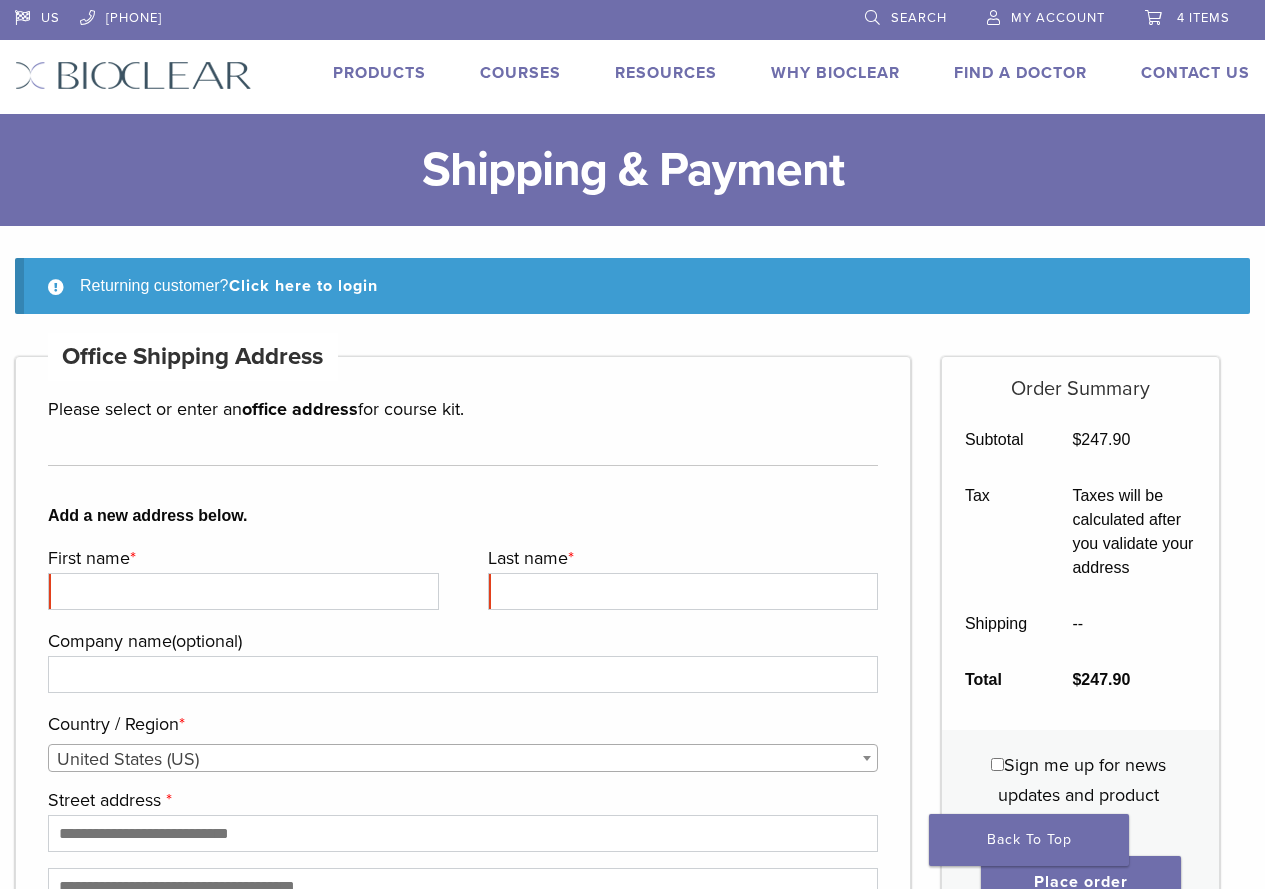 click on "Company name  (optional)" at bounding box center (460, 641) 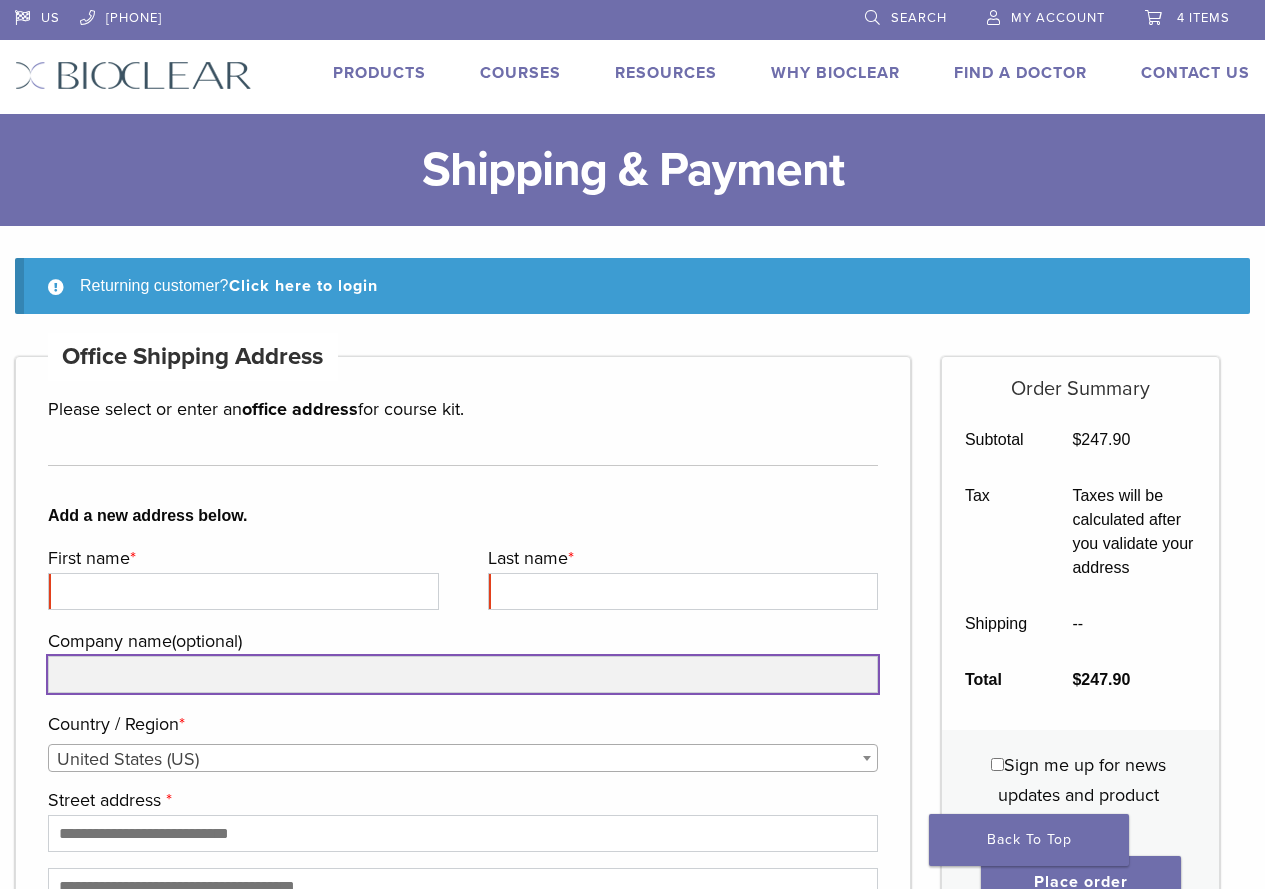 click on "Company name  (optional)" at bounding box center [463, 674] 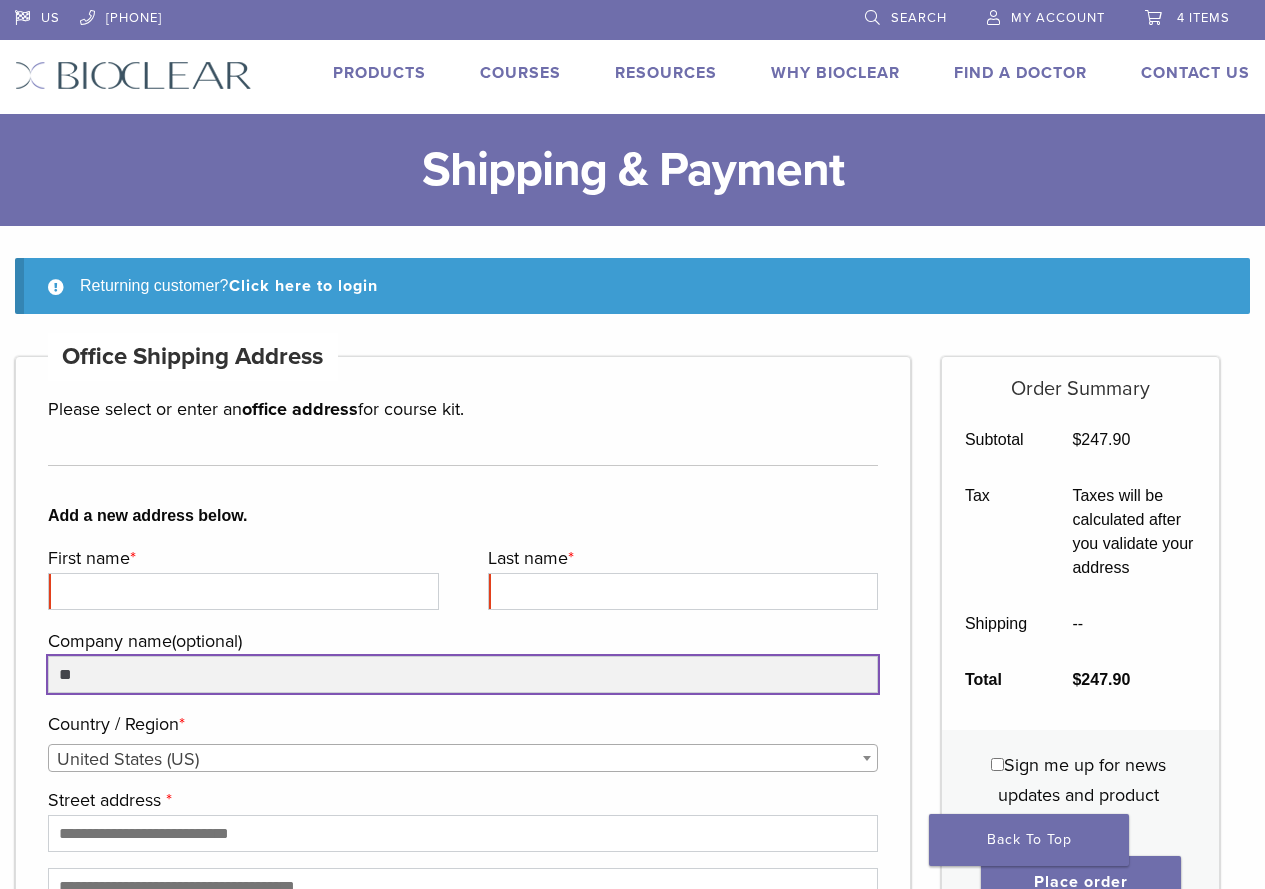 type on "*" 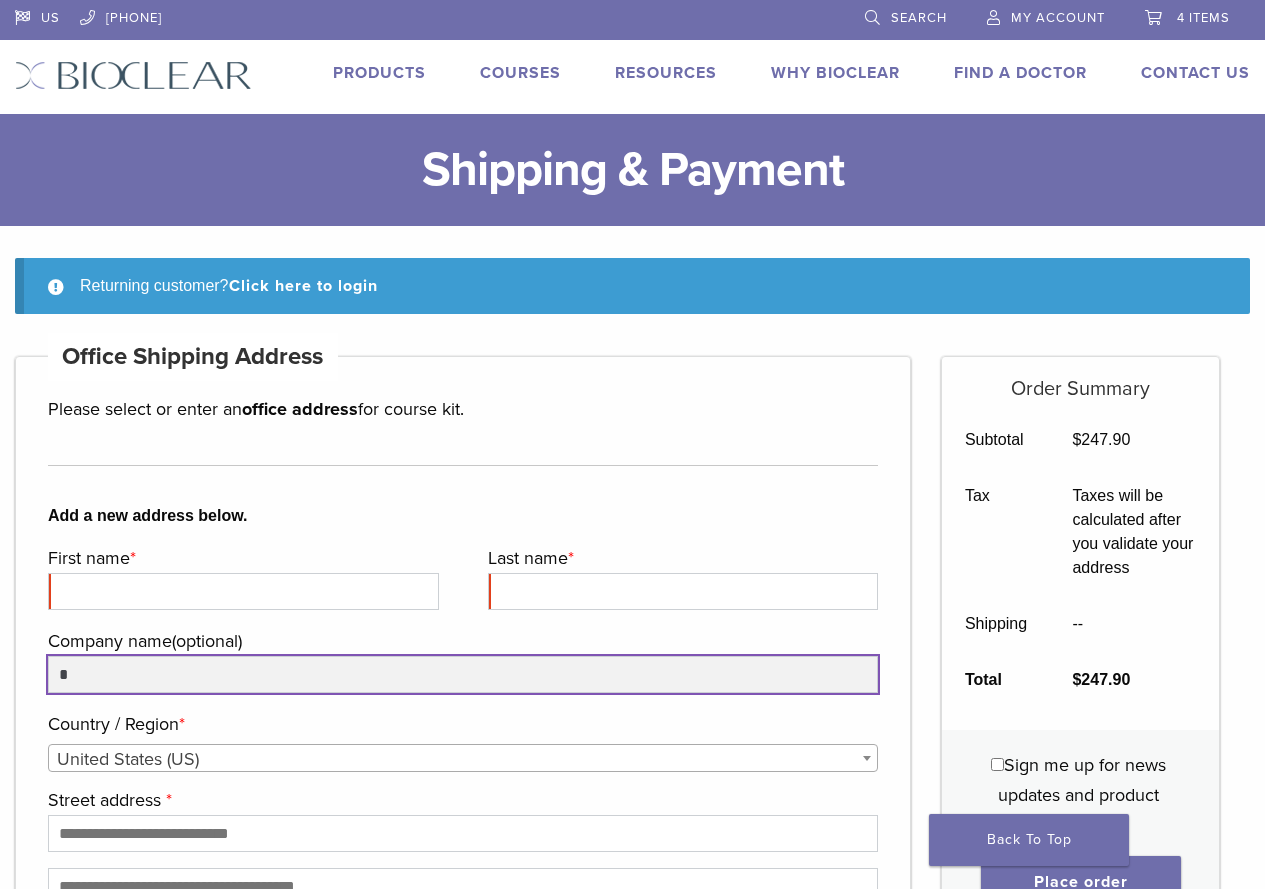 type 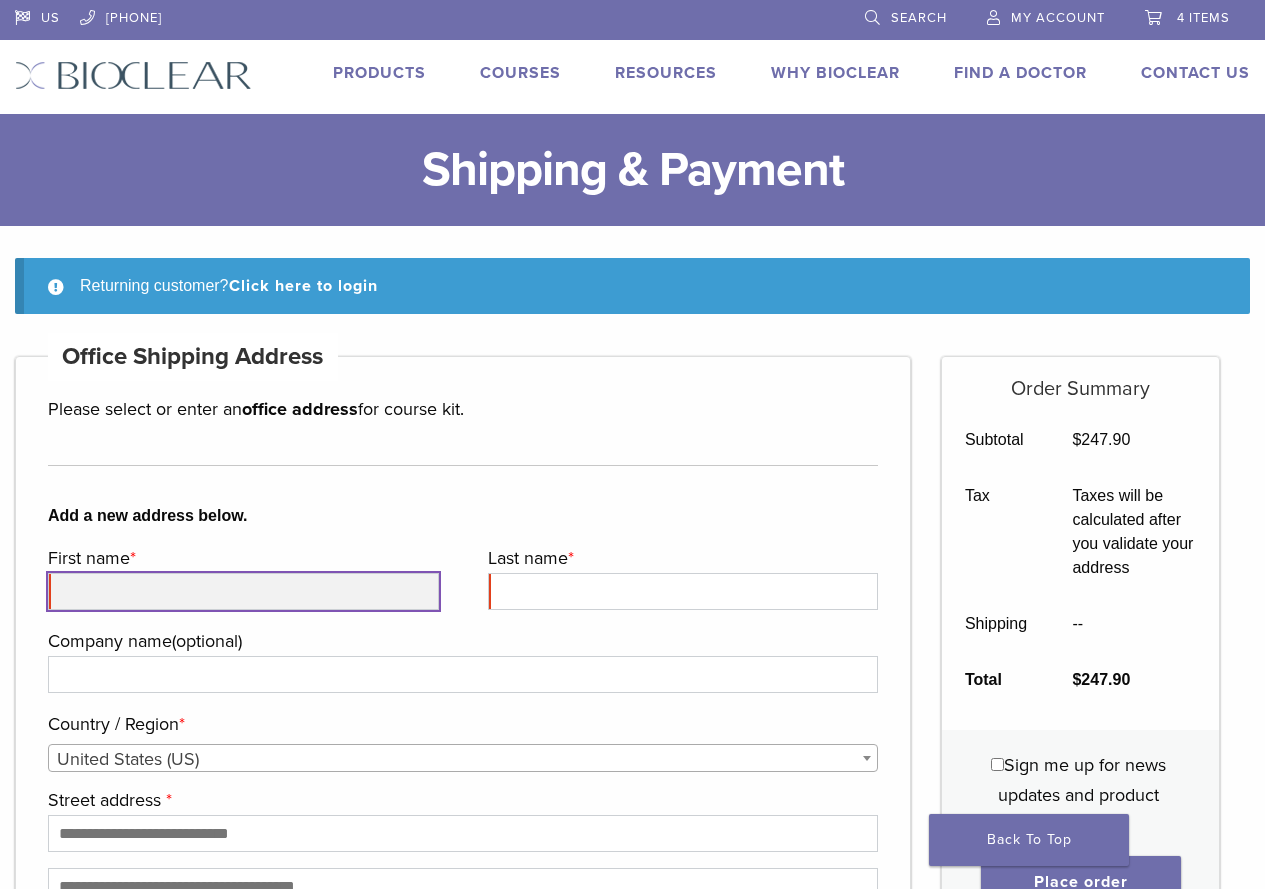 click on "First name  *" at bounding box center (243, 591) 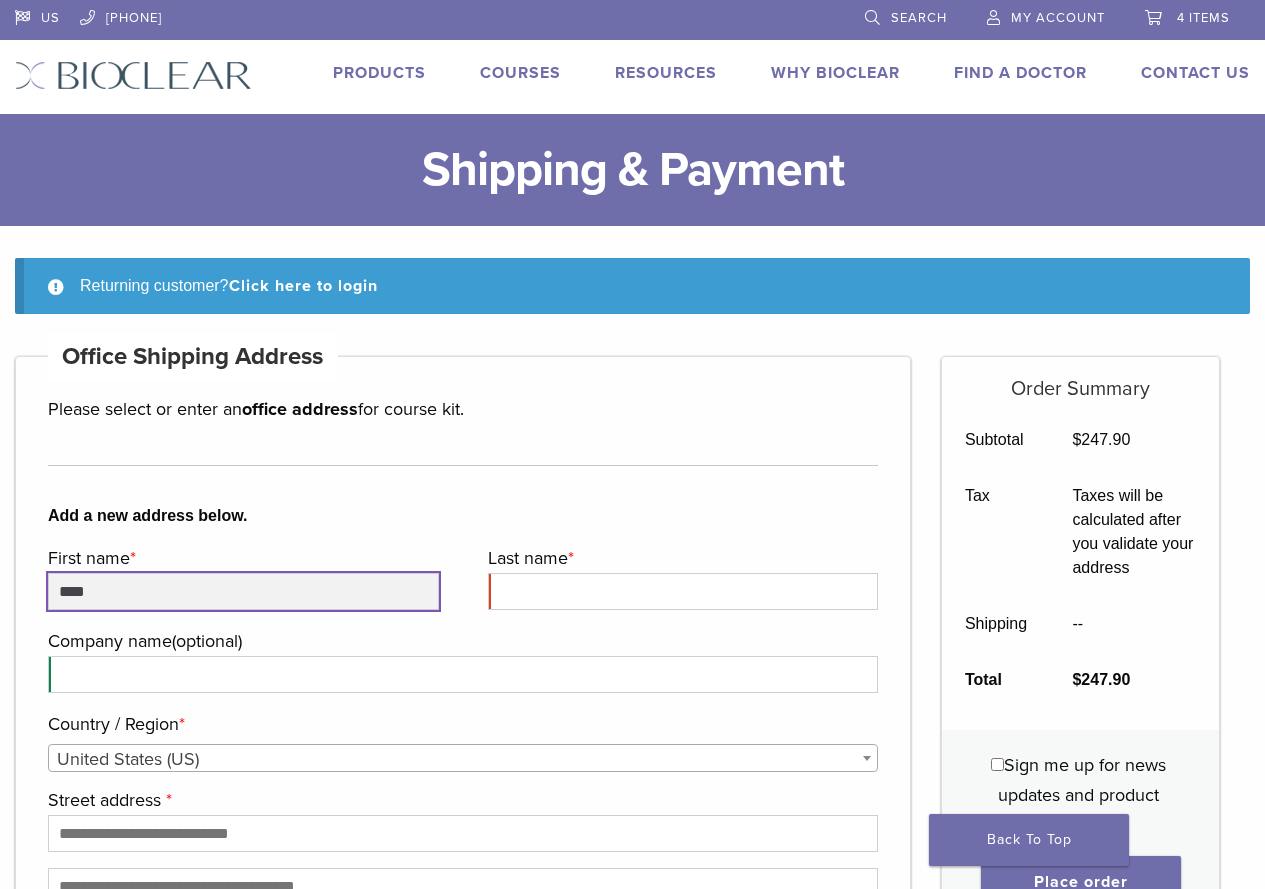 type on "****" 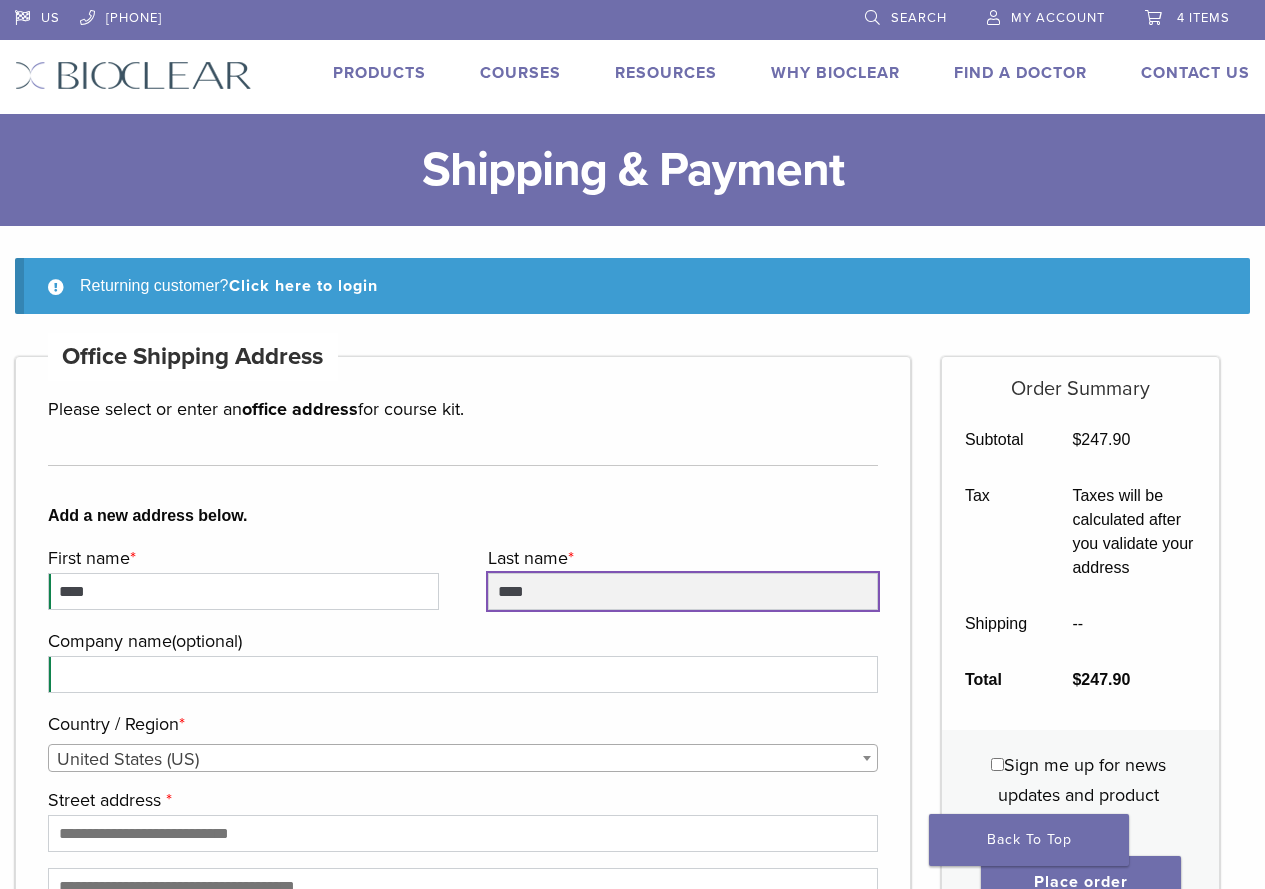 scroll, scrollTop: 100, scrollLeft: 0, axis: vertical 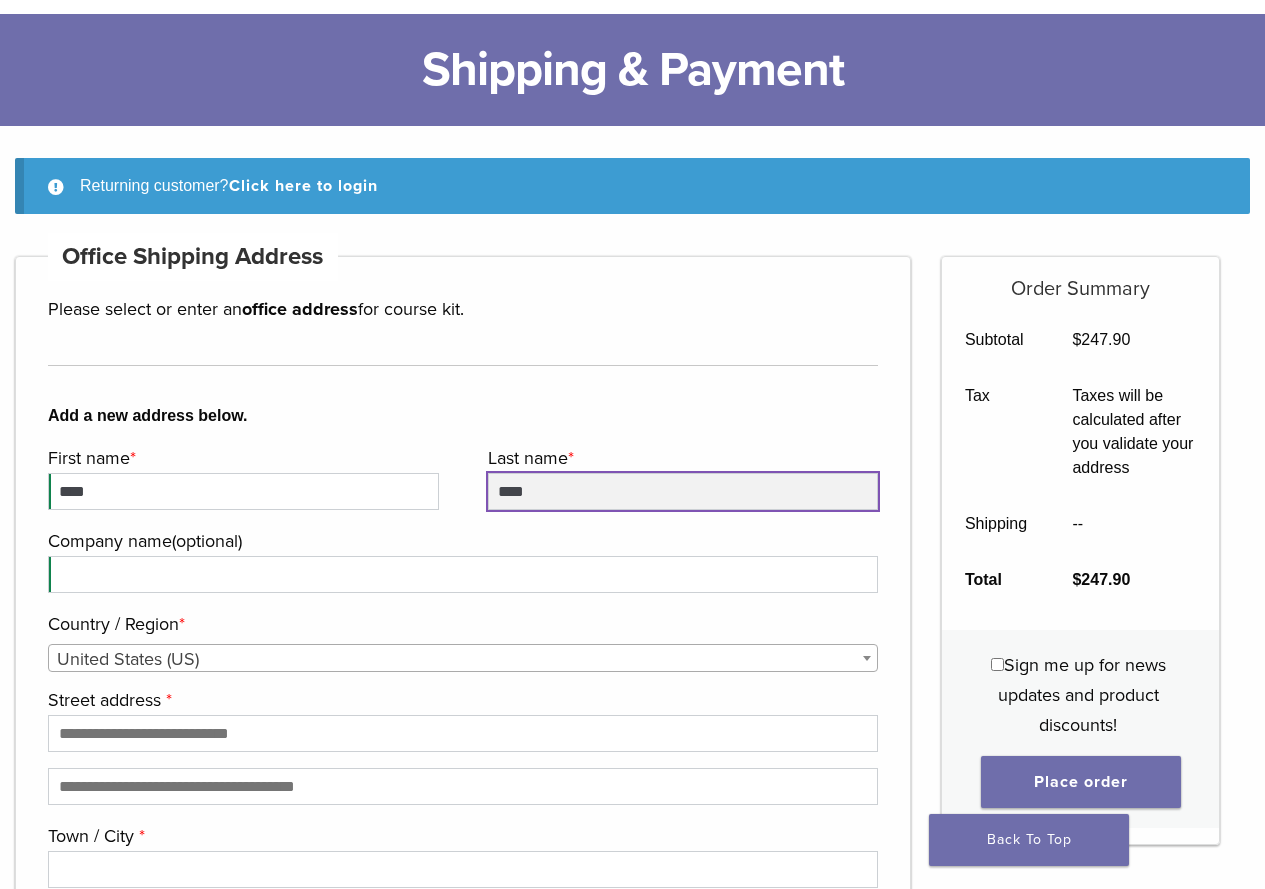 type on "****" 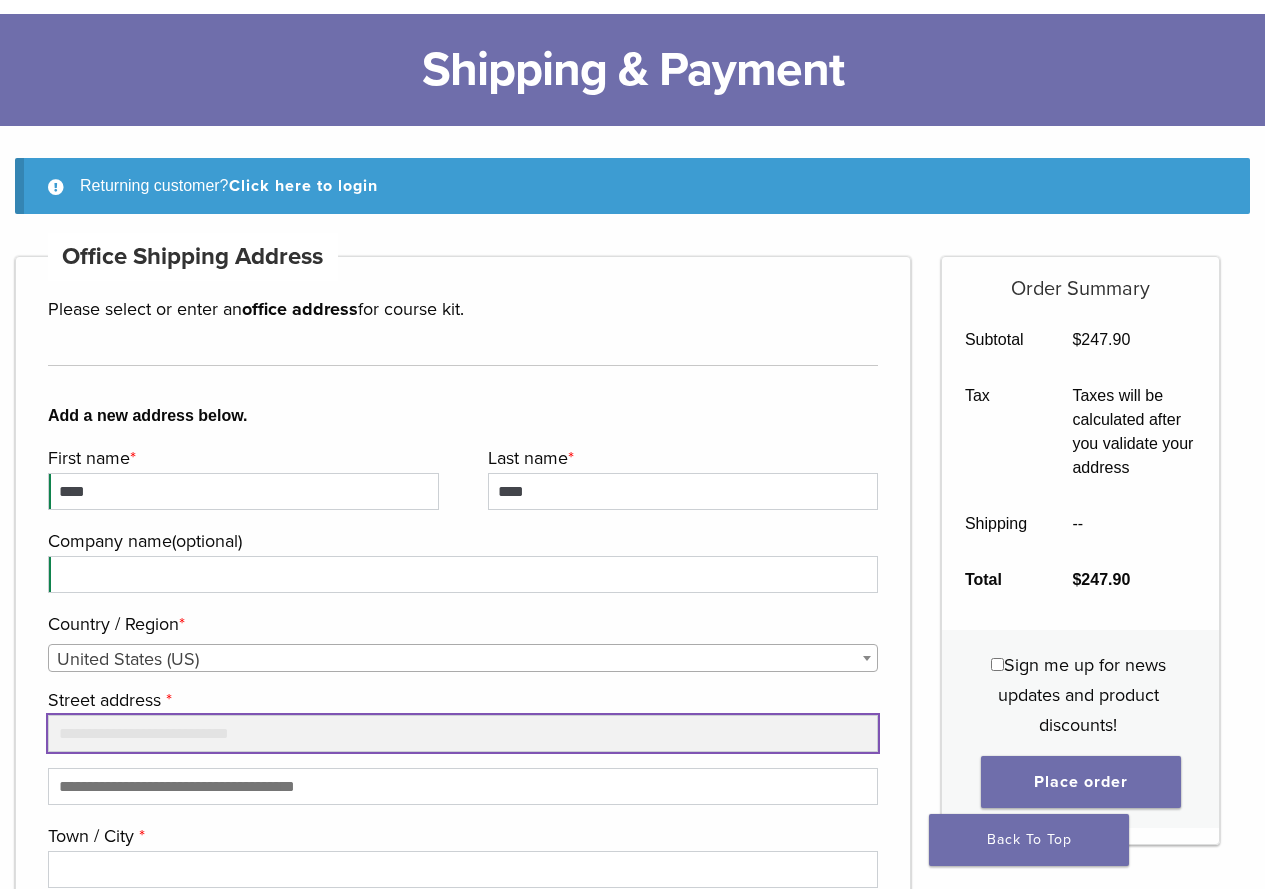 click on "Street address   *" at bounding box center (463, 733) 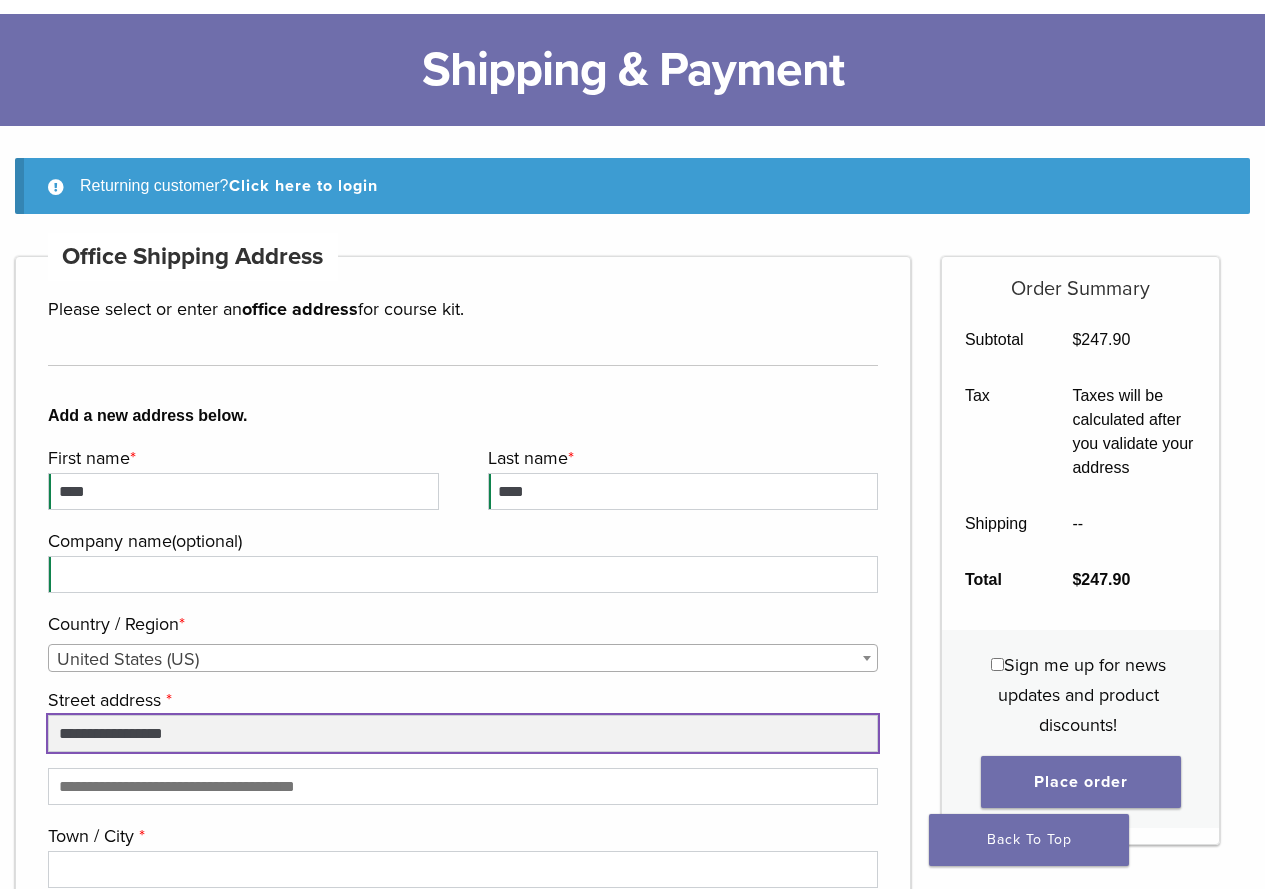 scroll, scrollTop: 200, scrollLeft: 0, axis: vertical 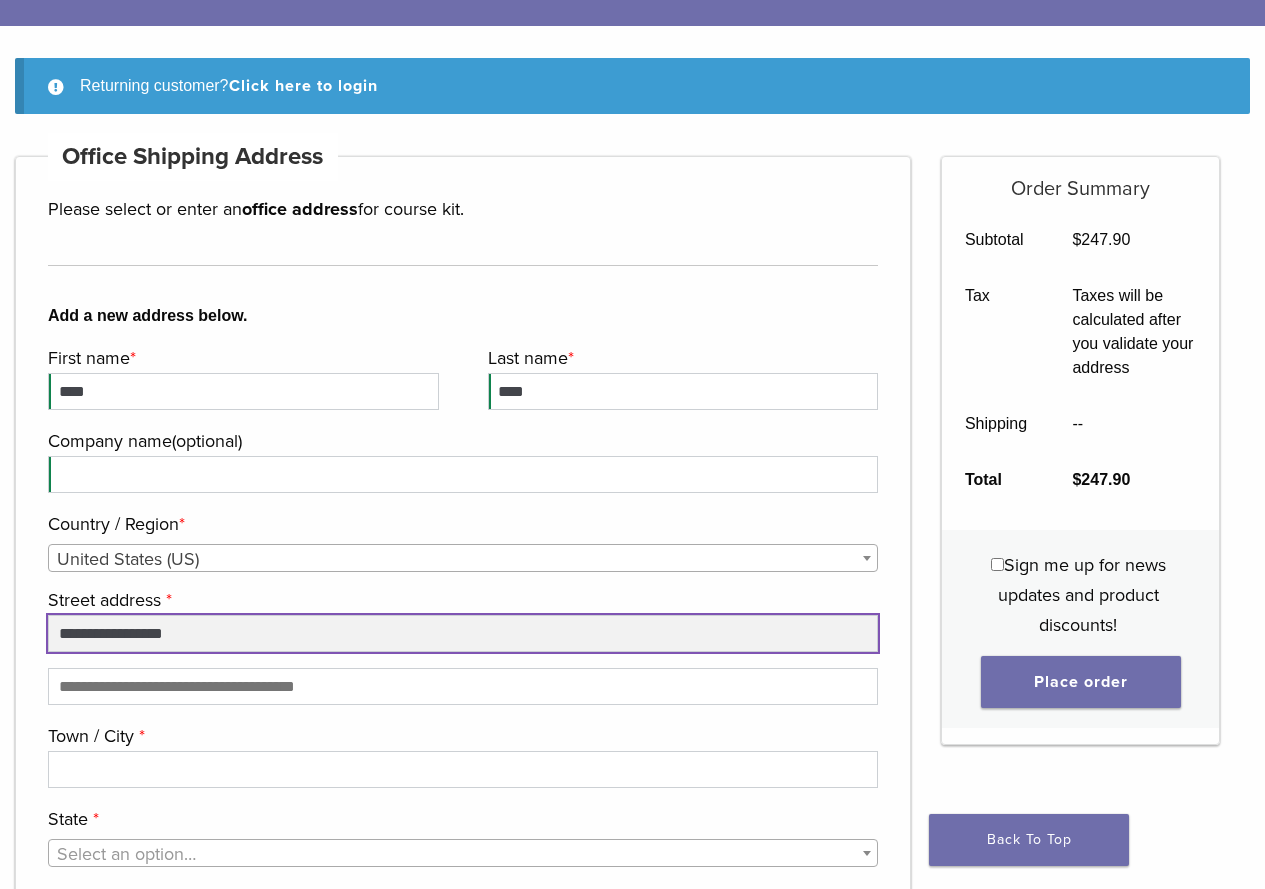 type on "**********" 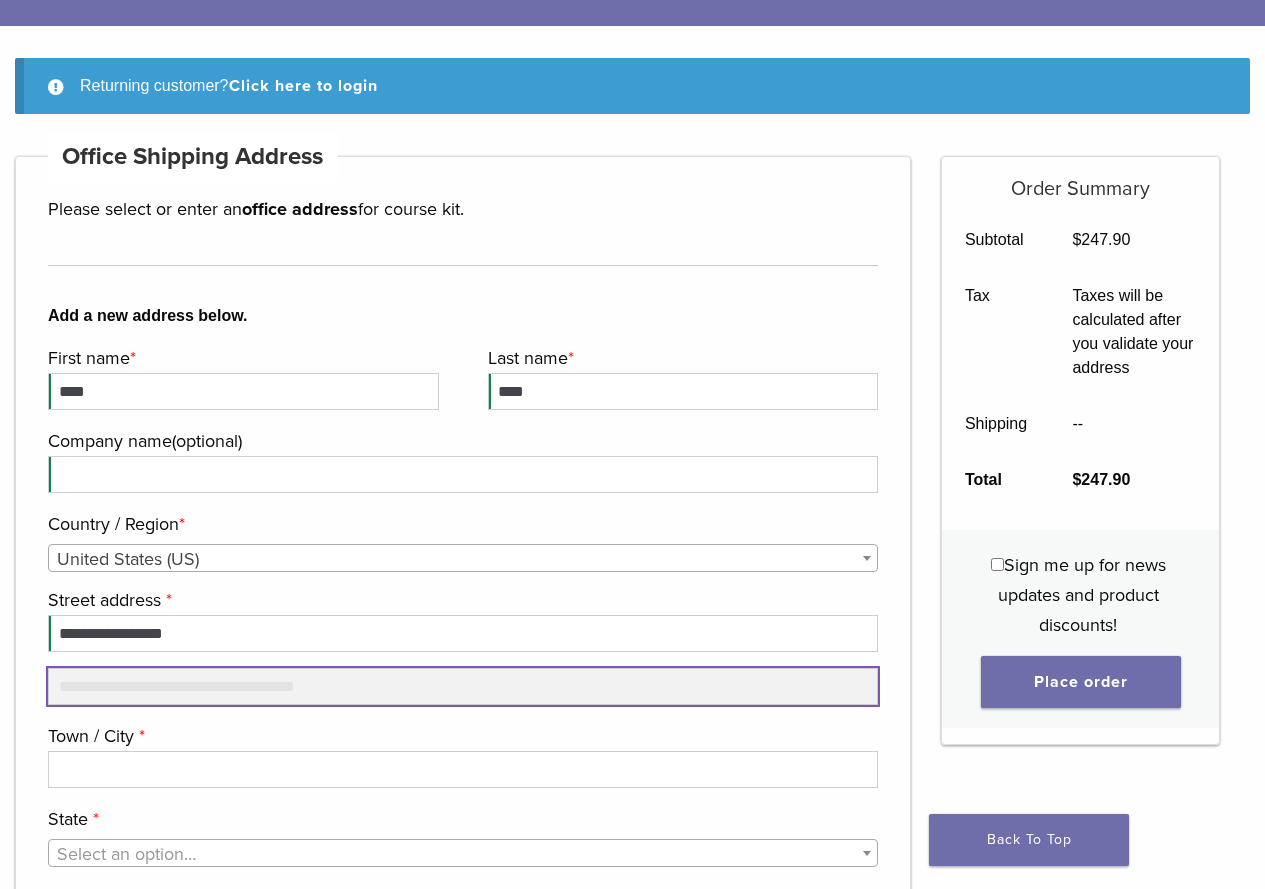 click on "Apartment, suite, unit, etc.   (optional)" at bounding box center [463, 686] 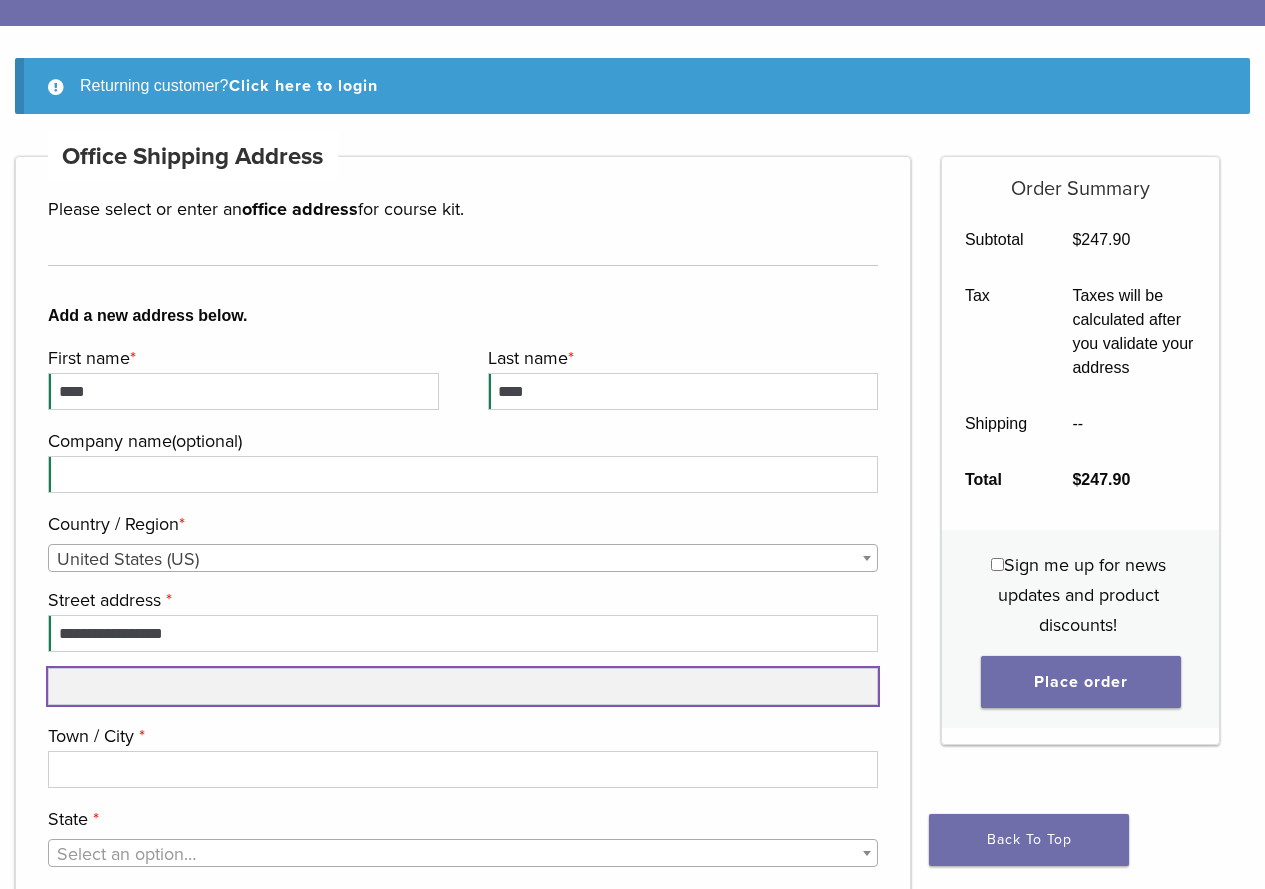 type on "*" 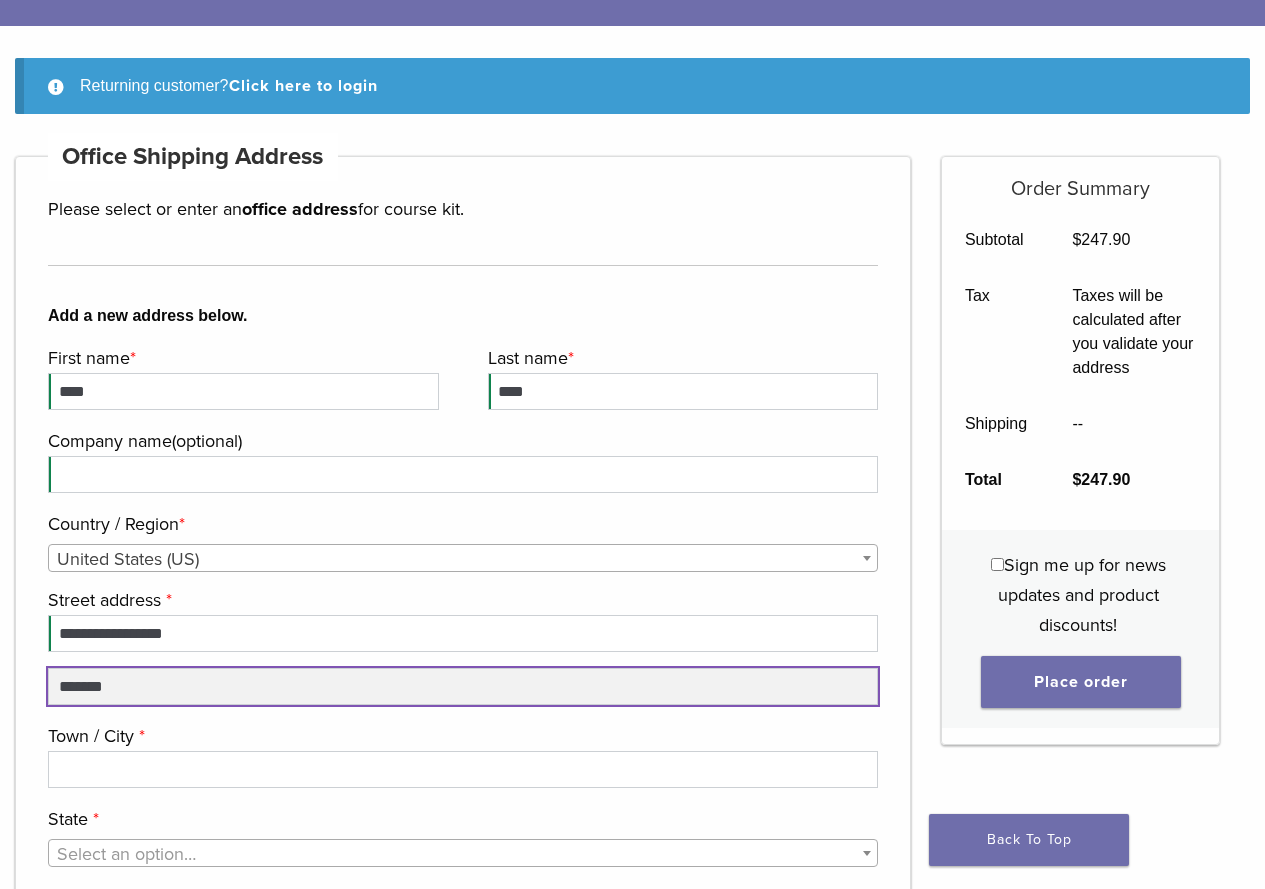 type on "*******" 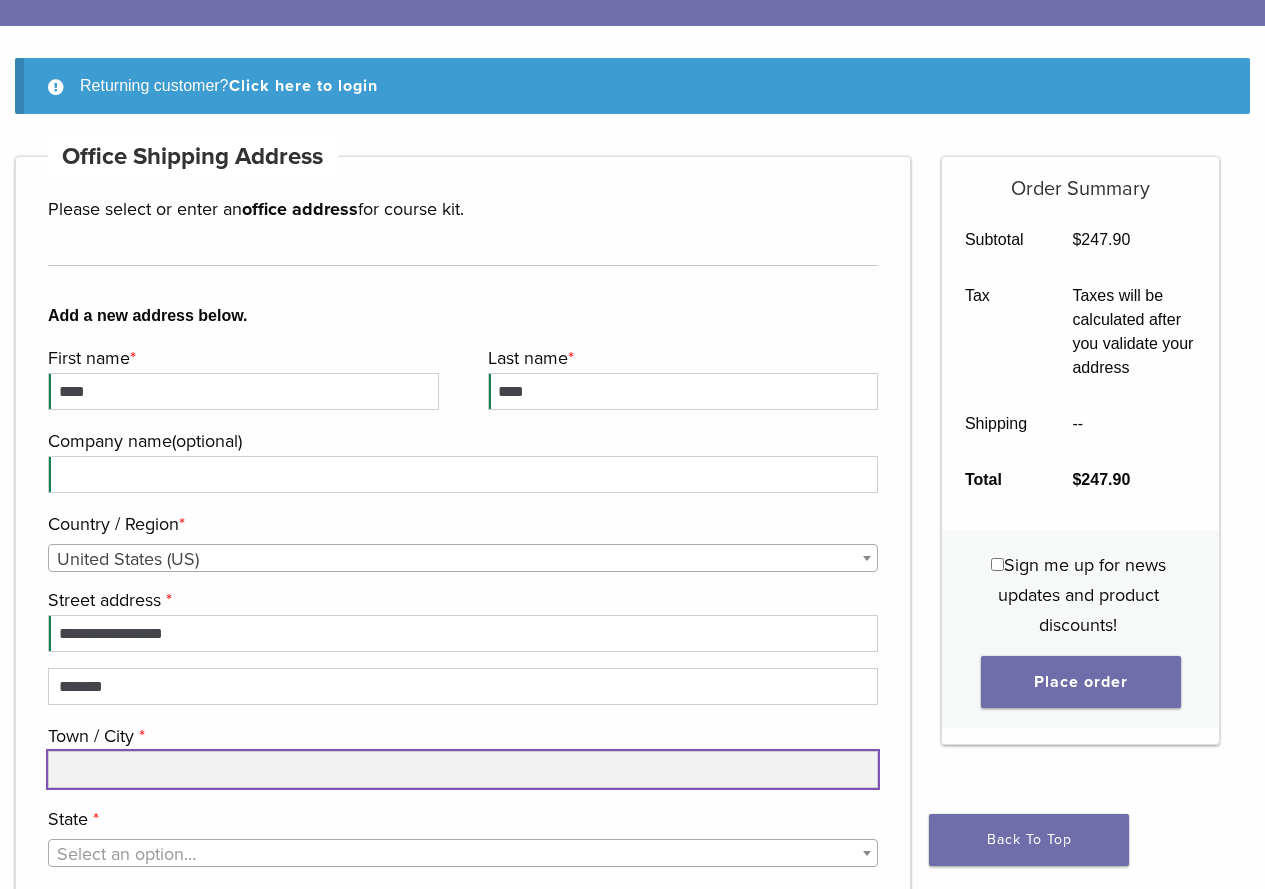 click on "Town / City   *" at bounding box center (463, 769) 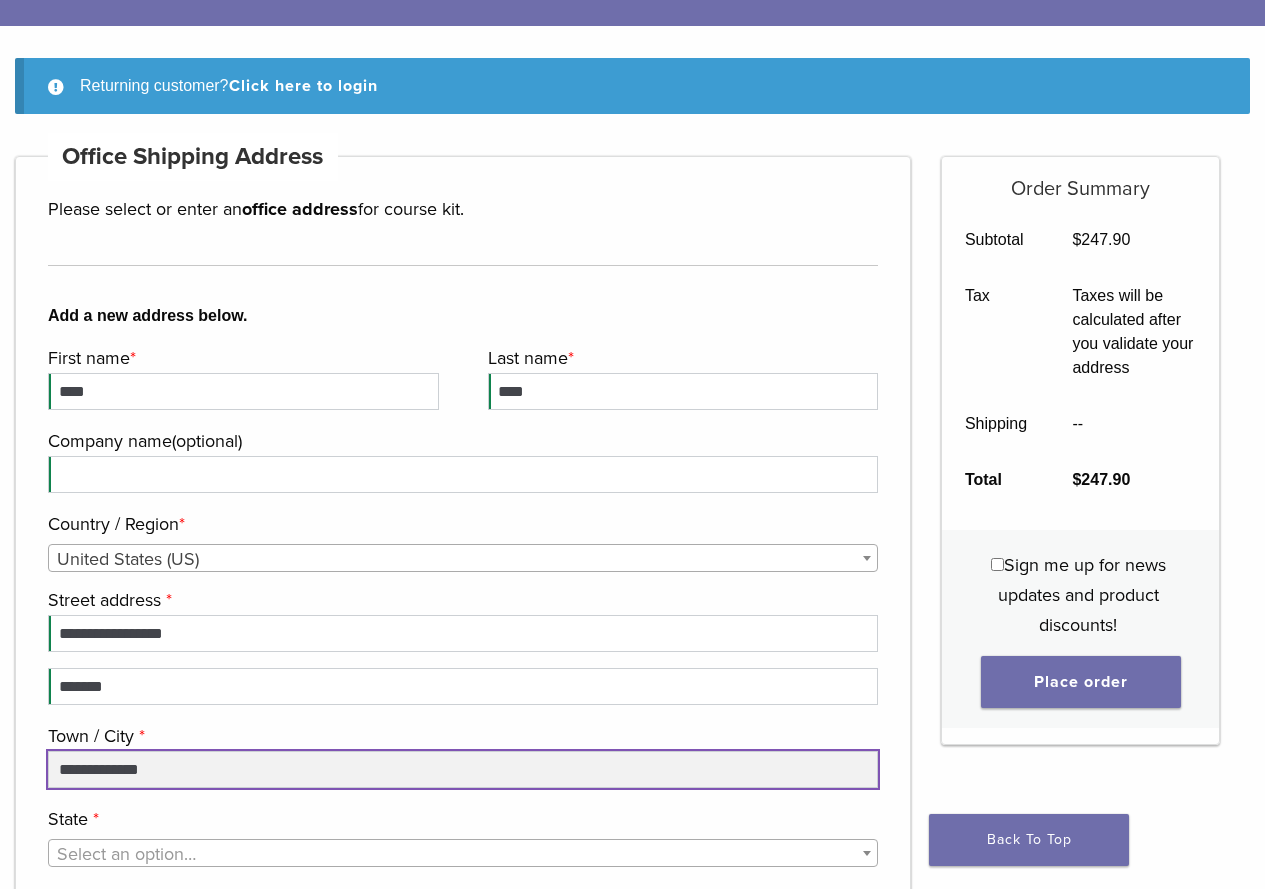 scroll, scrollTop: 300, scrollLeft: 0, axis: vertical 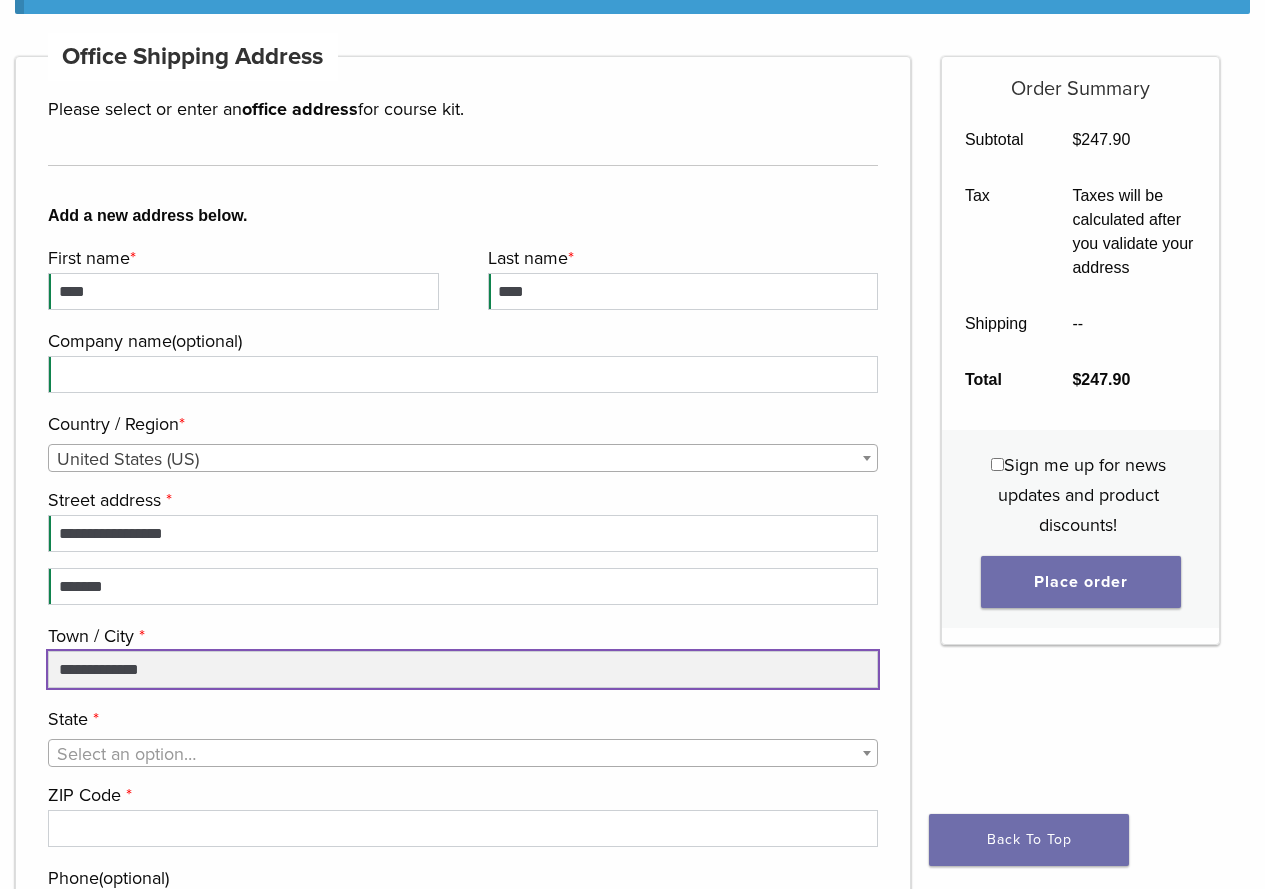 type on "**********" 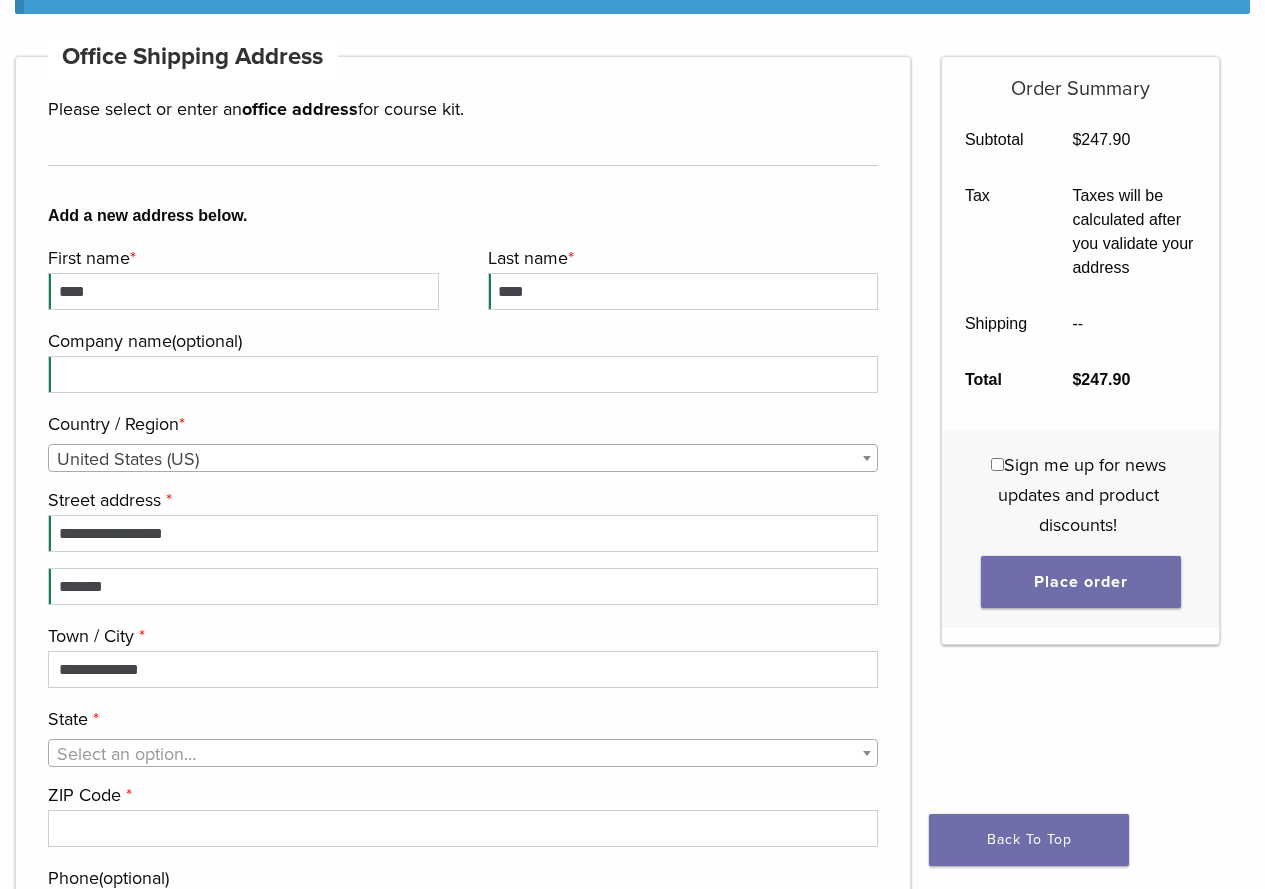 click on "Select an option…" at bounding box center [126, 754] 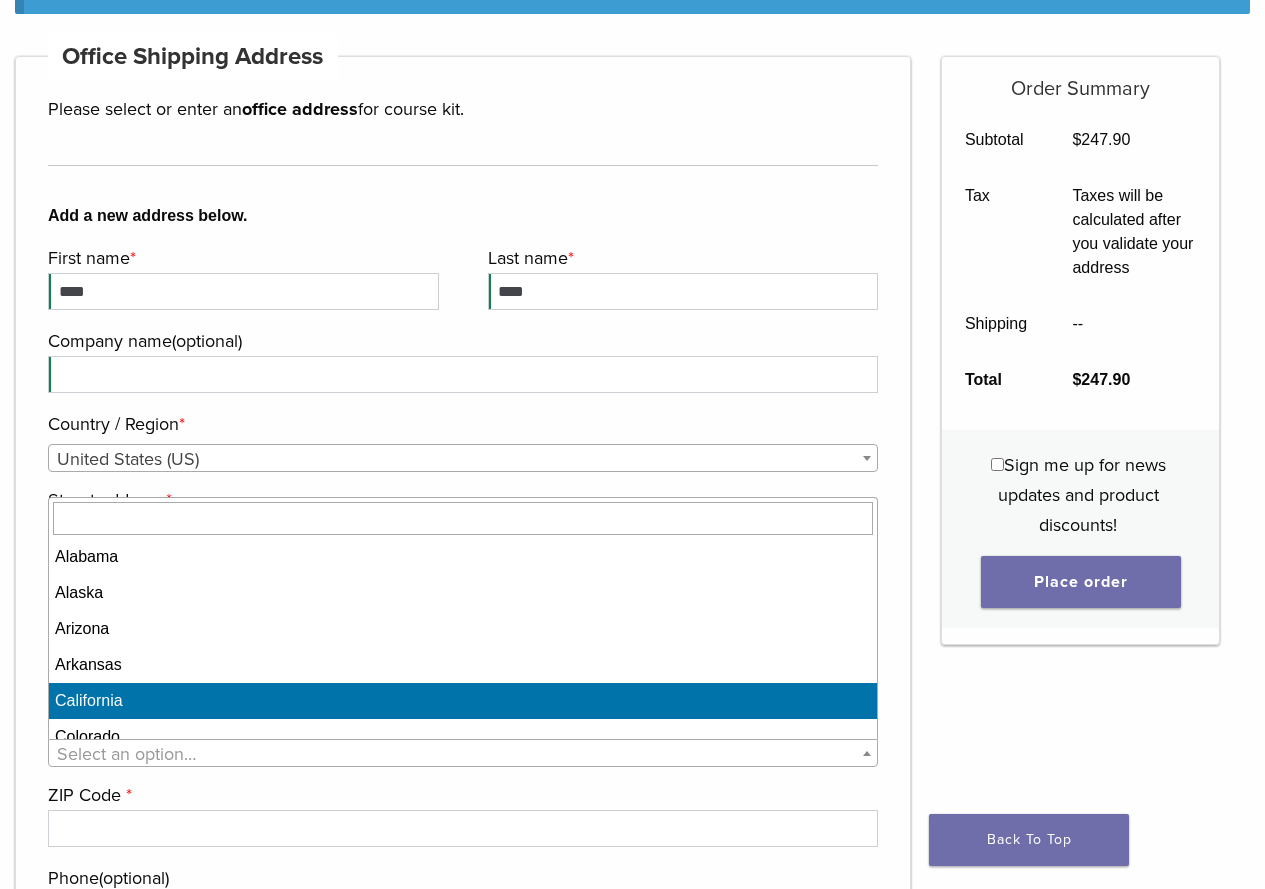 select on "**" 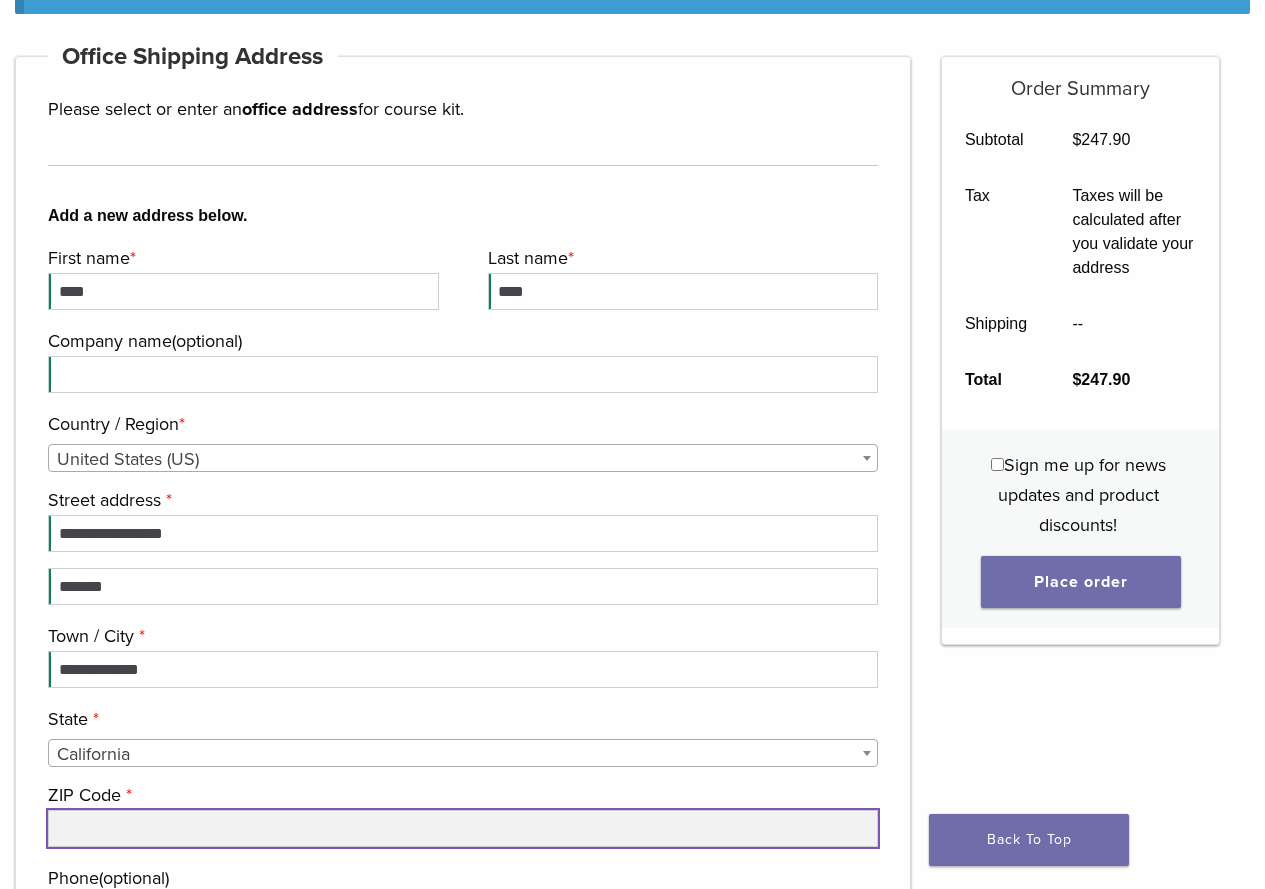 click on "ZIP Code   *" at bounding box center (463, 828) 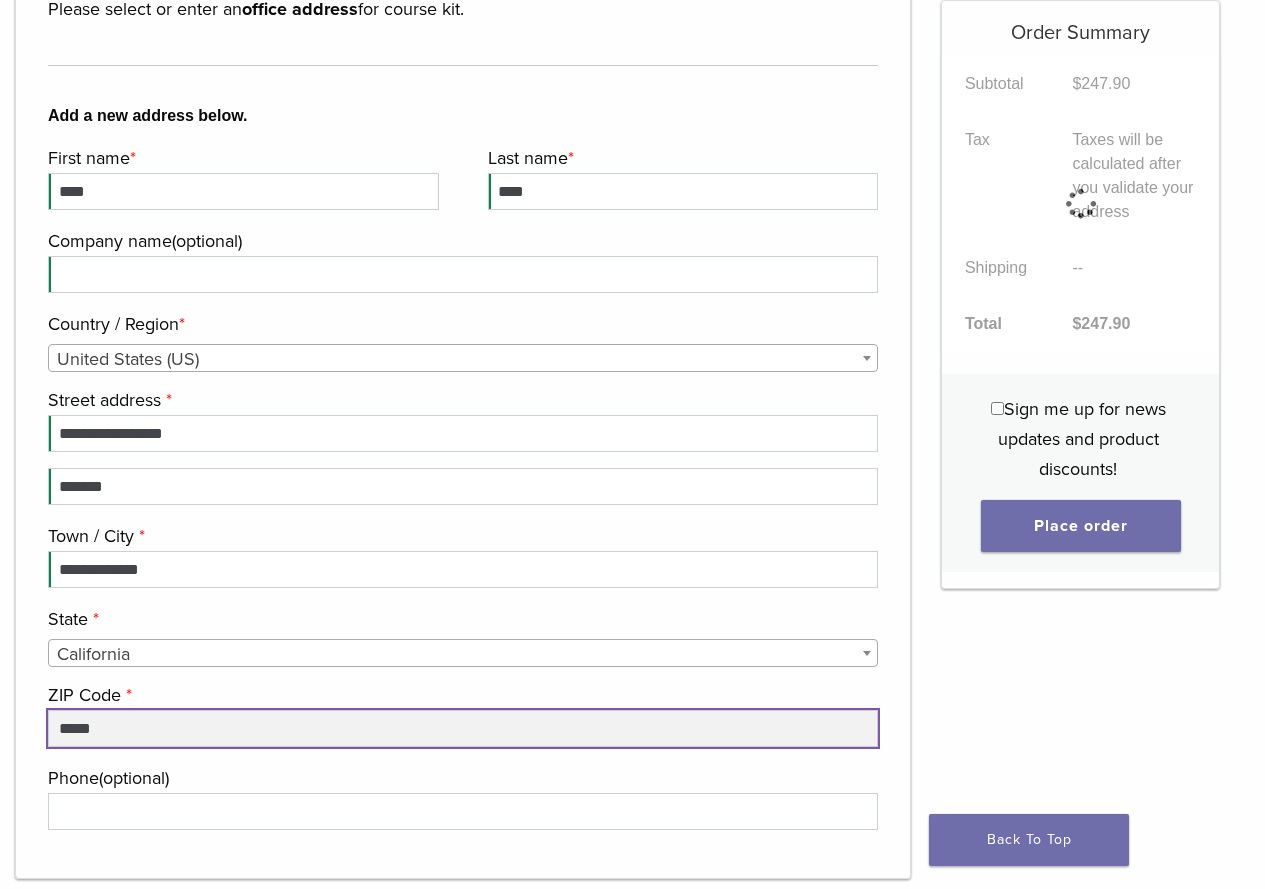 scroll, scrollTop: 500, scrollLeft: 0, axis: vertical 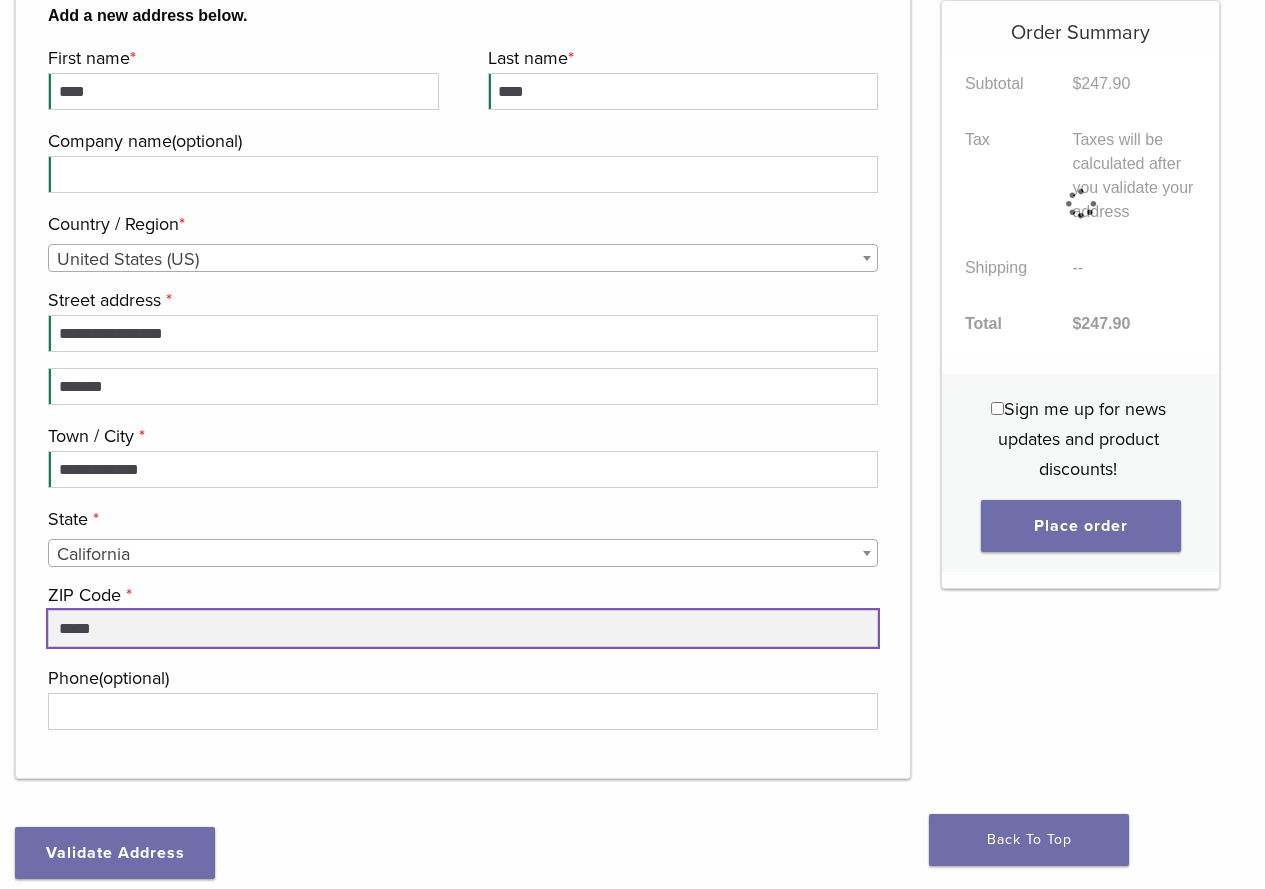 type on "*****" 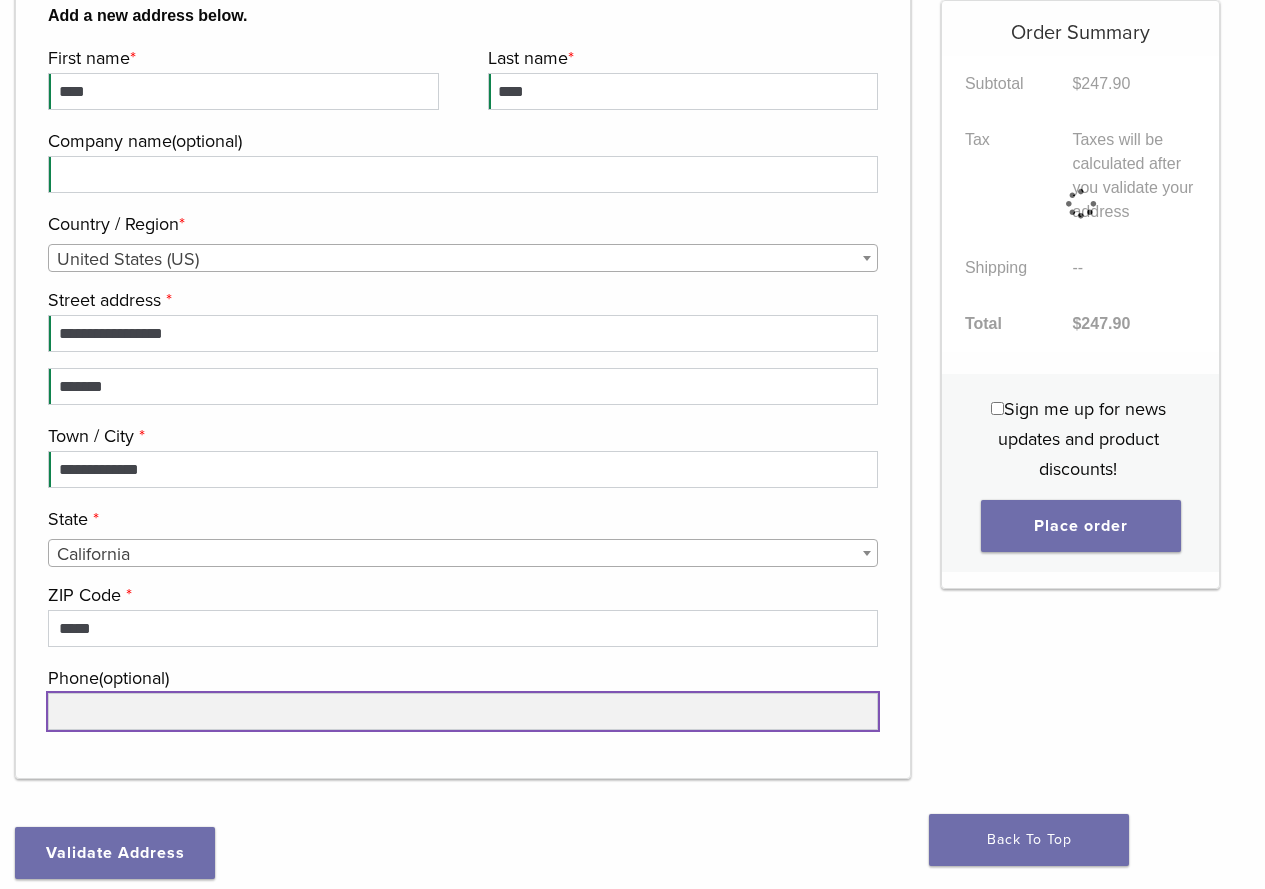 click on "Phone  (optional)" at bounding box center [463, 711] 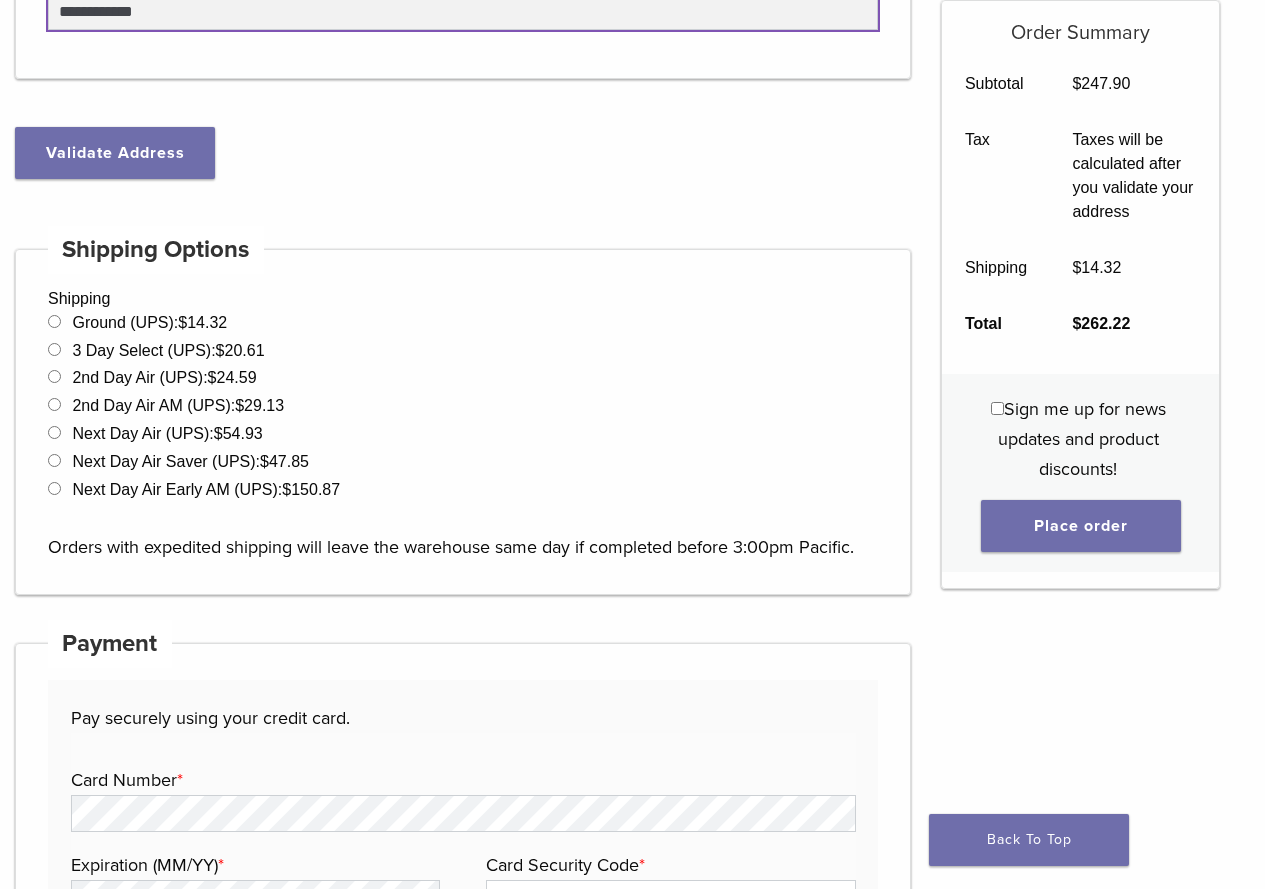 scroll, scrollTop: 1300, scrollLeft: 0, axis: vertical 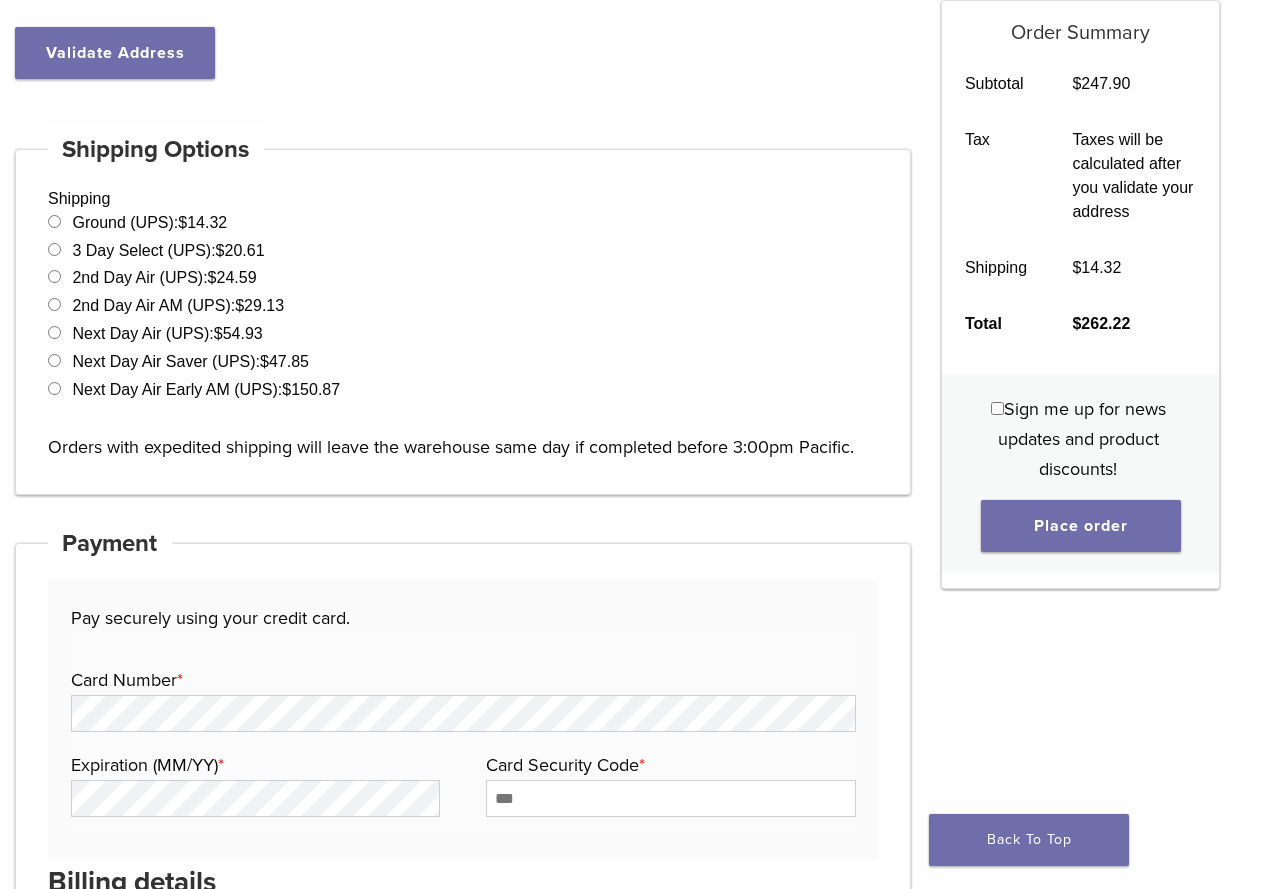 type on "**********" 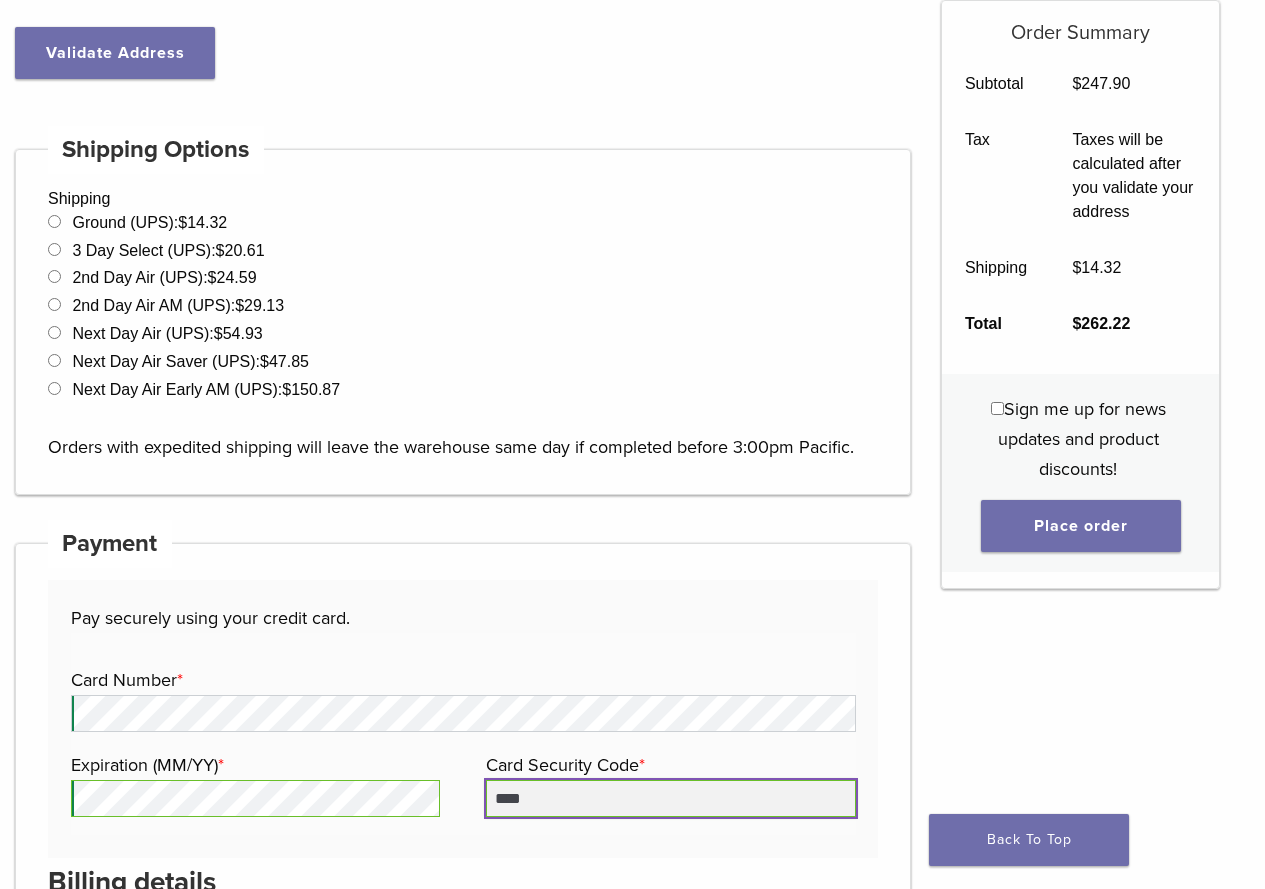type on "****" 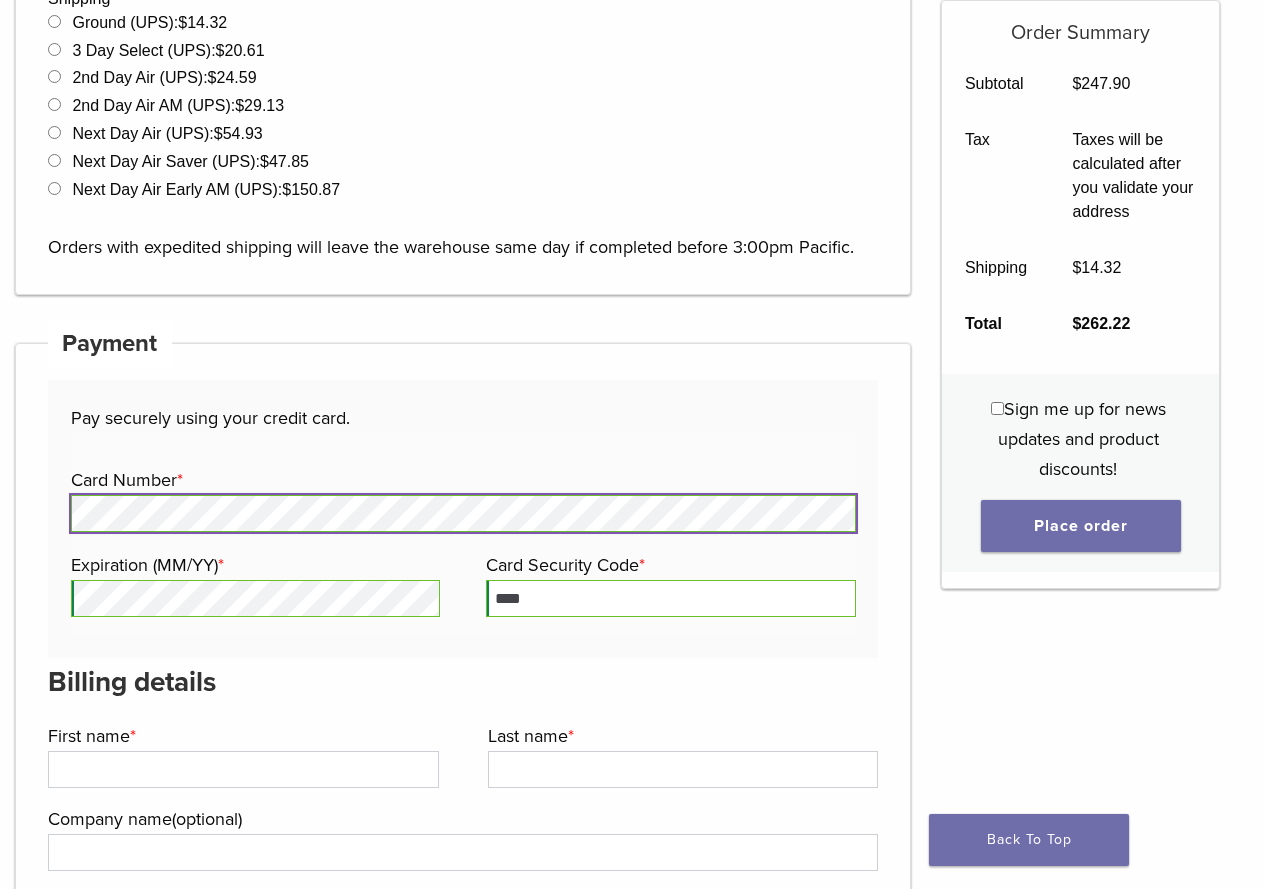 scroll, scrollTop: 1600, scrollLeft: 0, axis: vertical 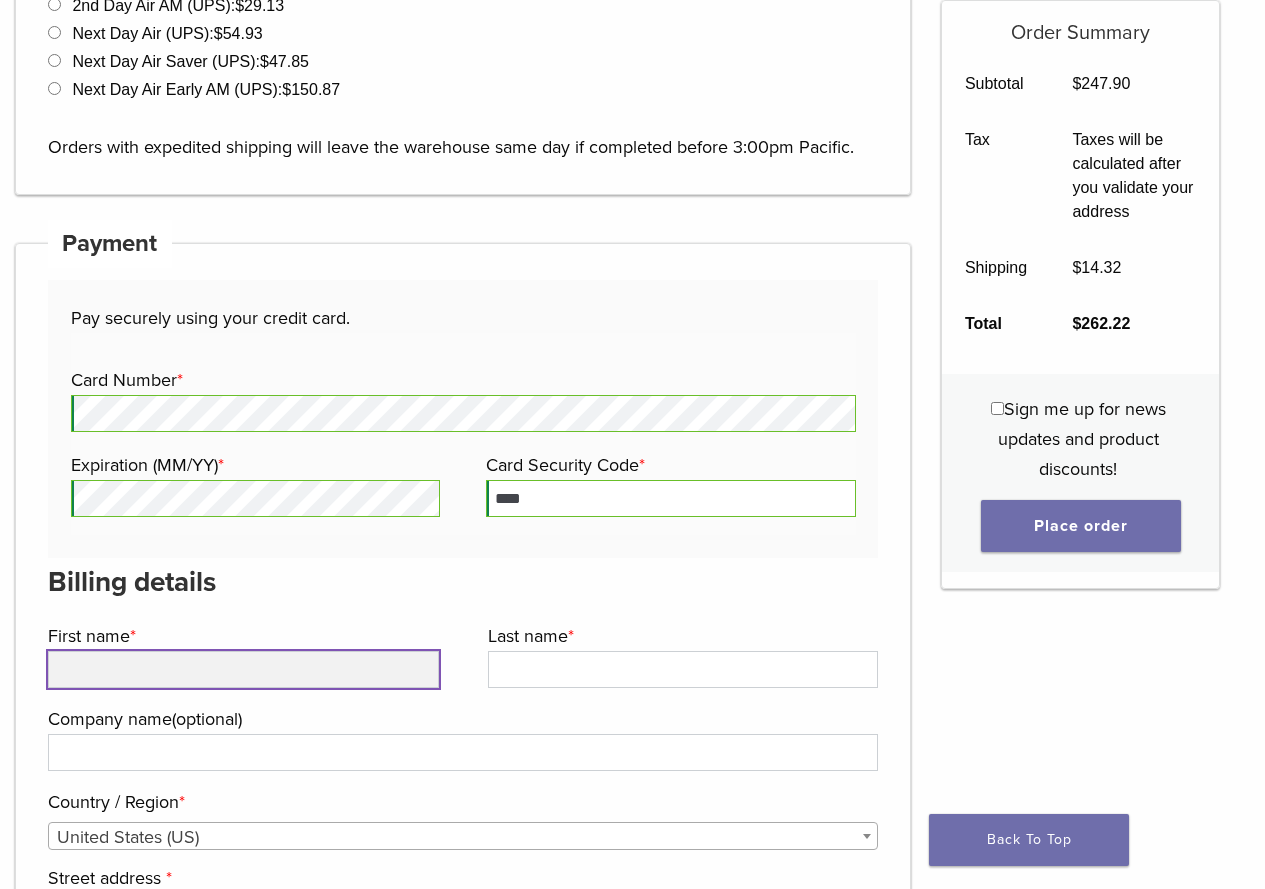 click on "First name  *" at bounding box center (243, 669) 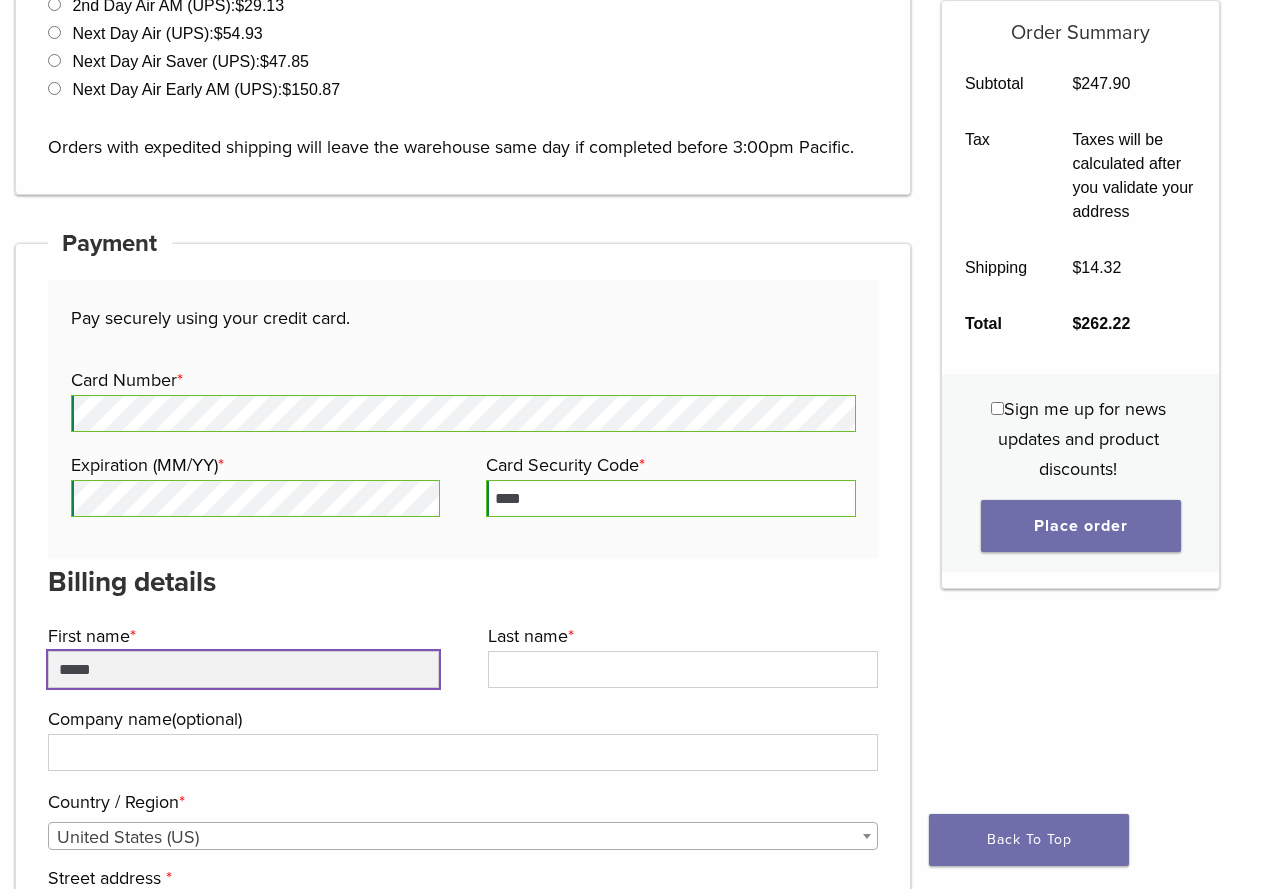 type on "****" 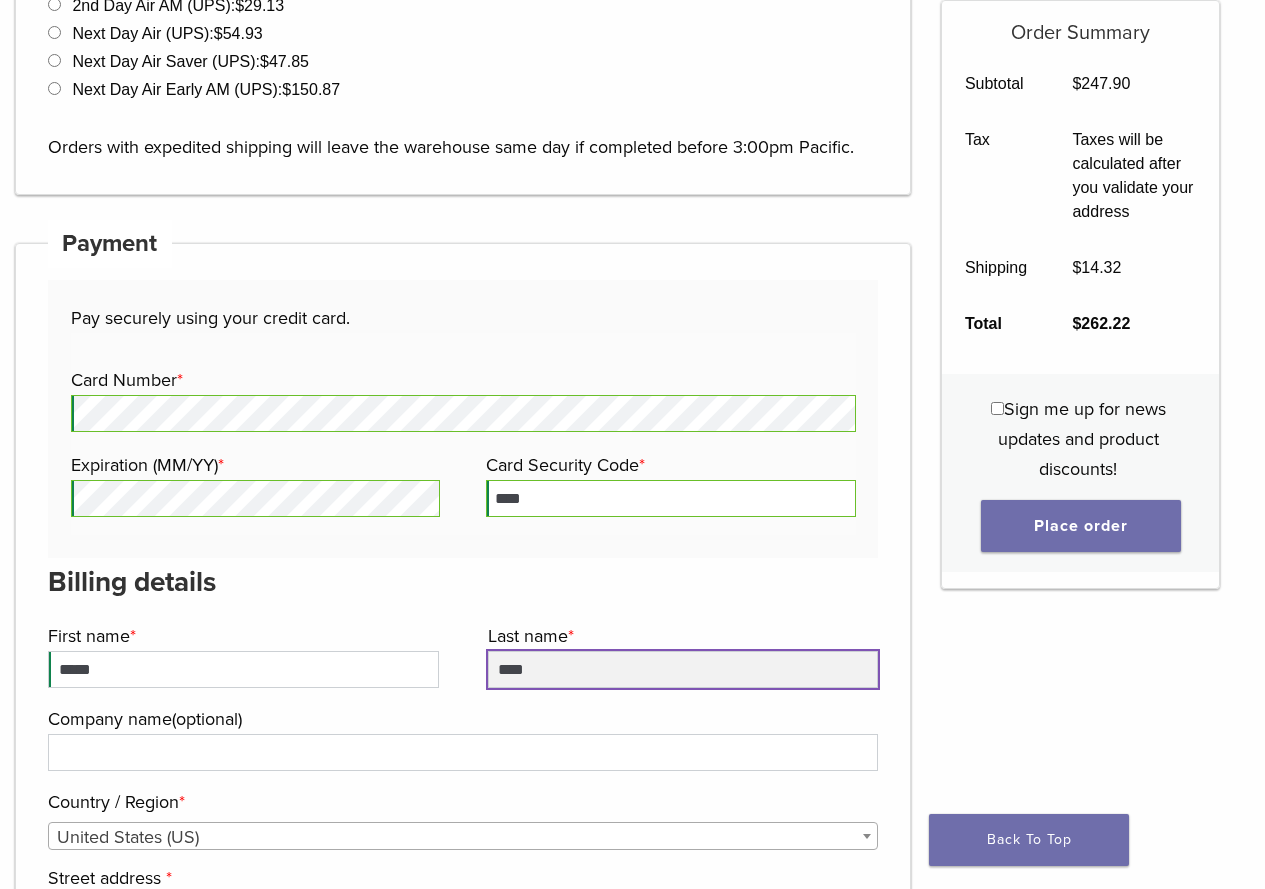 type on "****" 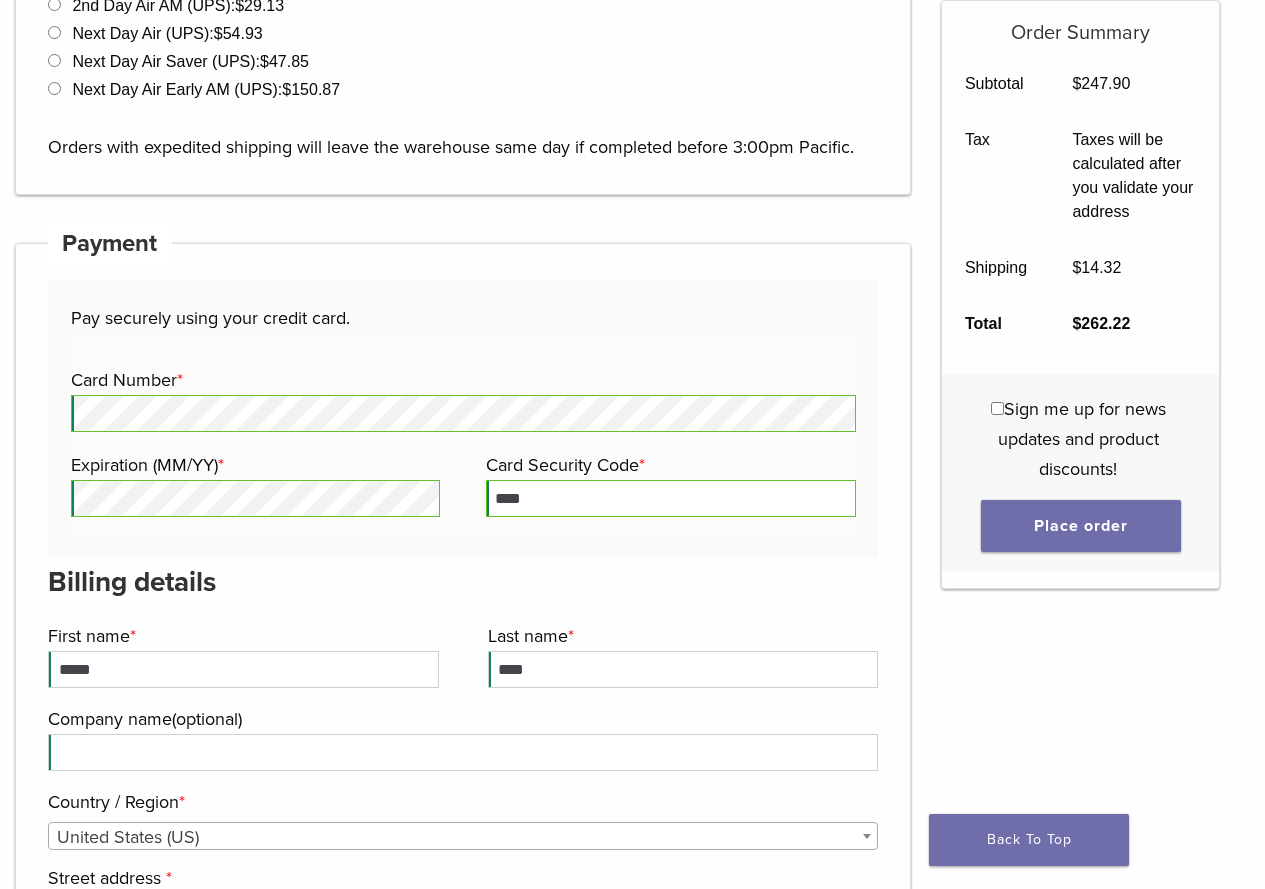 scroll, scrollTop: 2067, scrollLeft: 0, axis: vertical 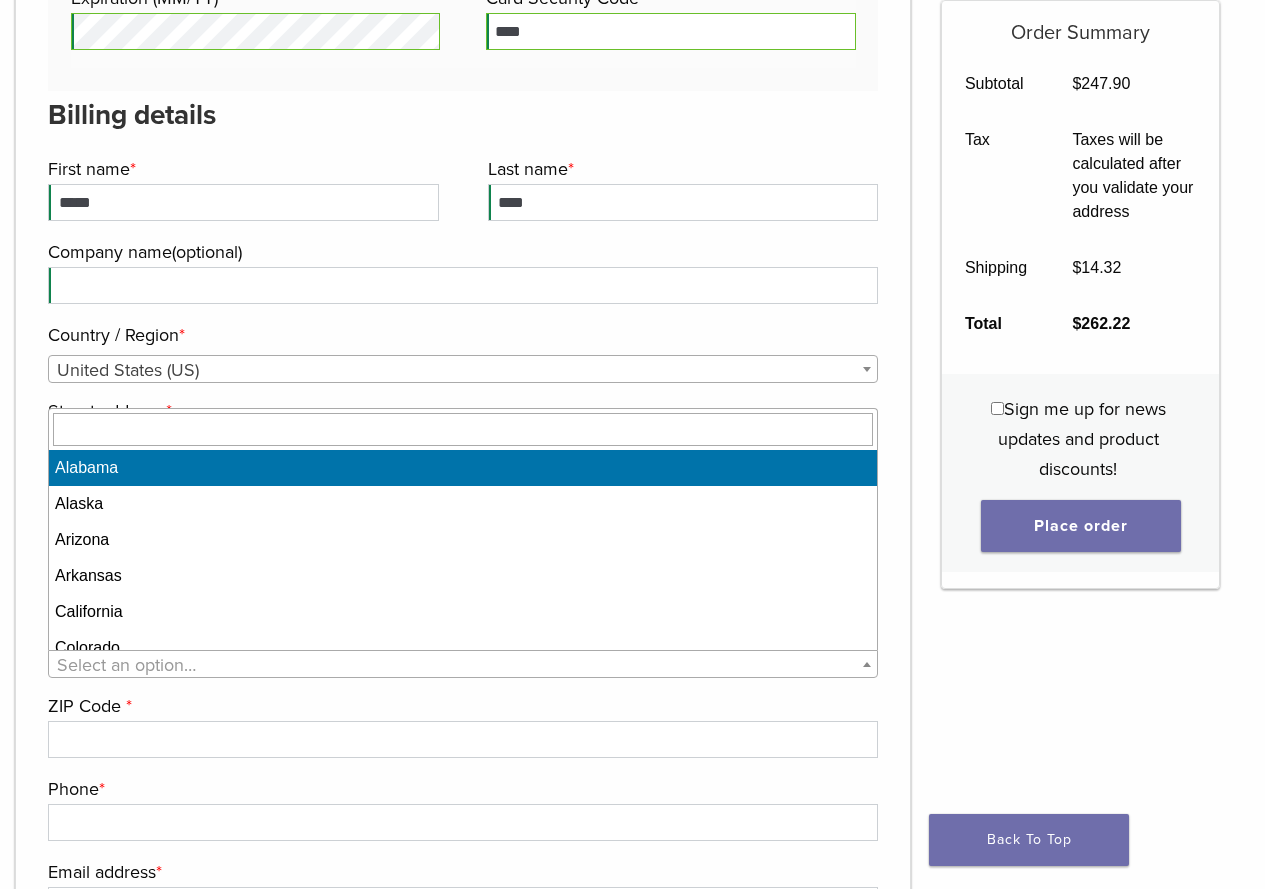 click at bounding box center (867, 664) 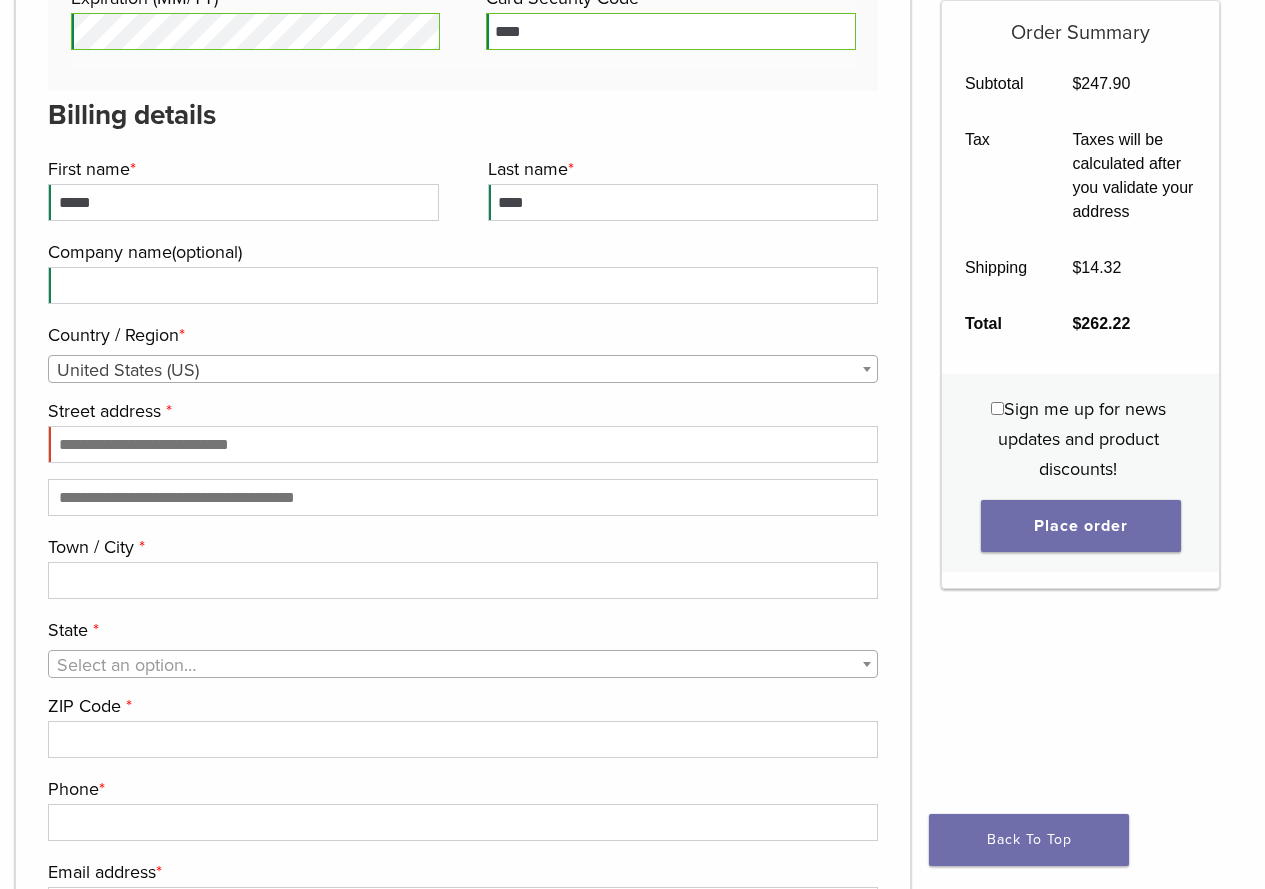 click at bounding box center (867, 664) 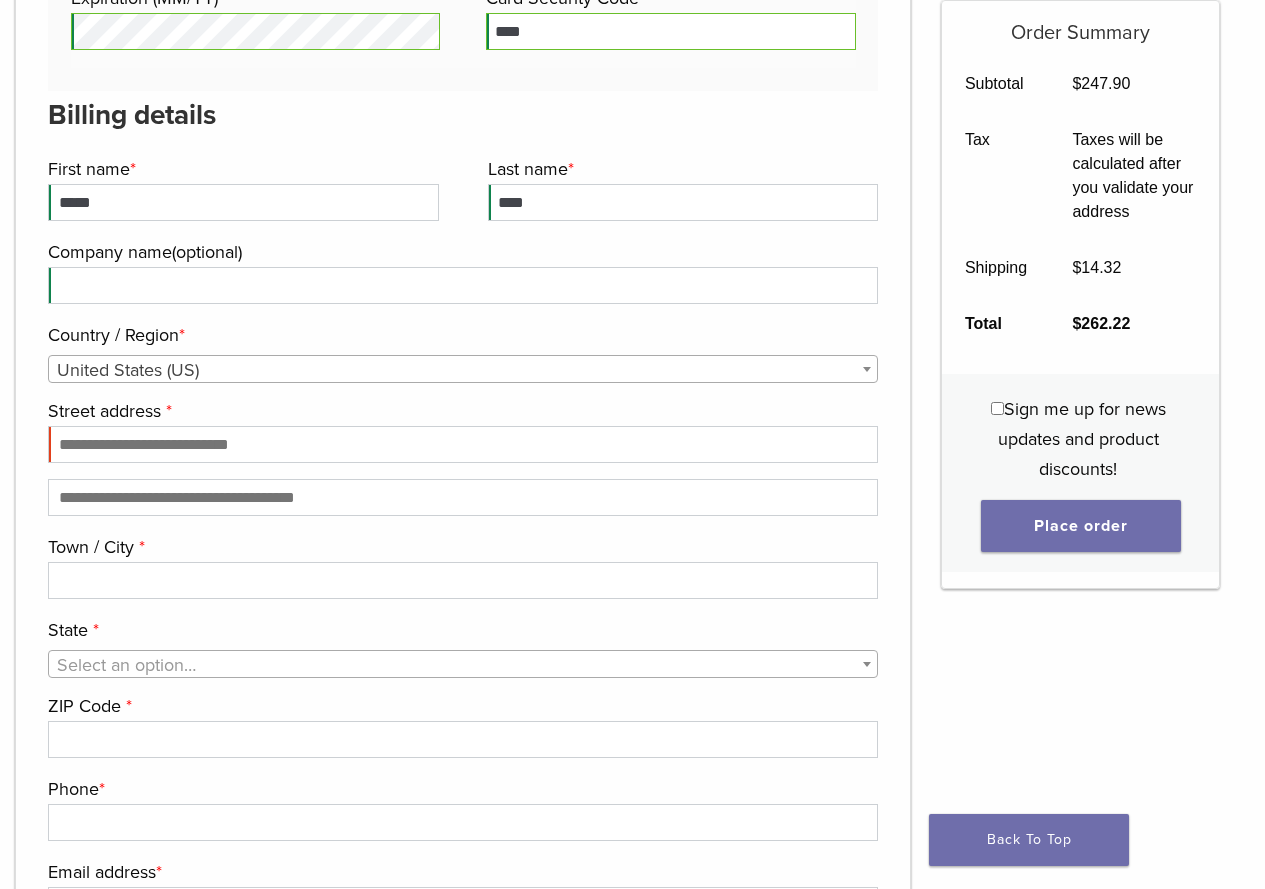 click at bounding box center [867, 664] 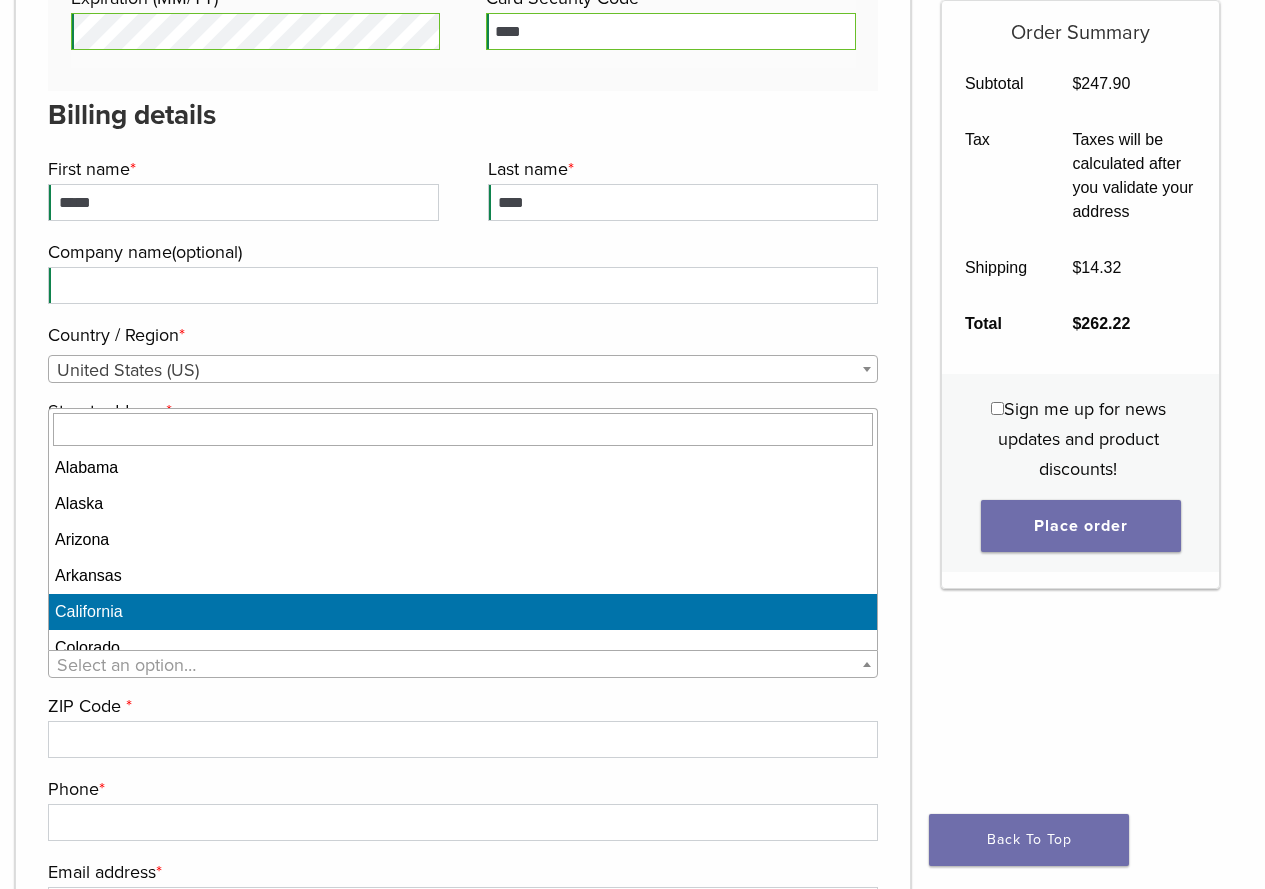 select on "**" 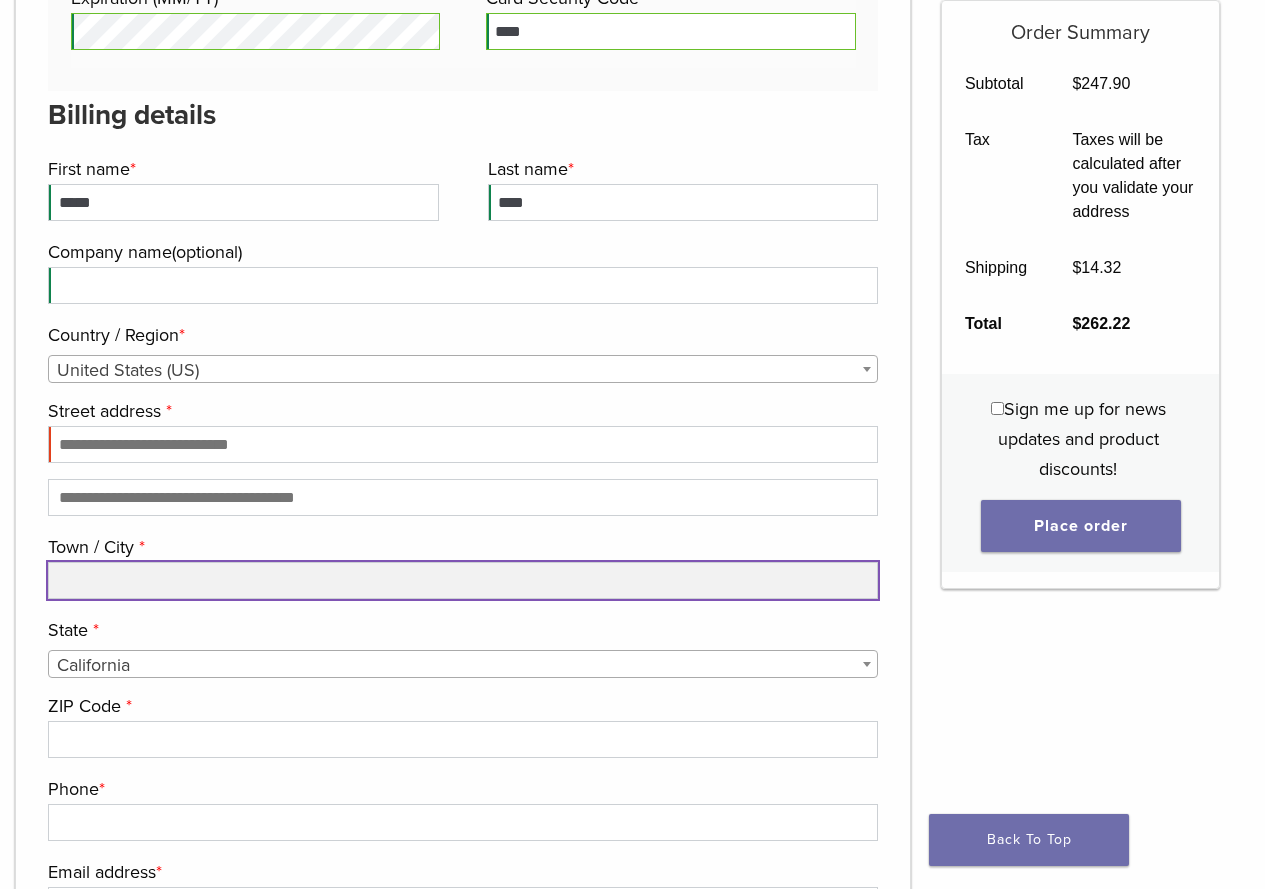 click on "Town / City   *" at bounding box center (463, 580) 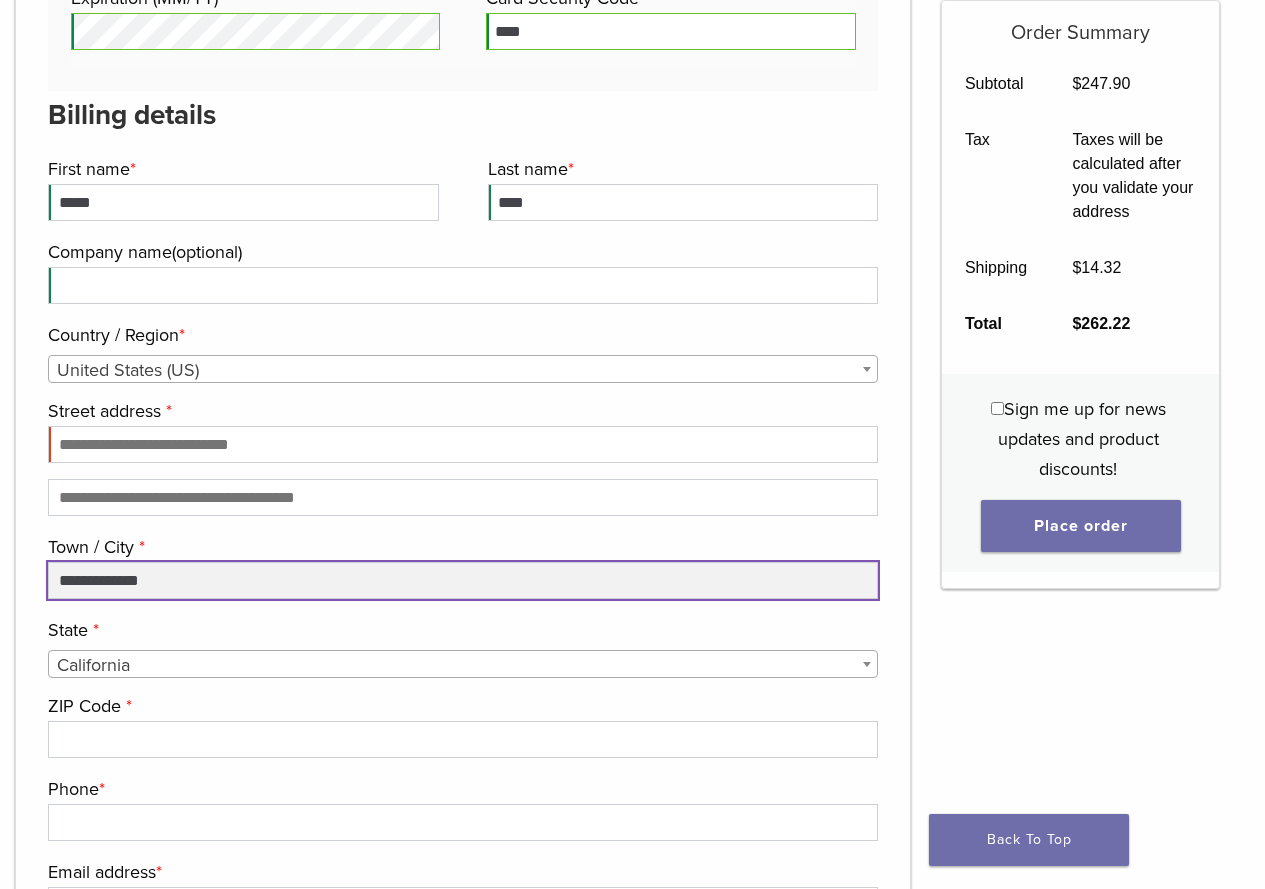 type on "**********" 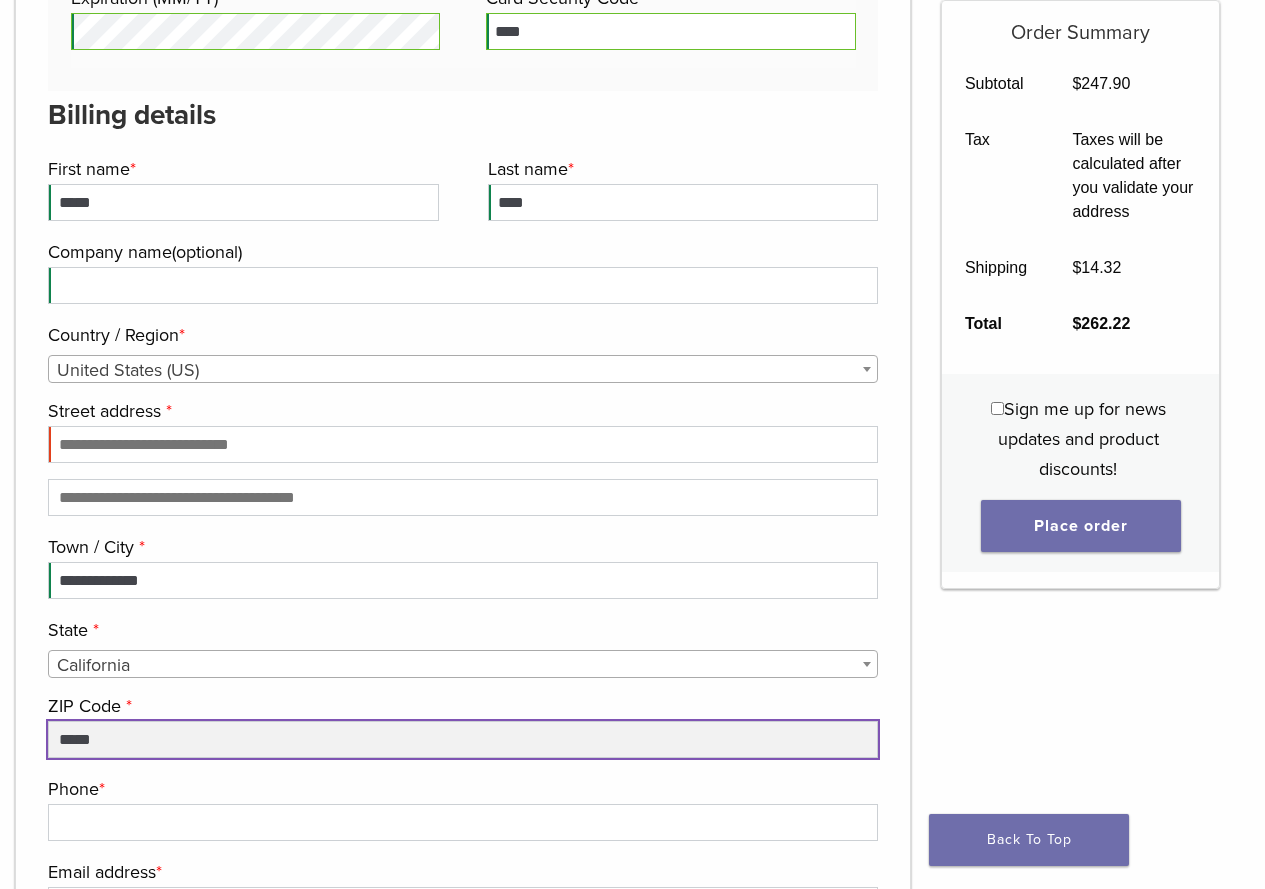 type on "*****" 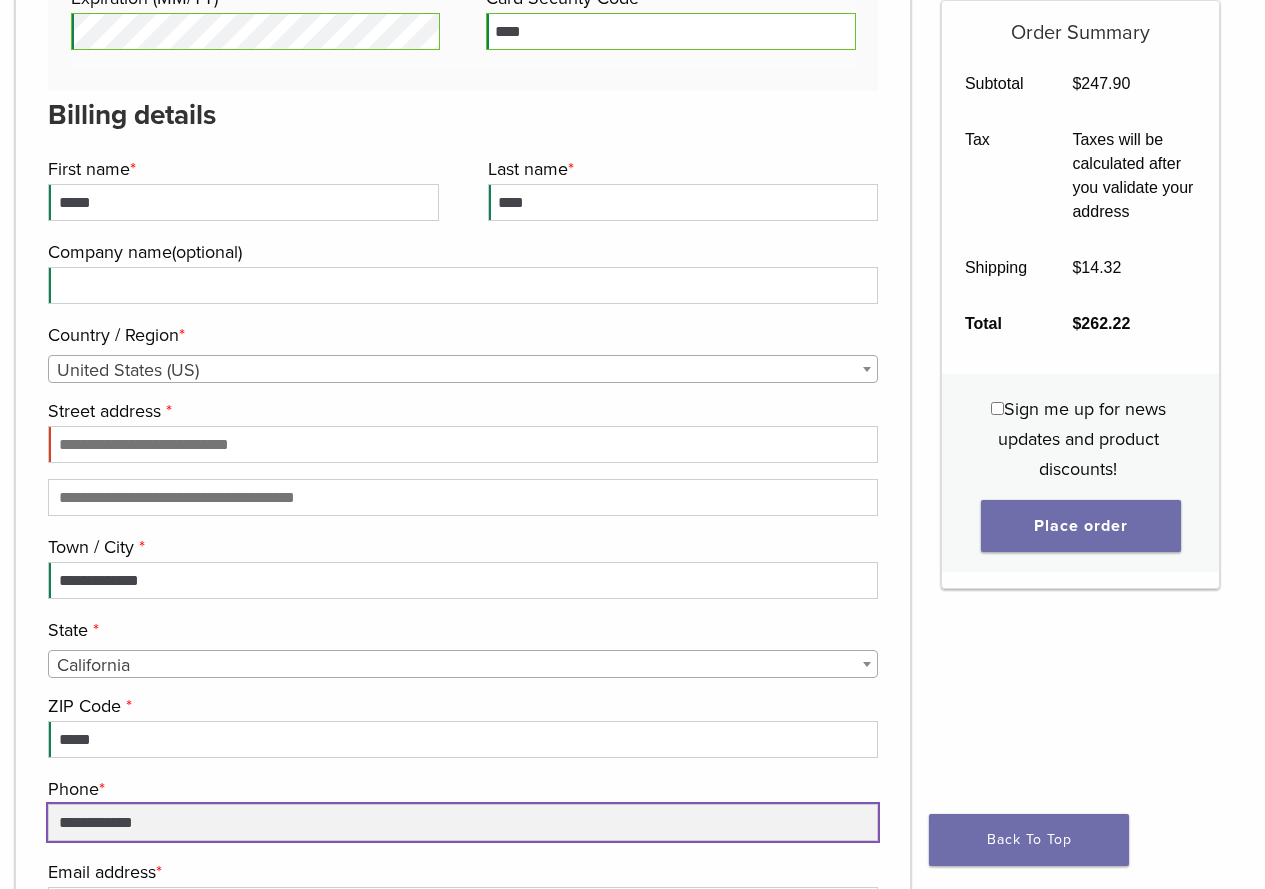 type on "**********" 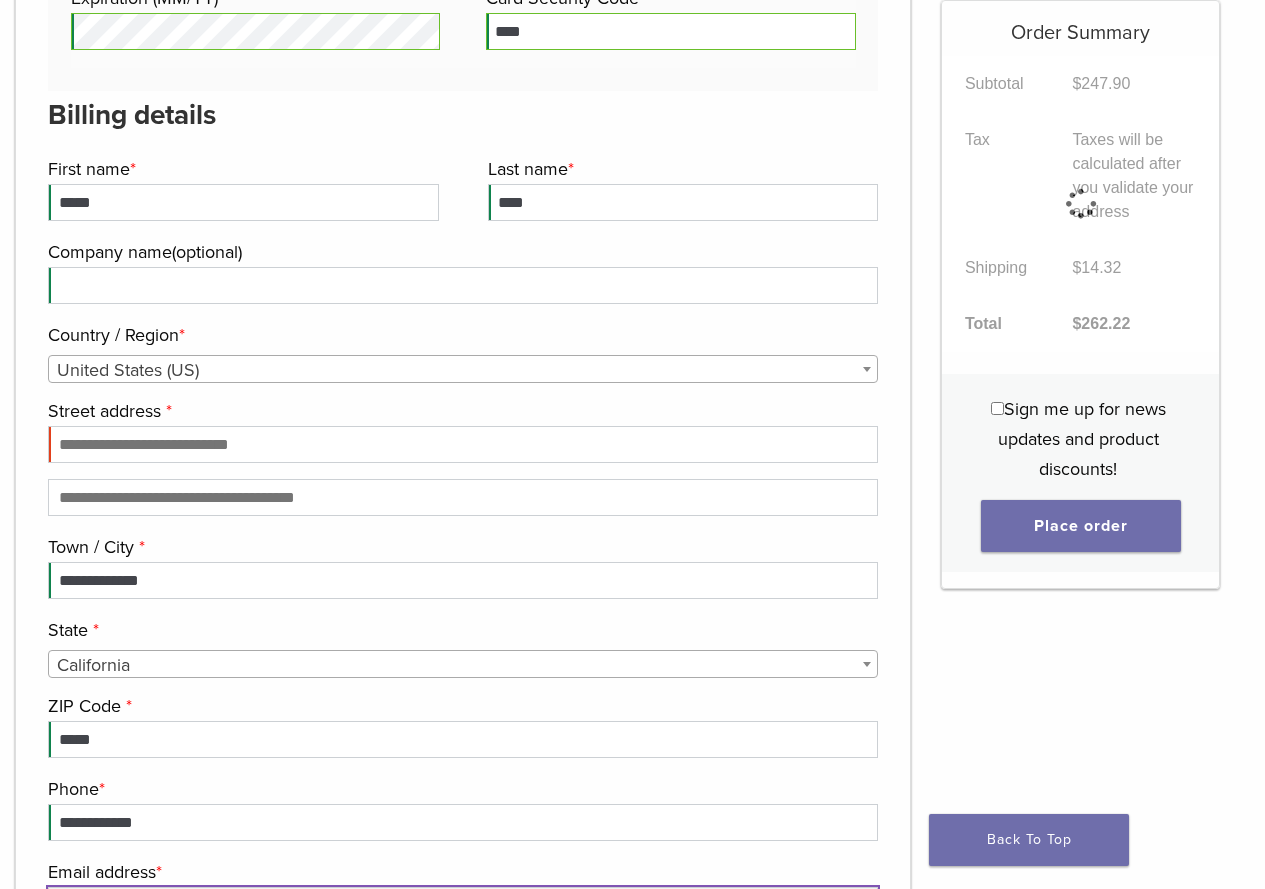 scroll, scrollTop: 2102, scrollLeft: 0, axis: vertical 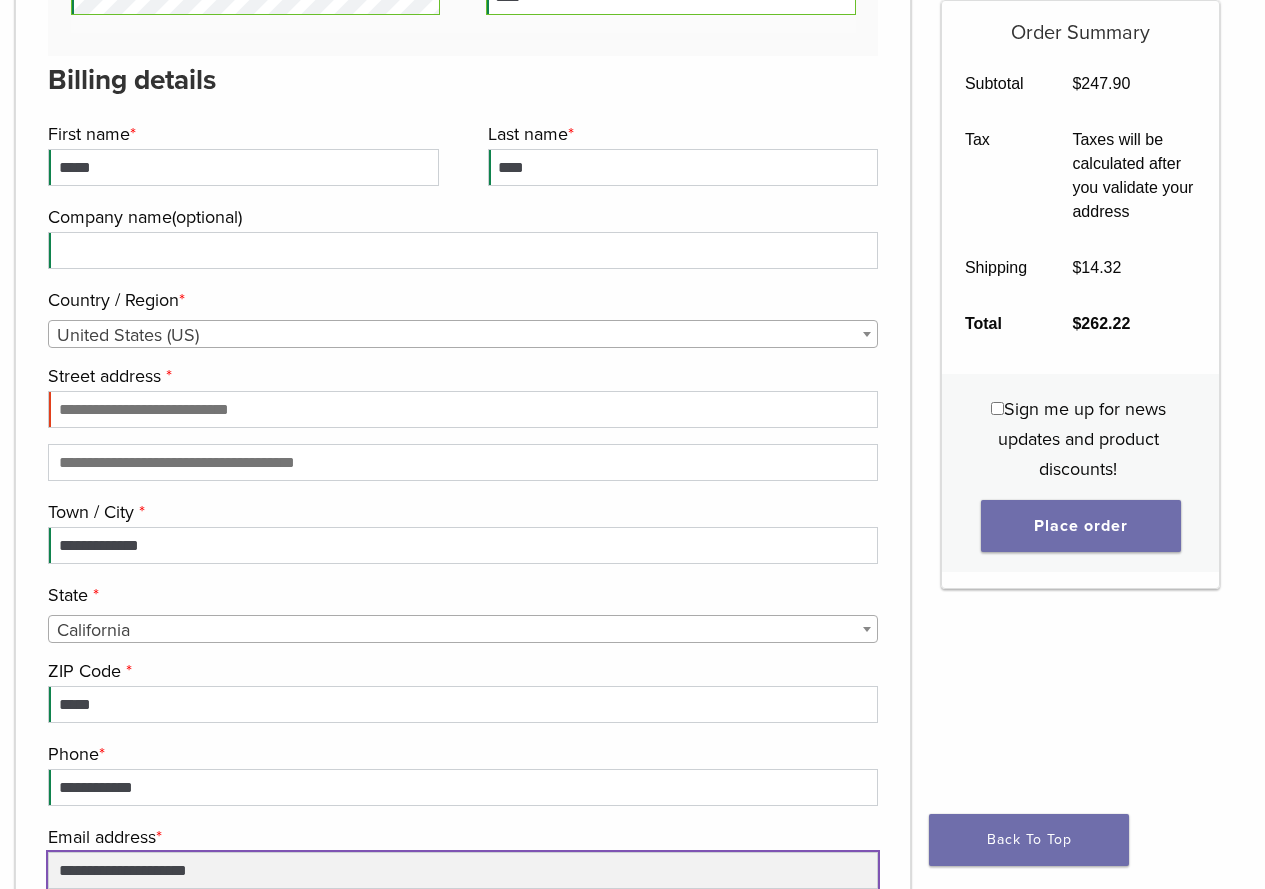 type on "**********" 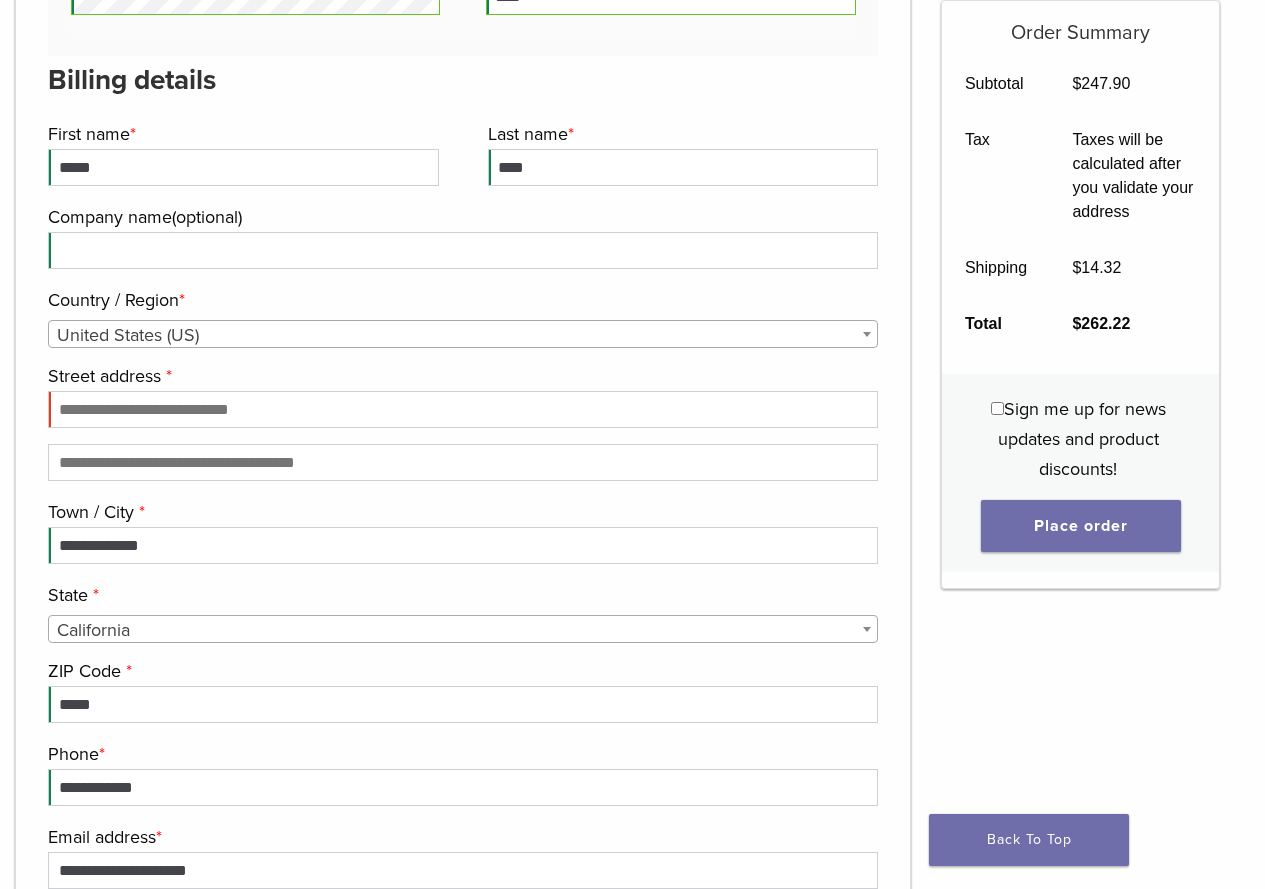 scroll, scrollTop: 2577, scrollLeft: 0, axis: vertical 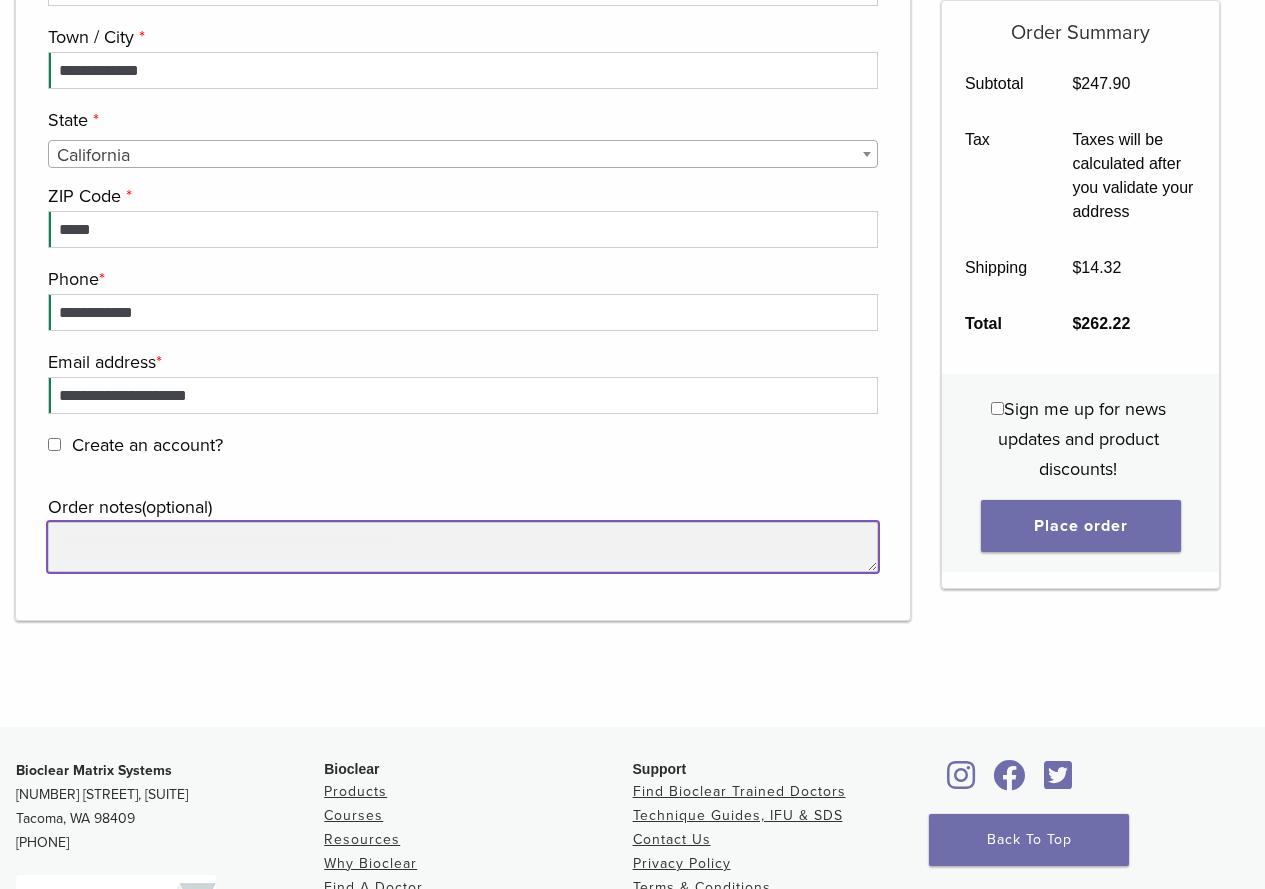 click on "Order notes  (optional)" at bounding box center (463, 547) 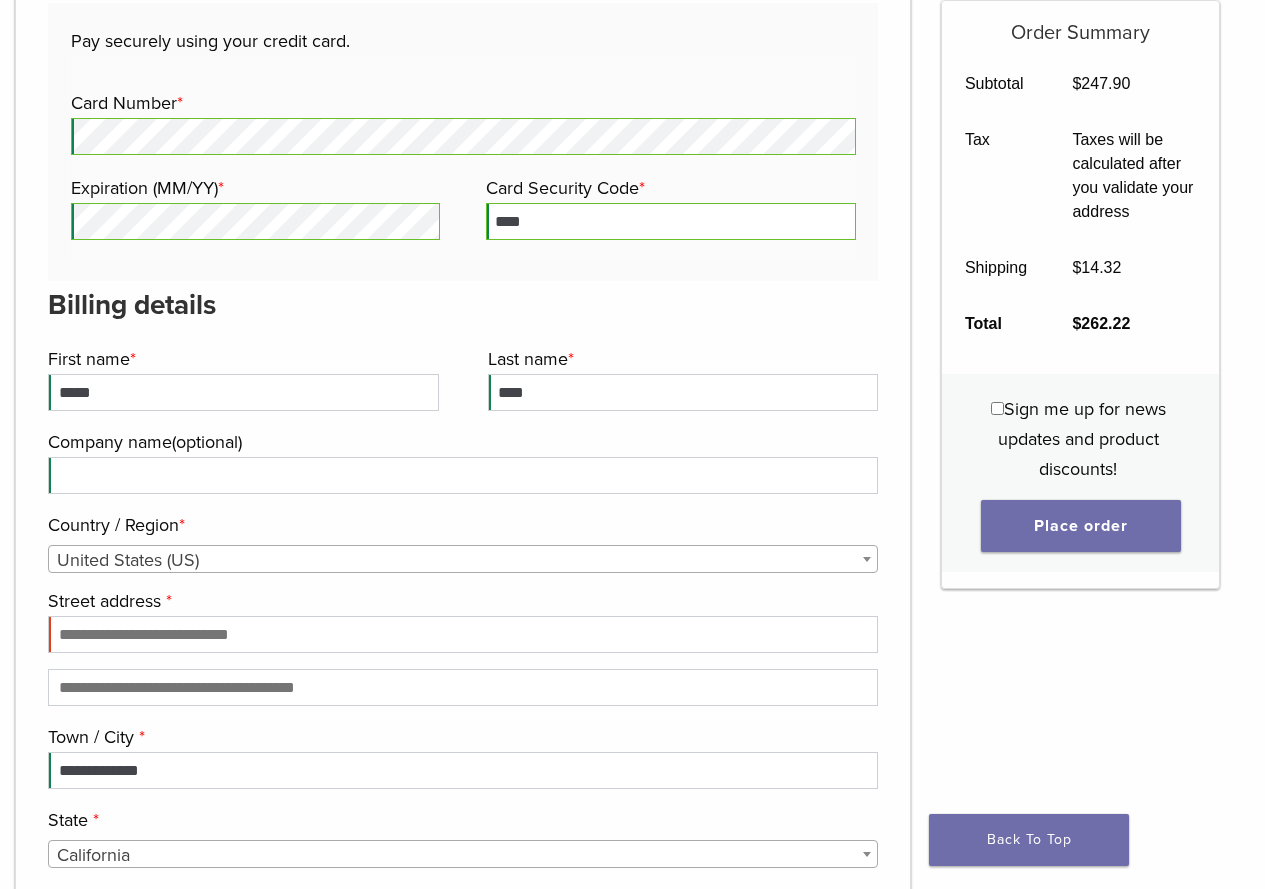 scroll, scrollTop: 1977, scrollLeft: 0, axis: vertical 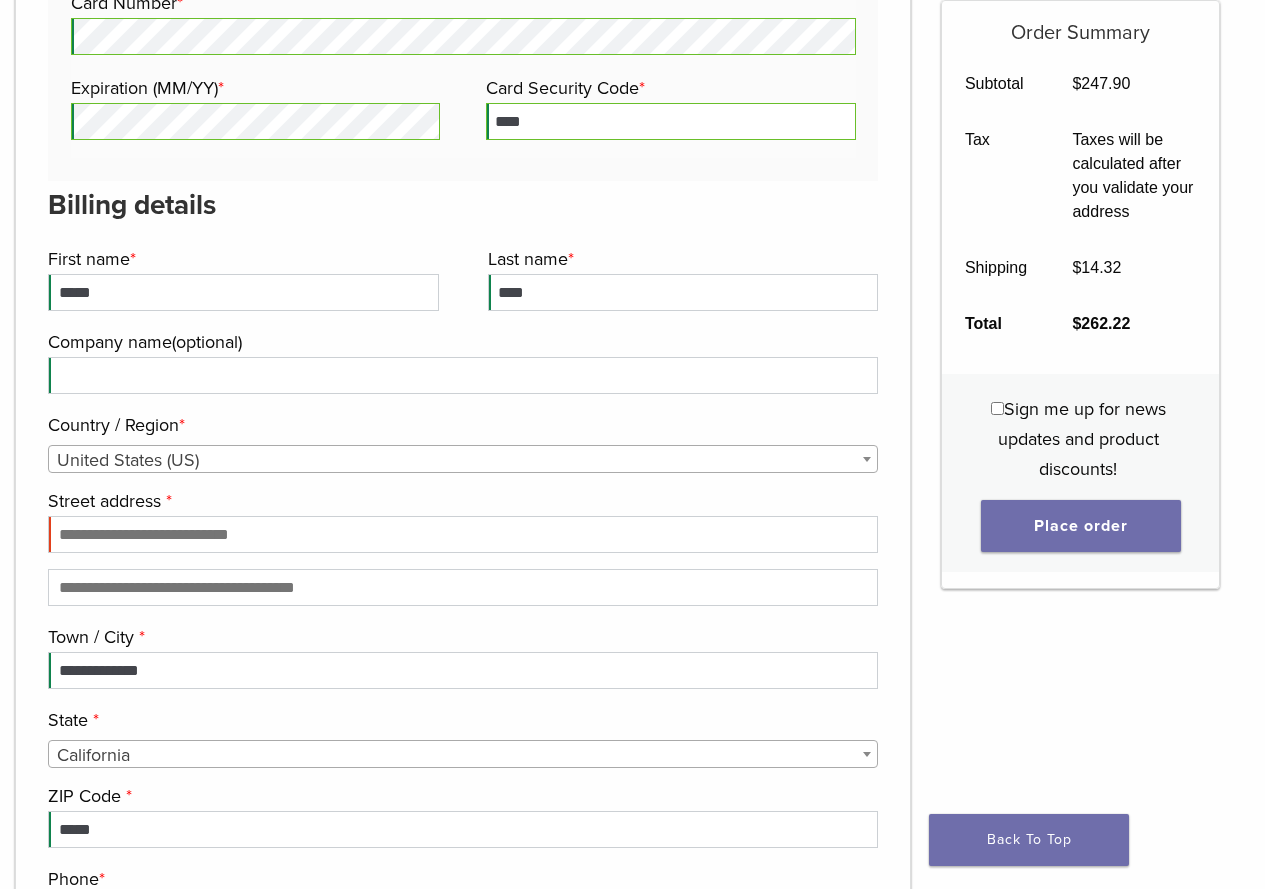 type on "**********" 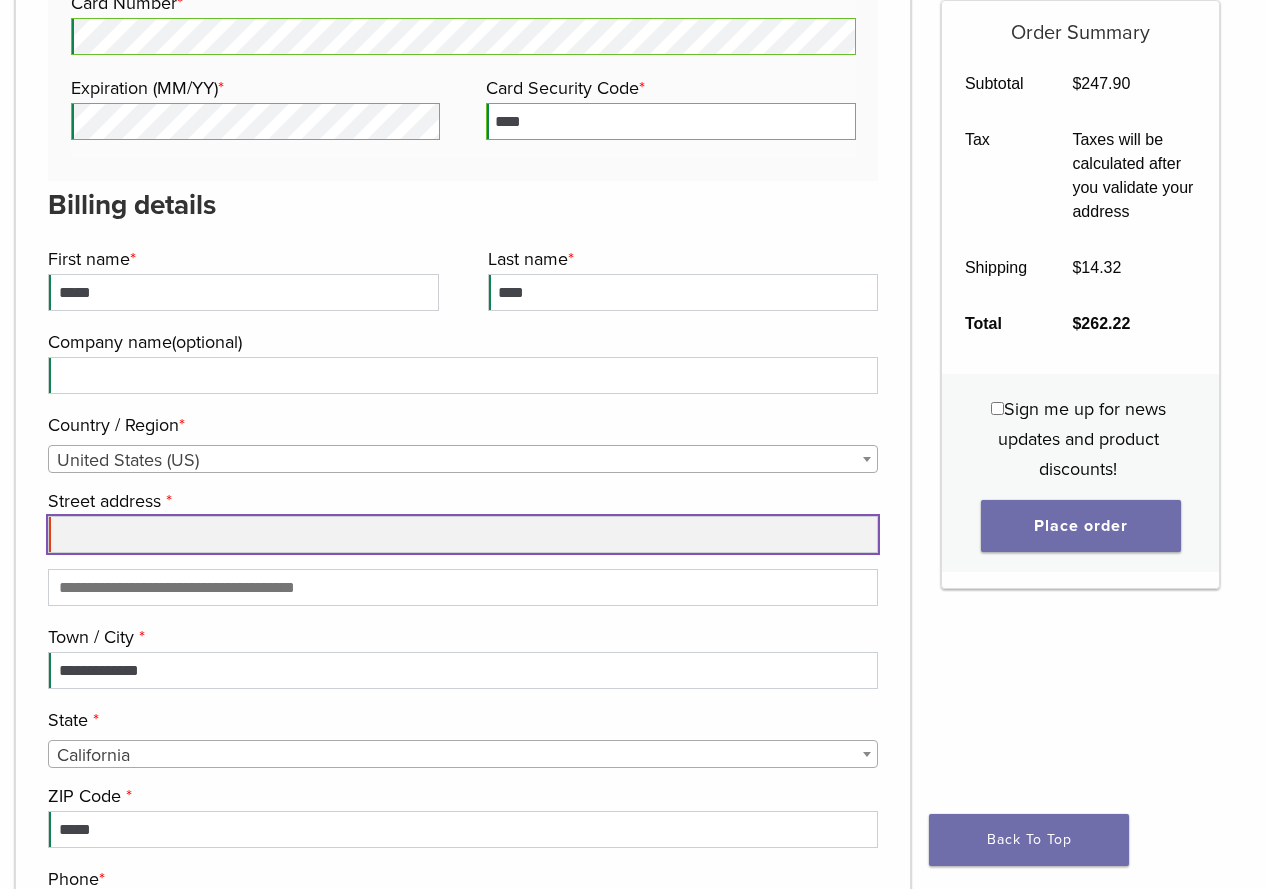 click on "Street address   *" at bounding box center (463, 534) 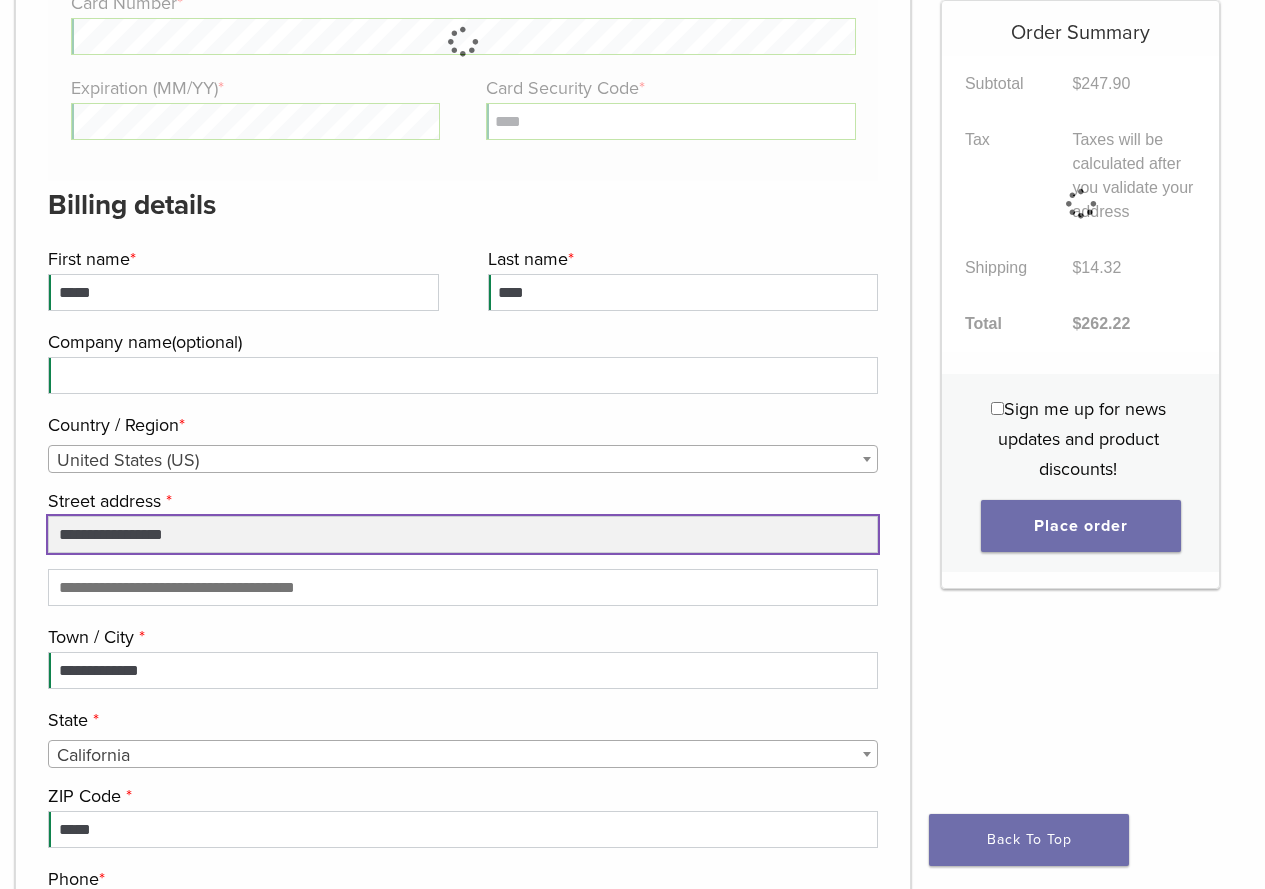 type on "**********" 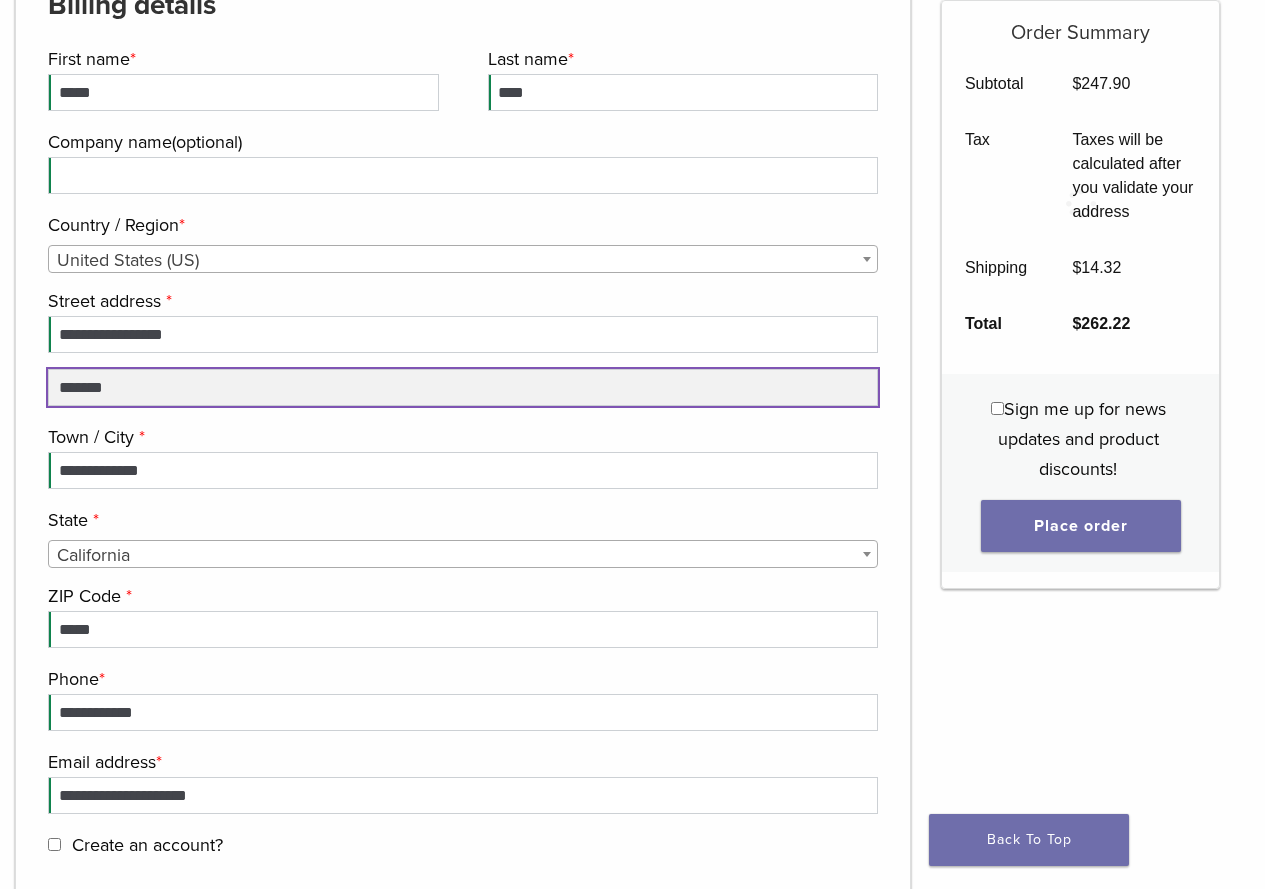 scroll, scrollTop: 2277, scrollLeft: 0, axis: vertical 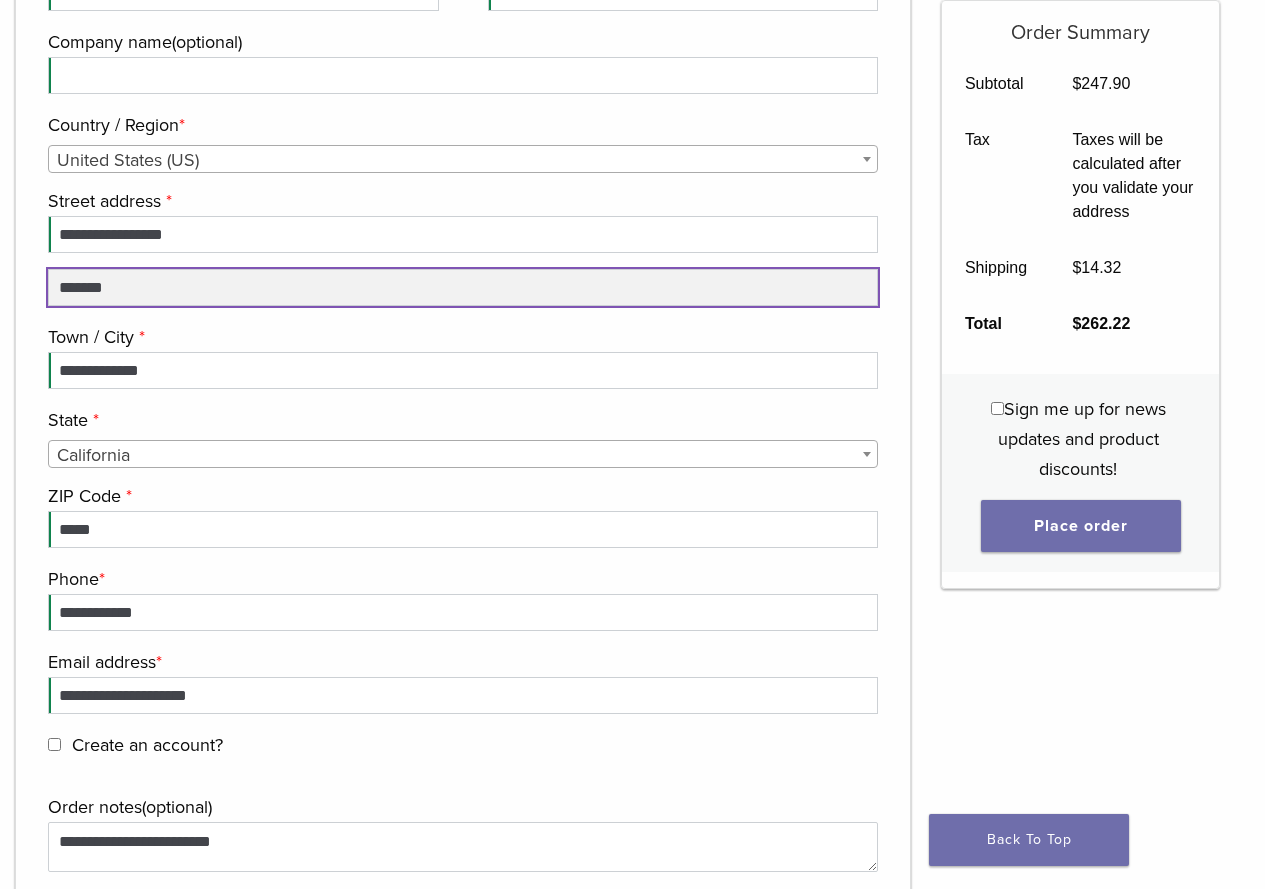 type on "*******" 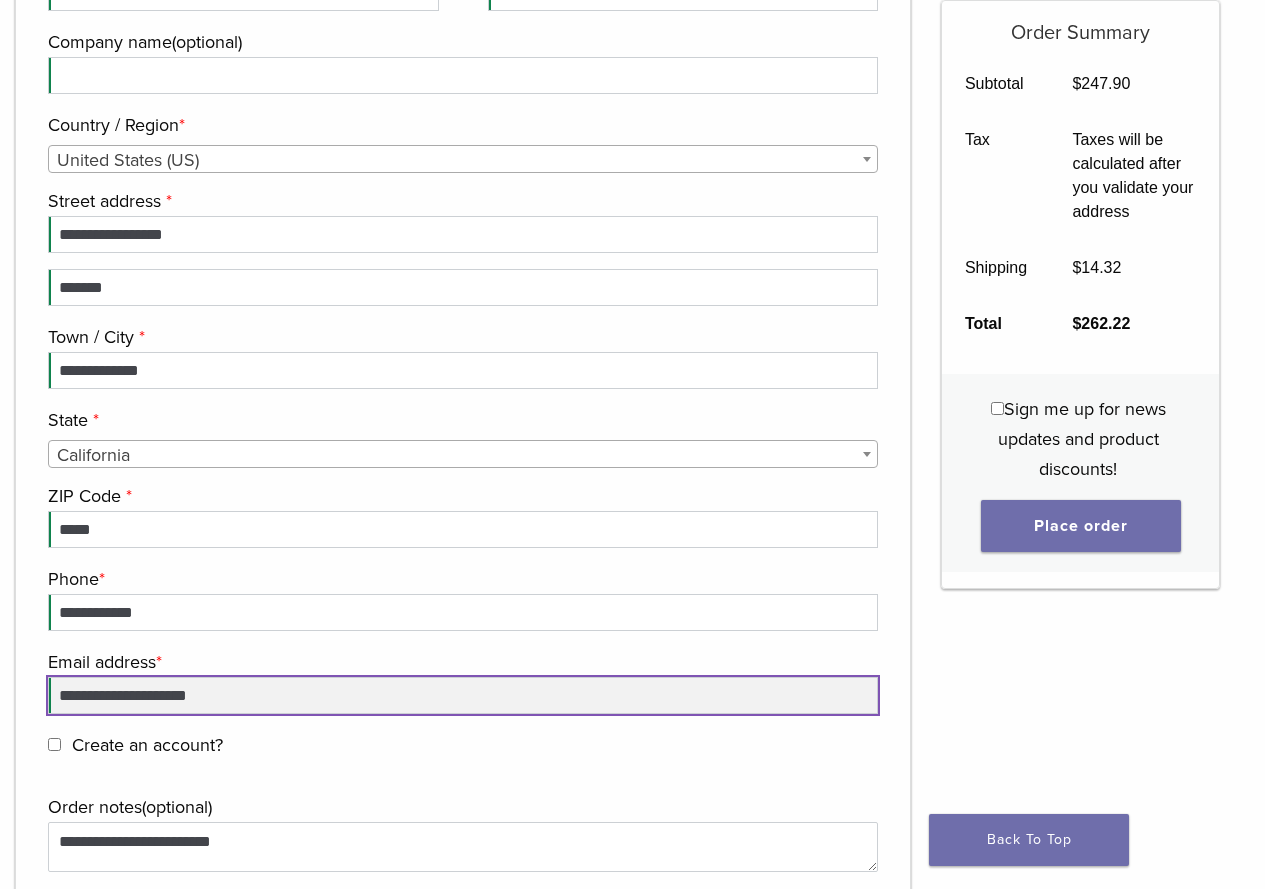 click on "**********" at bounding box center [463, 695] 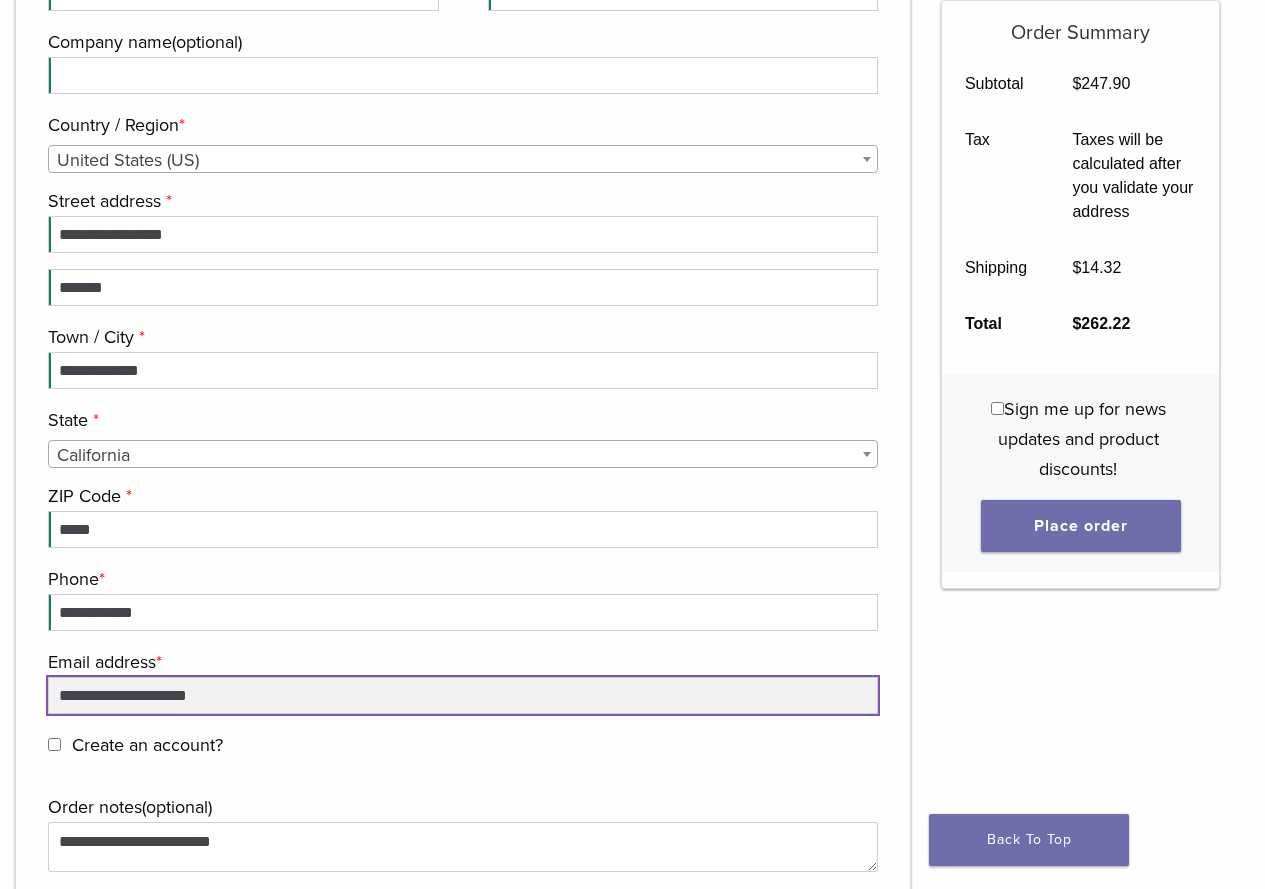 scroll, scrollTop: 2377, scrollLeft: 0, axis: vertical 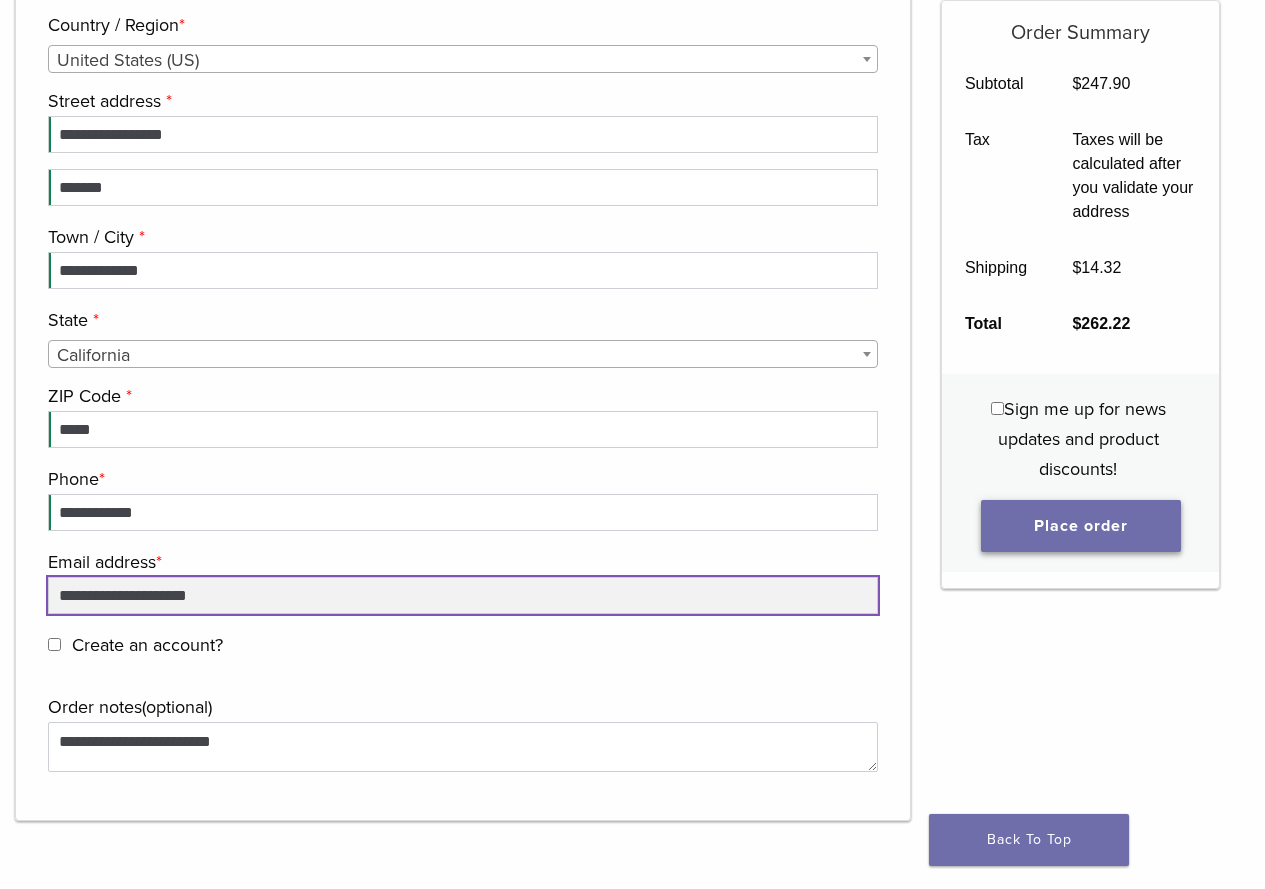 type on "**********" 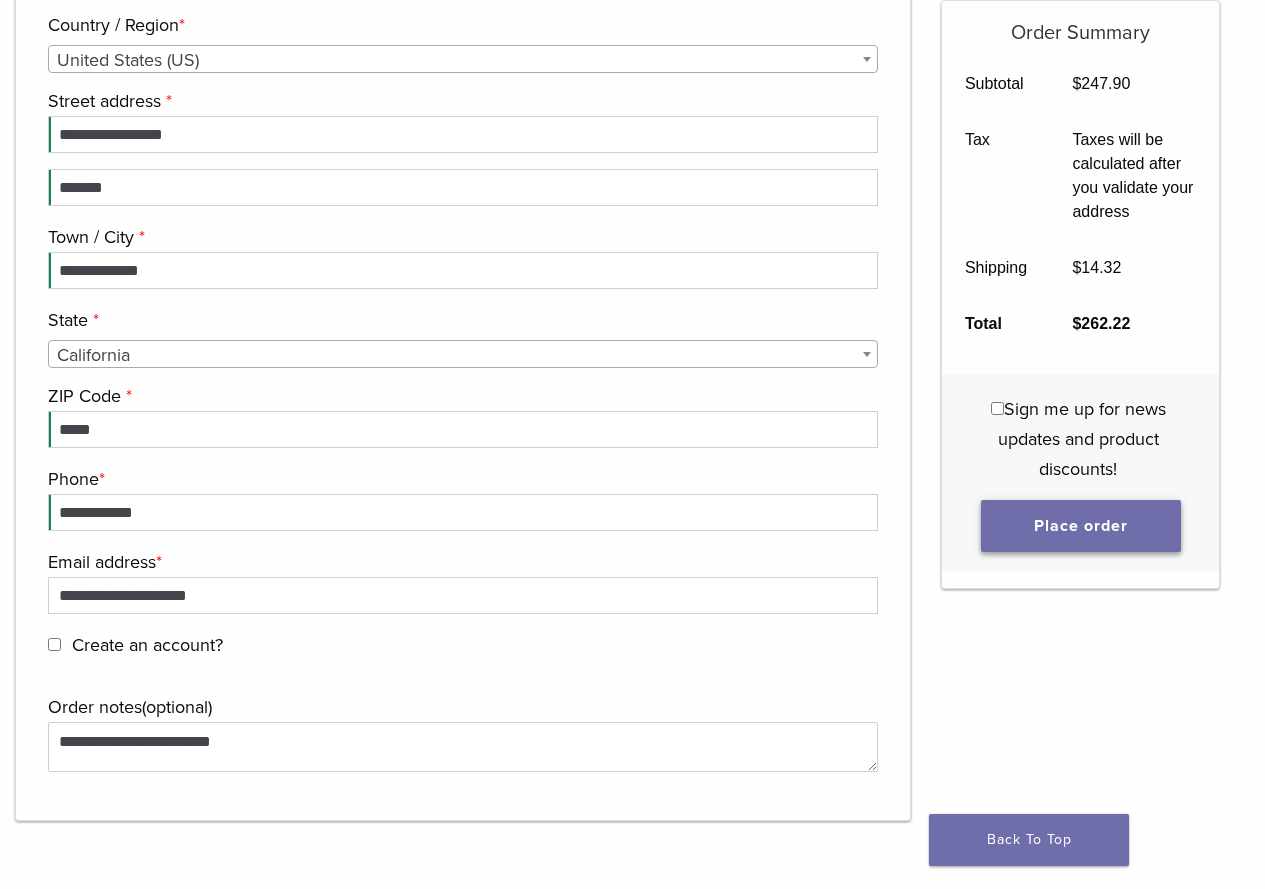 click on "Place order" at bounding box center (1081, 526) 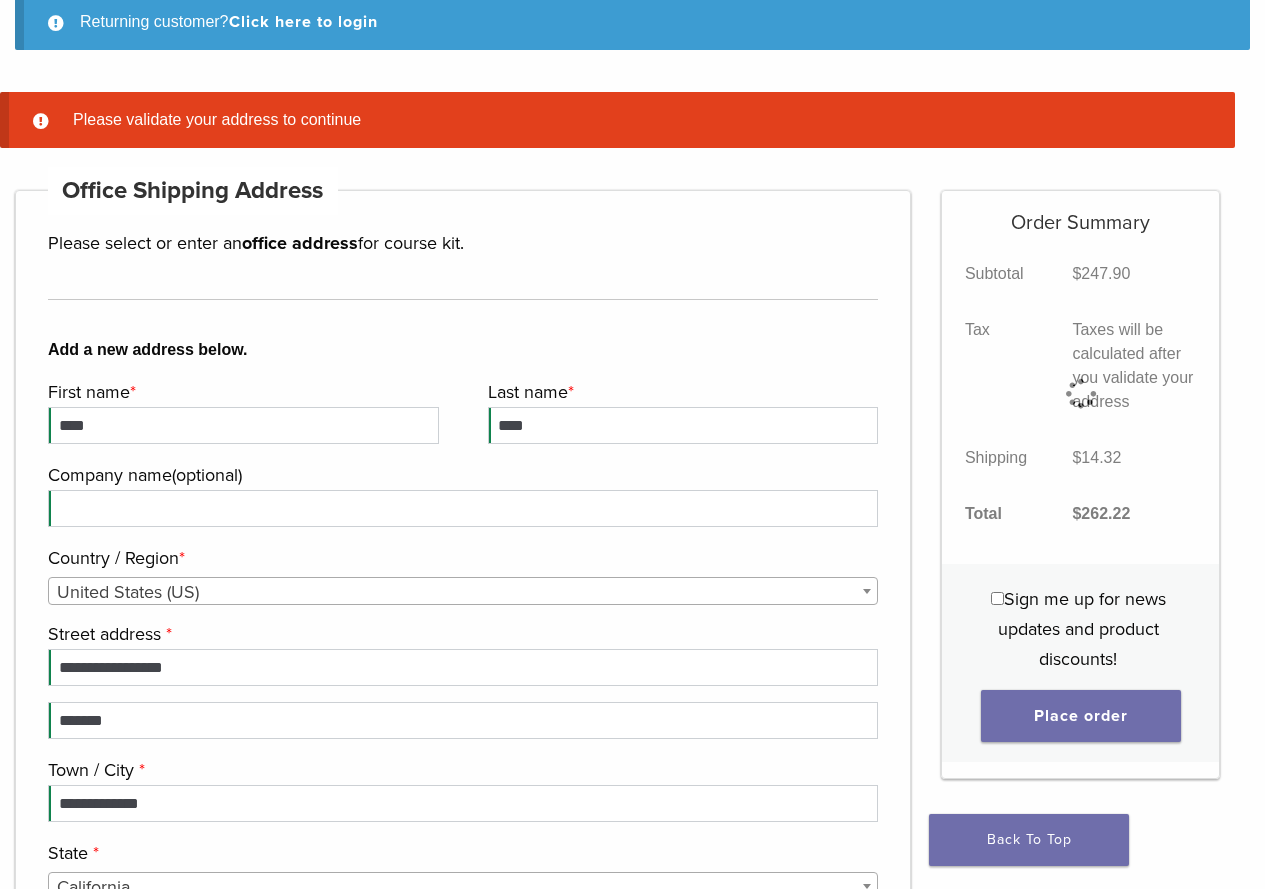 scroll, scrollTop: 256, scrollLeft: 0, axis: vertical 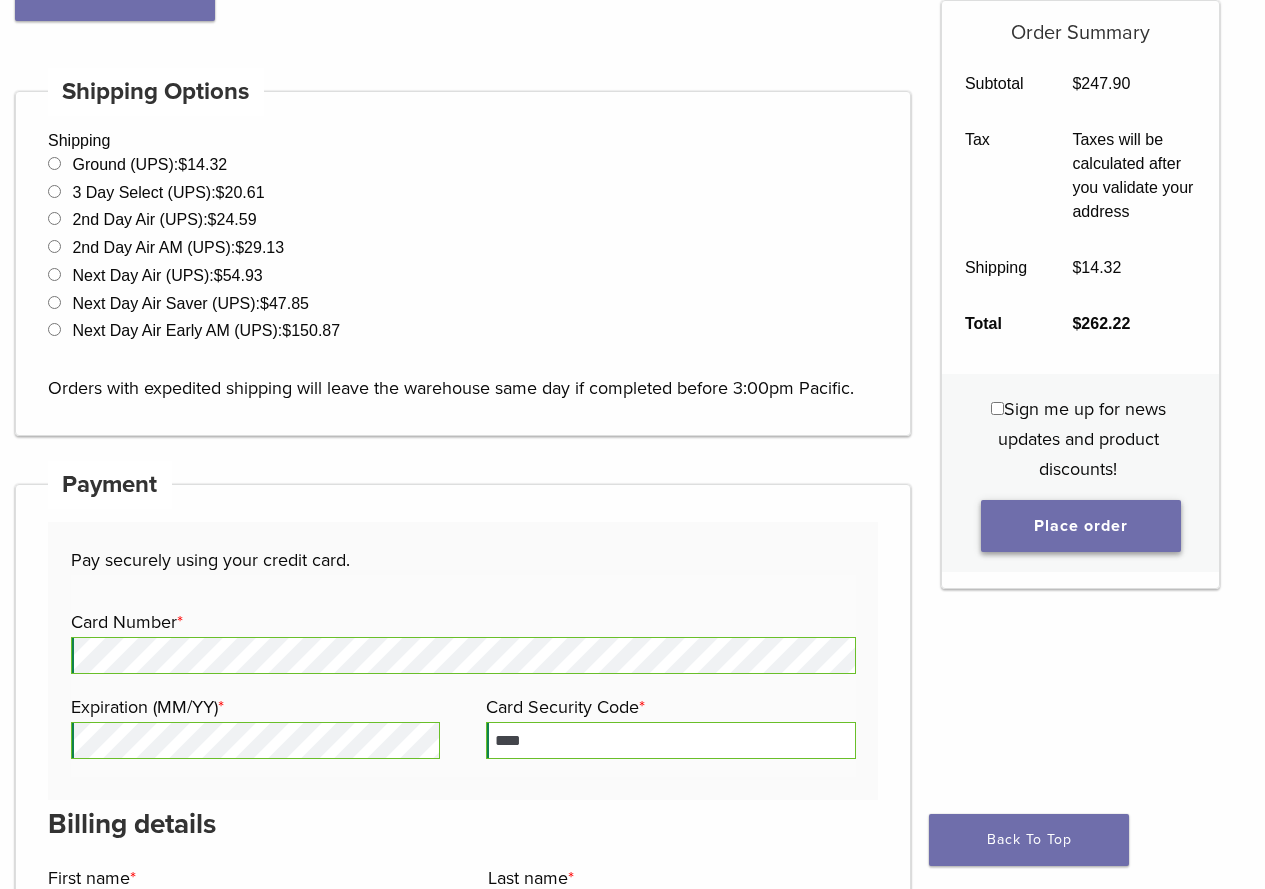 click on "Place order" at bounding box center [1081, 526] 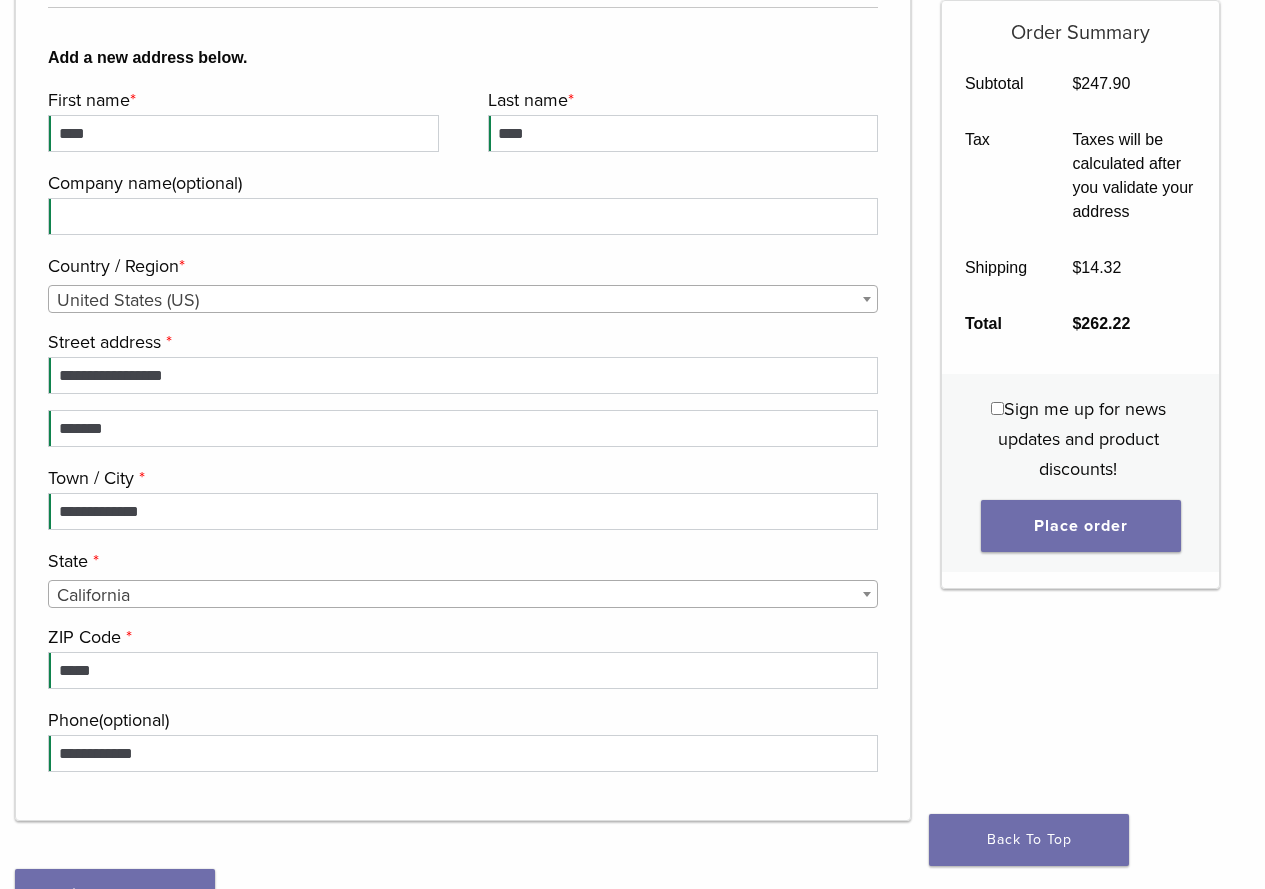 scroll, scrollTop: 656, scrollLeft: 0, axis: vertical 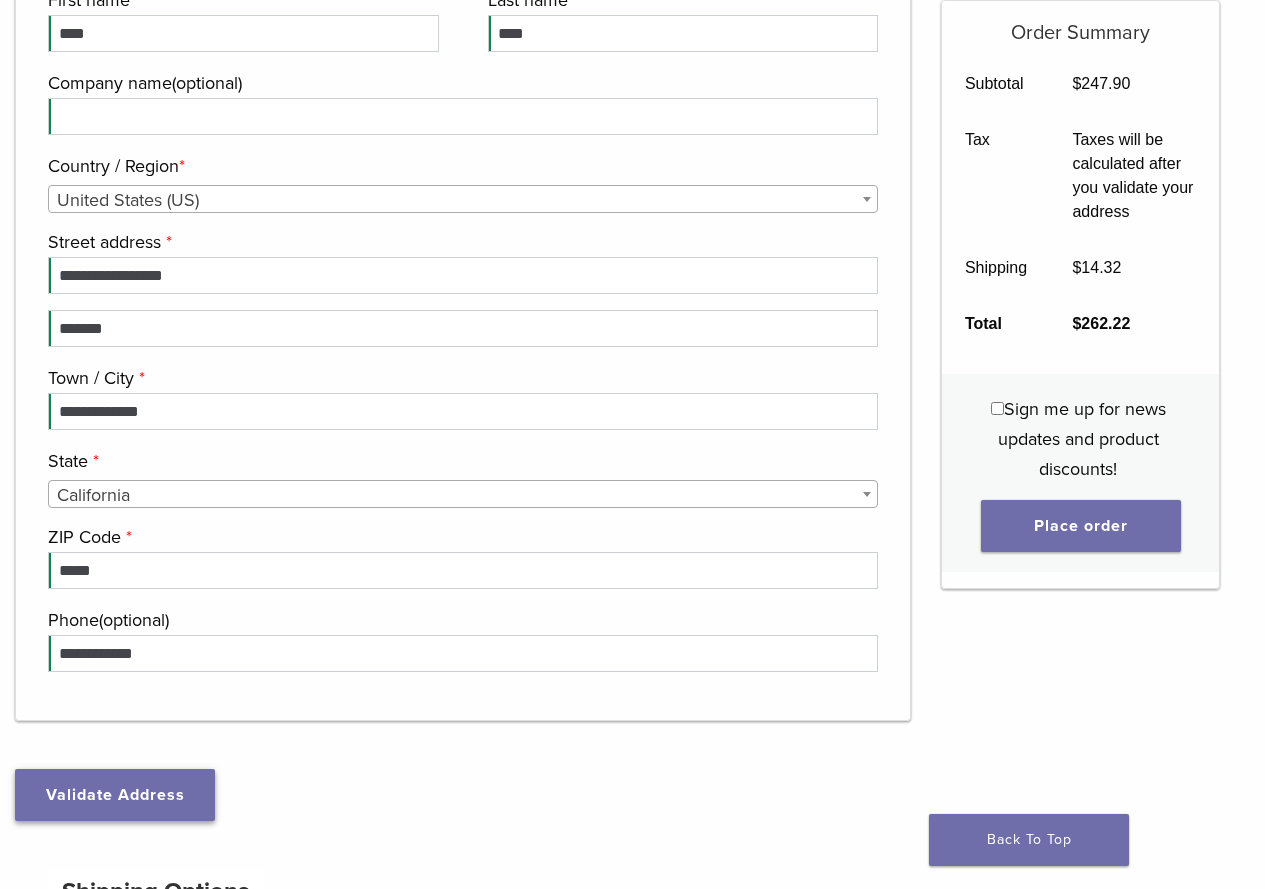 click on "Validate Address" at bounding box center (115, 795) 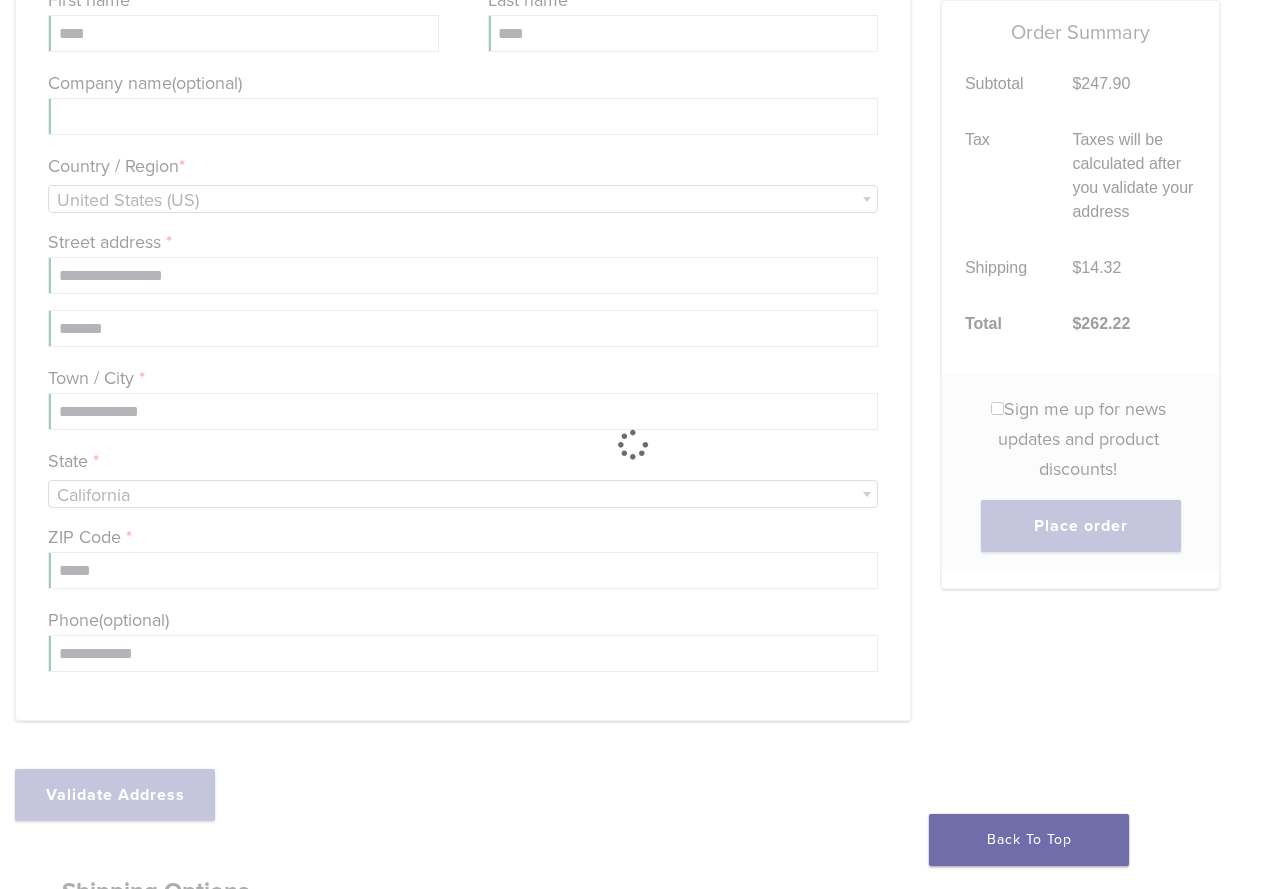 type on "**********" 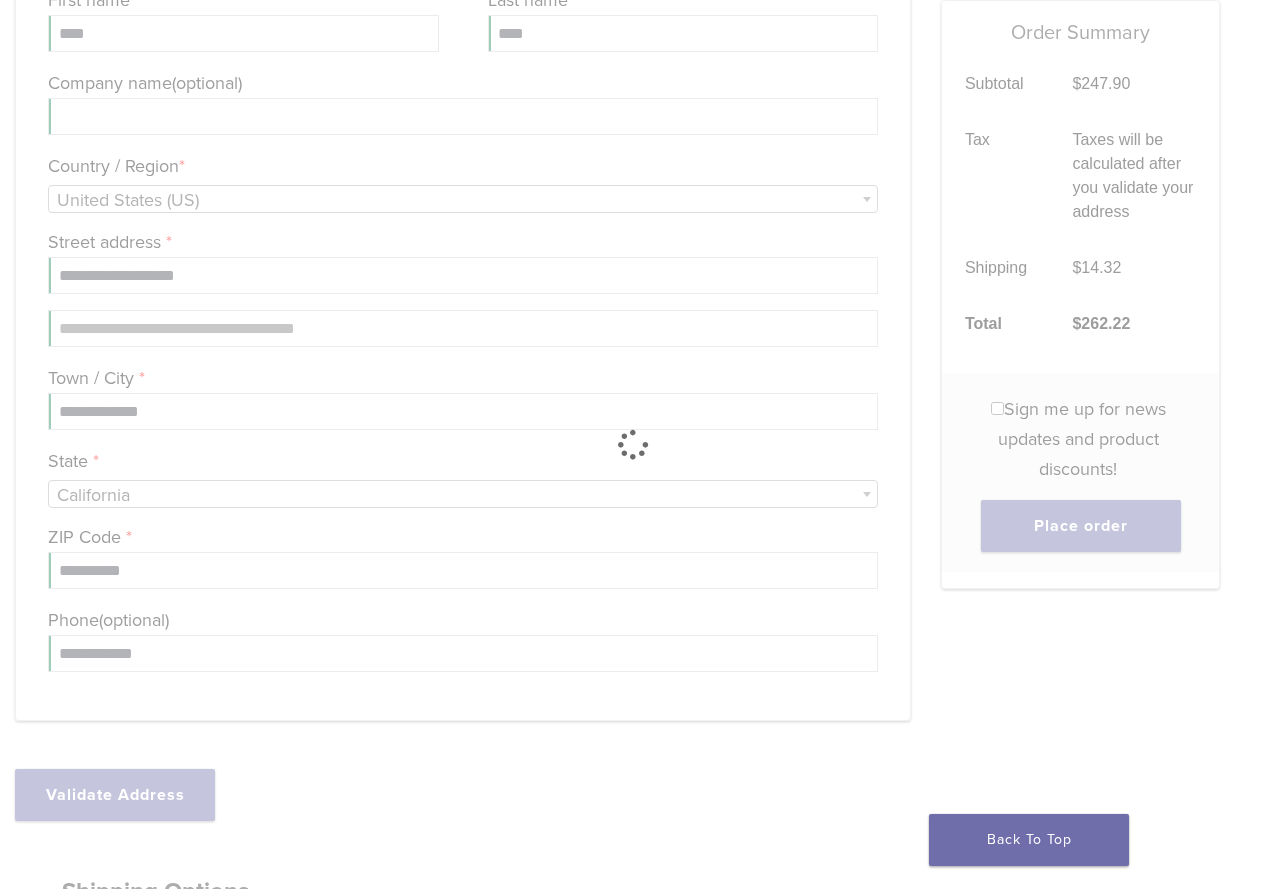 scroll, scrollTop: 558, scrollLeft: 0, axis: vertical 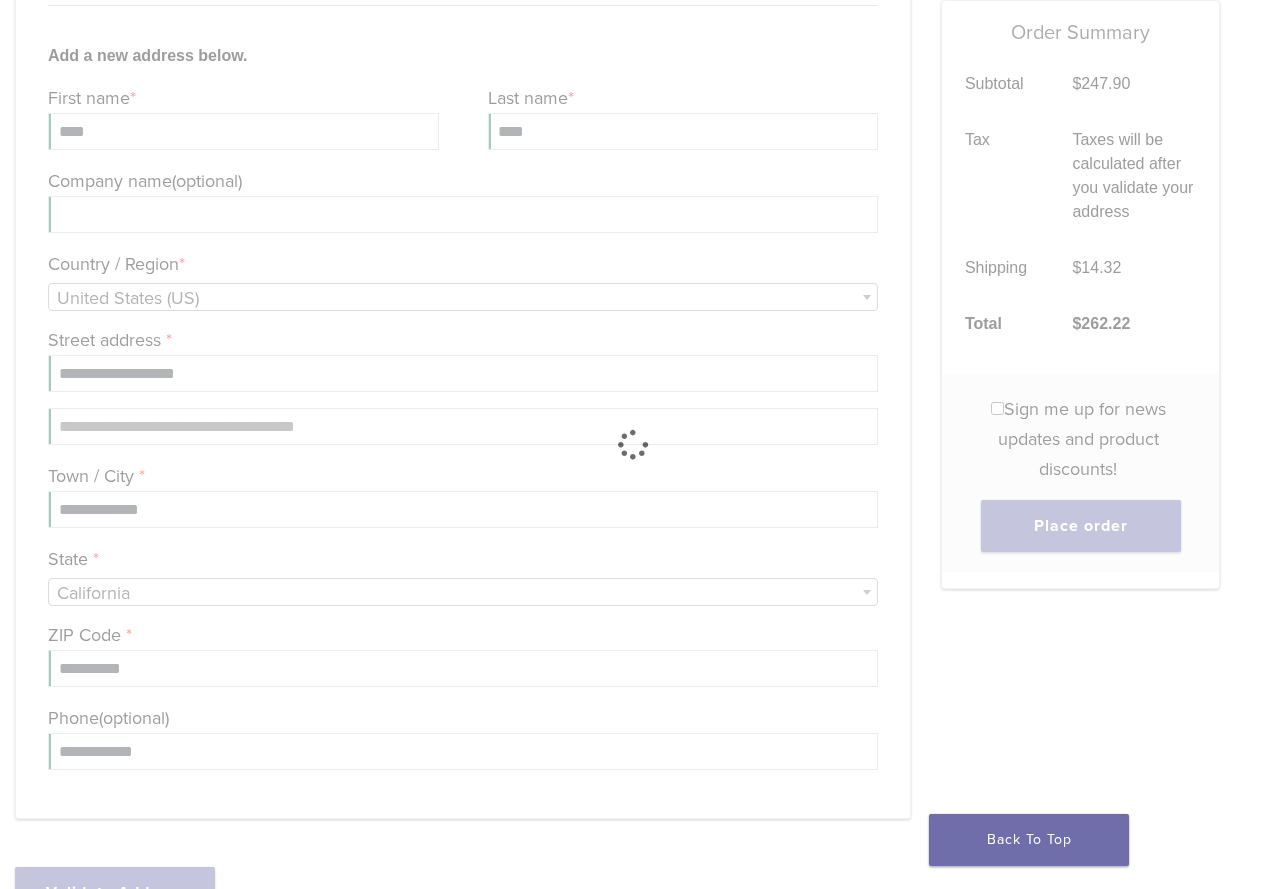select on "**" 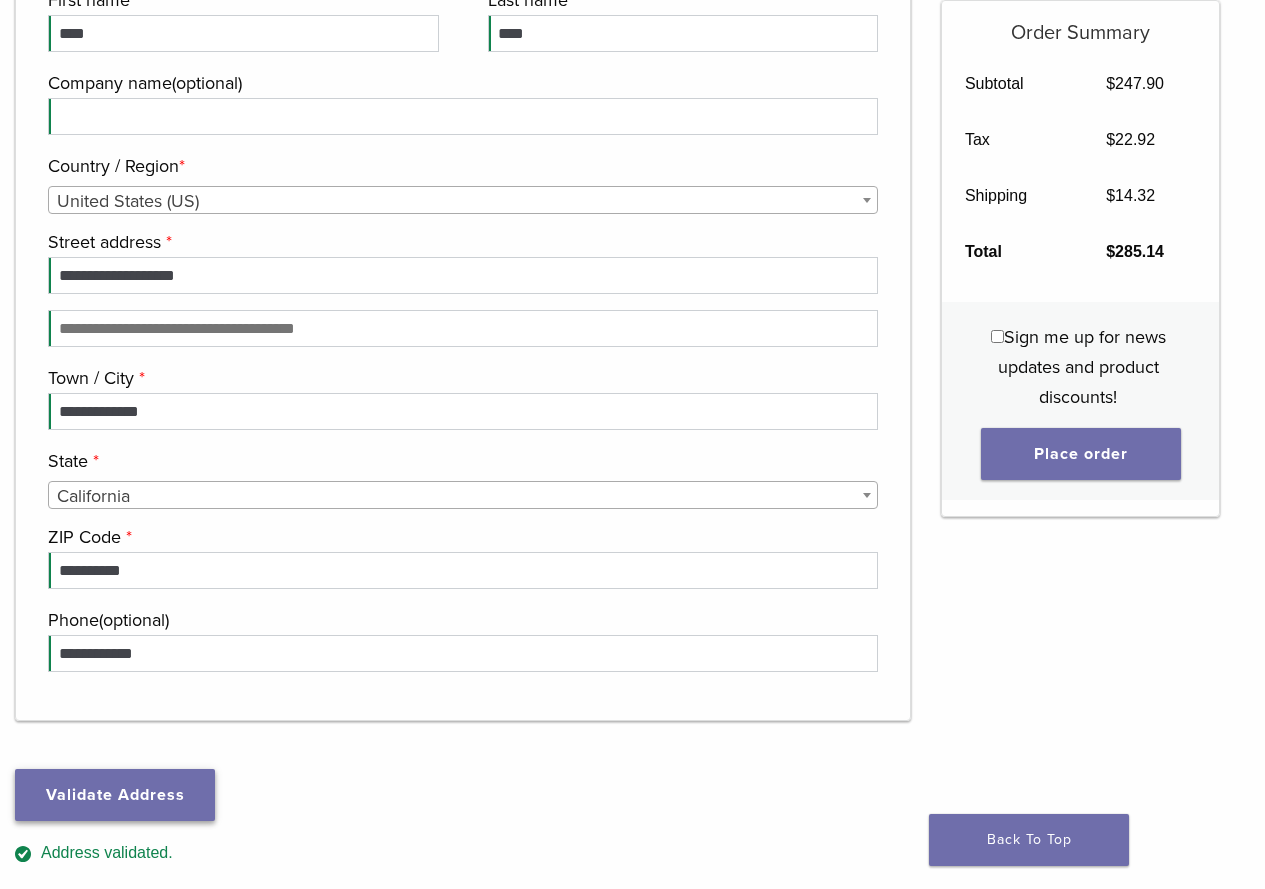 scroll, scrollTop: 858, scrollLeft: 0, axis: vertical 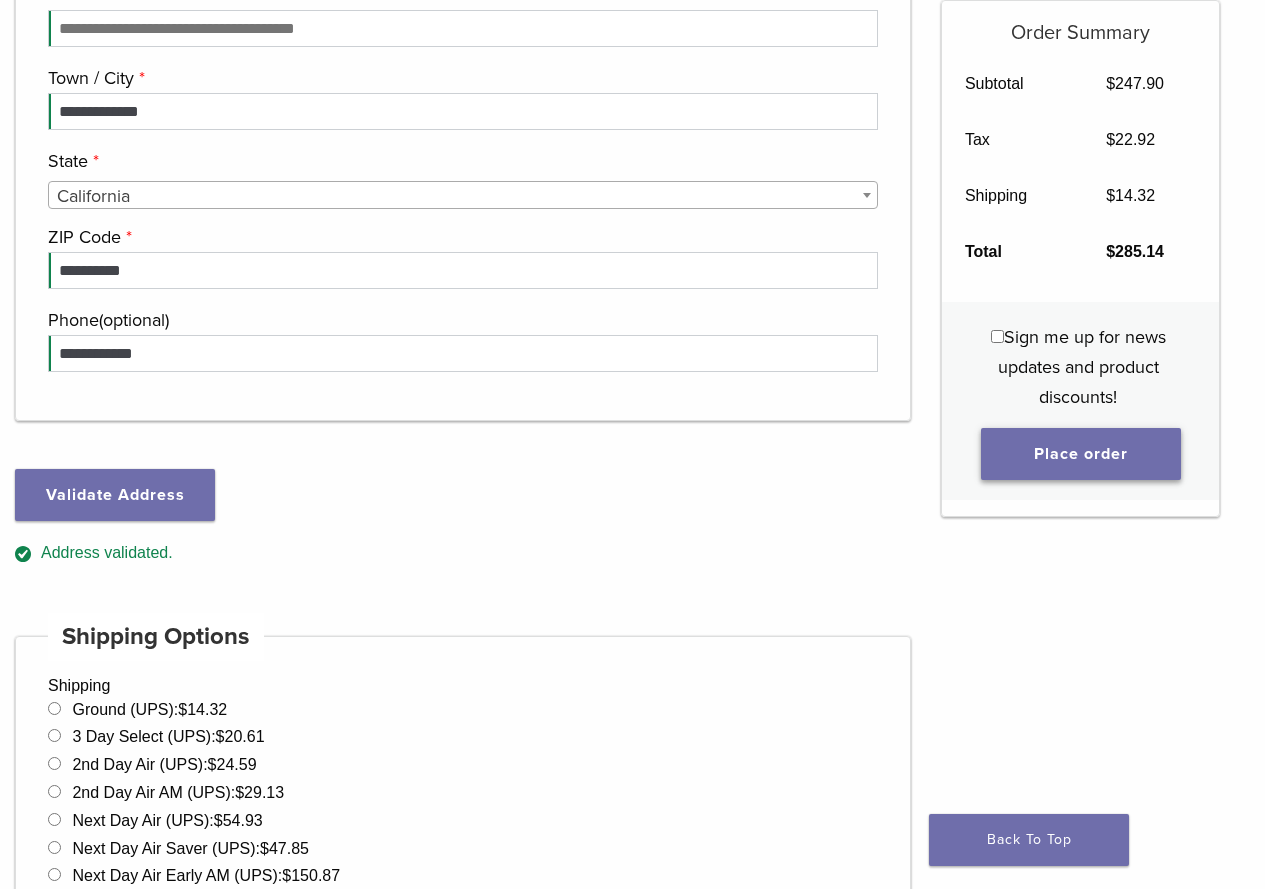 click on "Place order" at bounding box center (1081, 454) 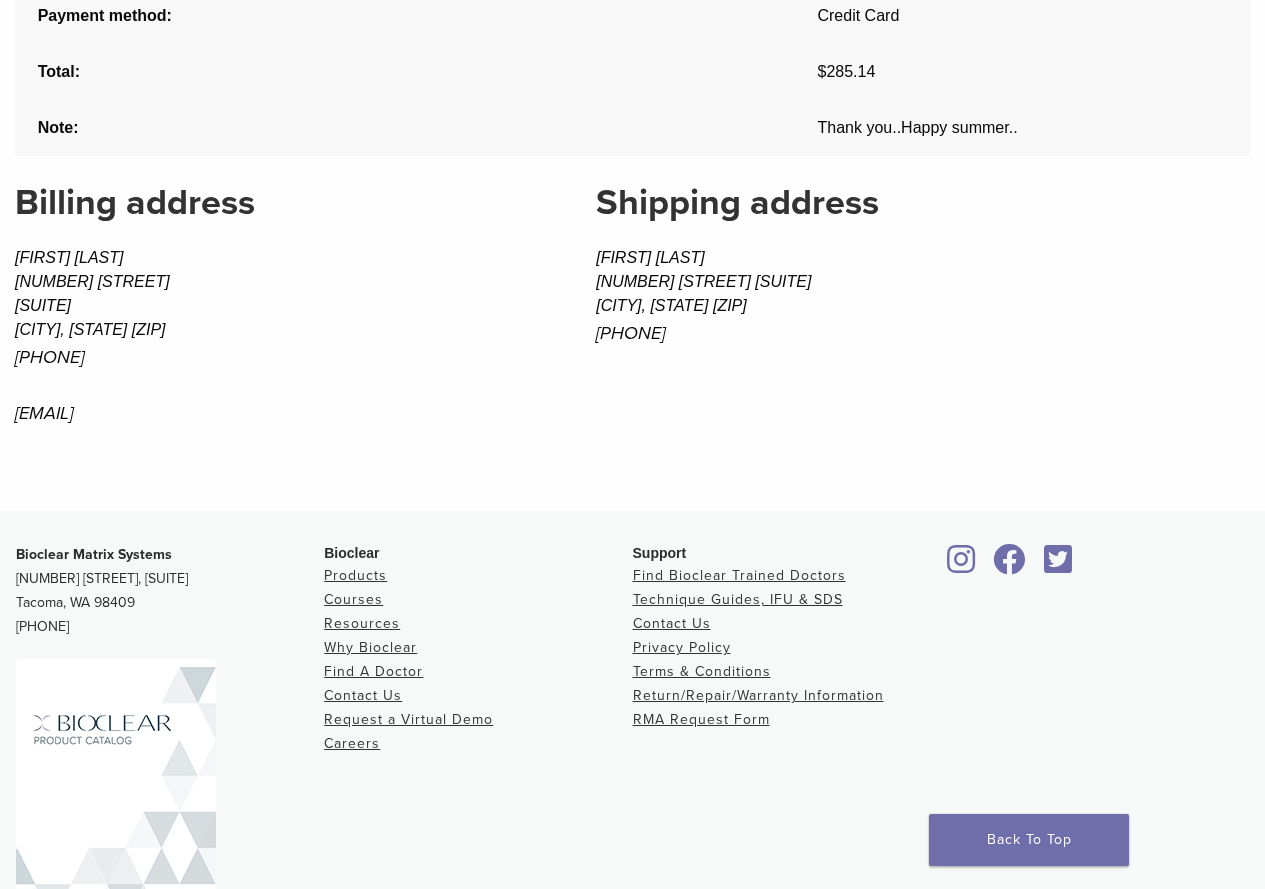 scroll, scrollTop: 1673, scrollLeft: 0, axis: vertical 